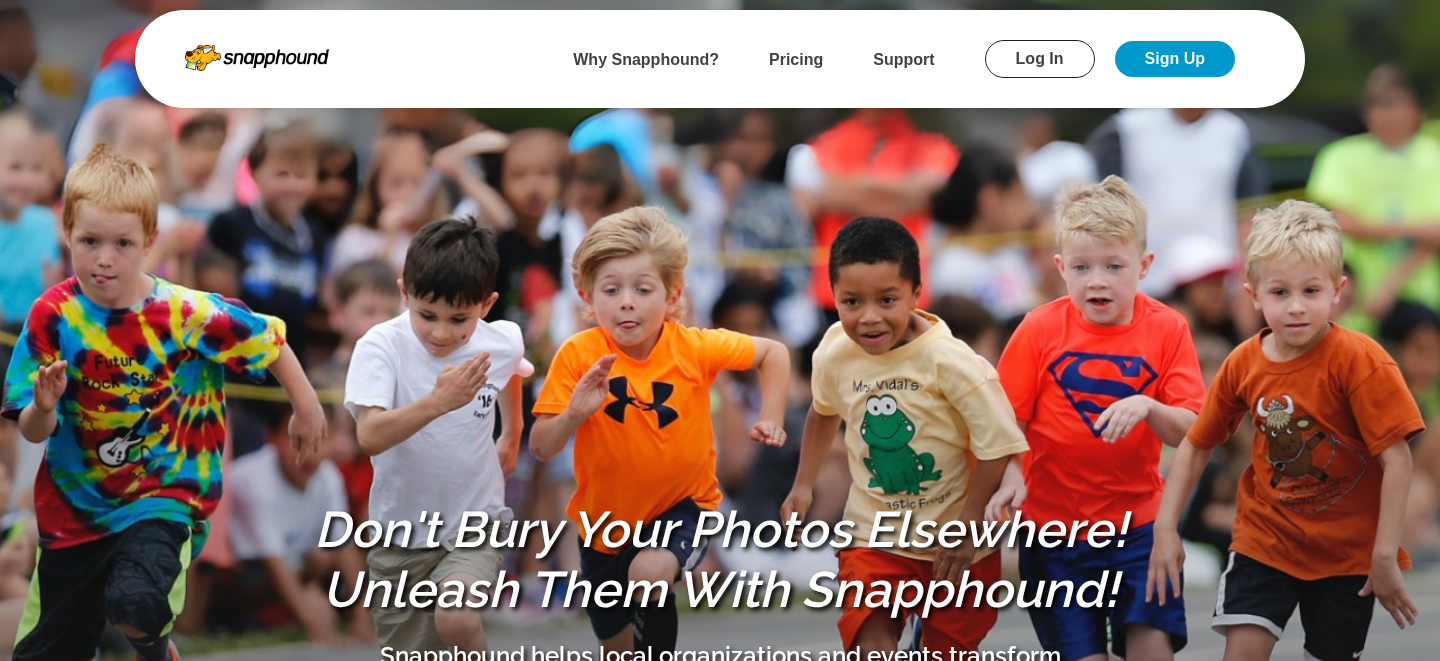 scroll, scrollTop: 0, scrollLeft: 0, axis: both 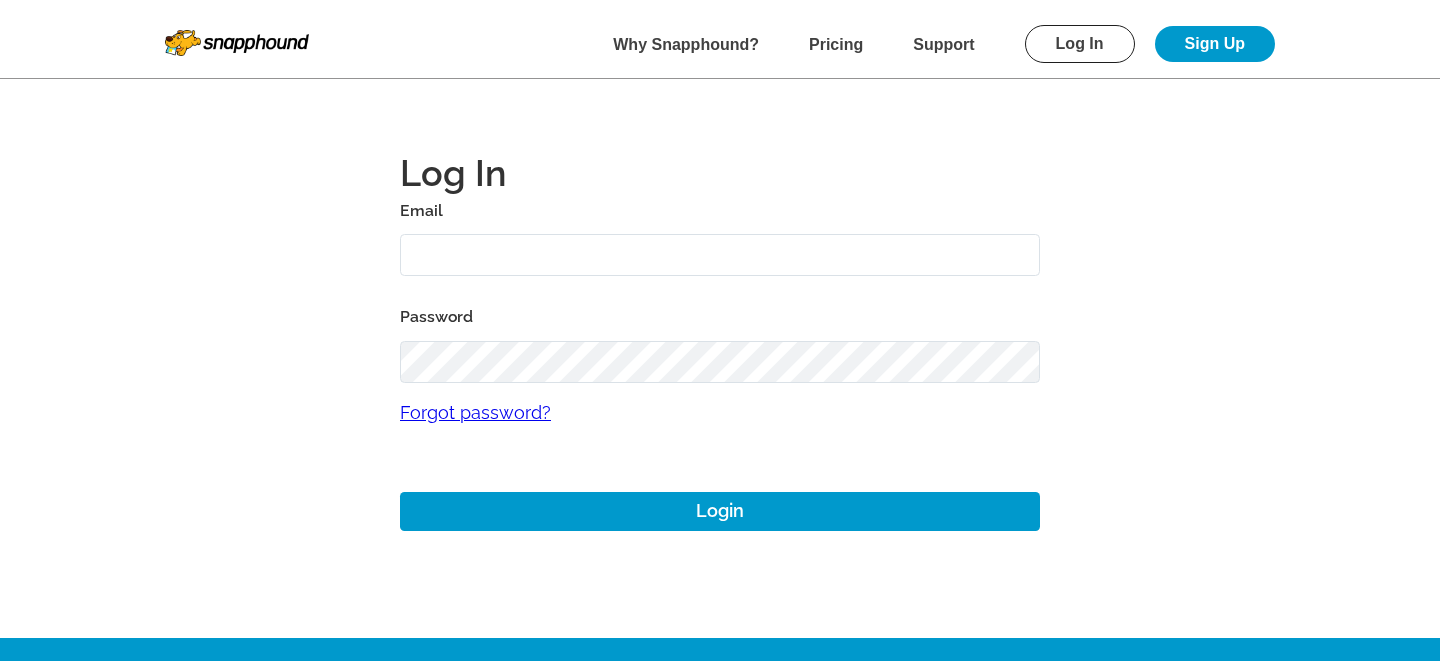 type on "mikezarrilli14@yahoo.com" 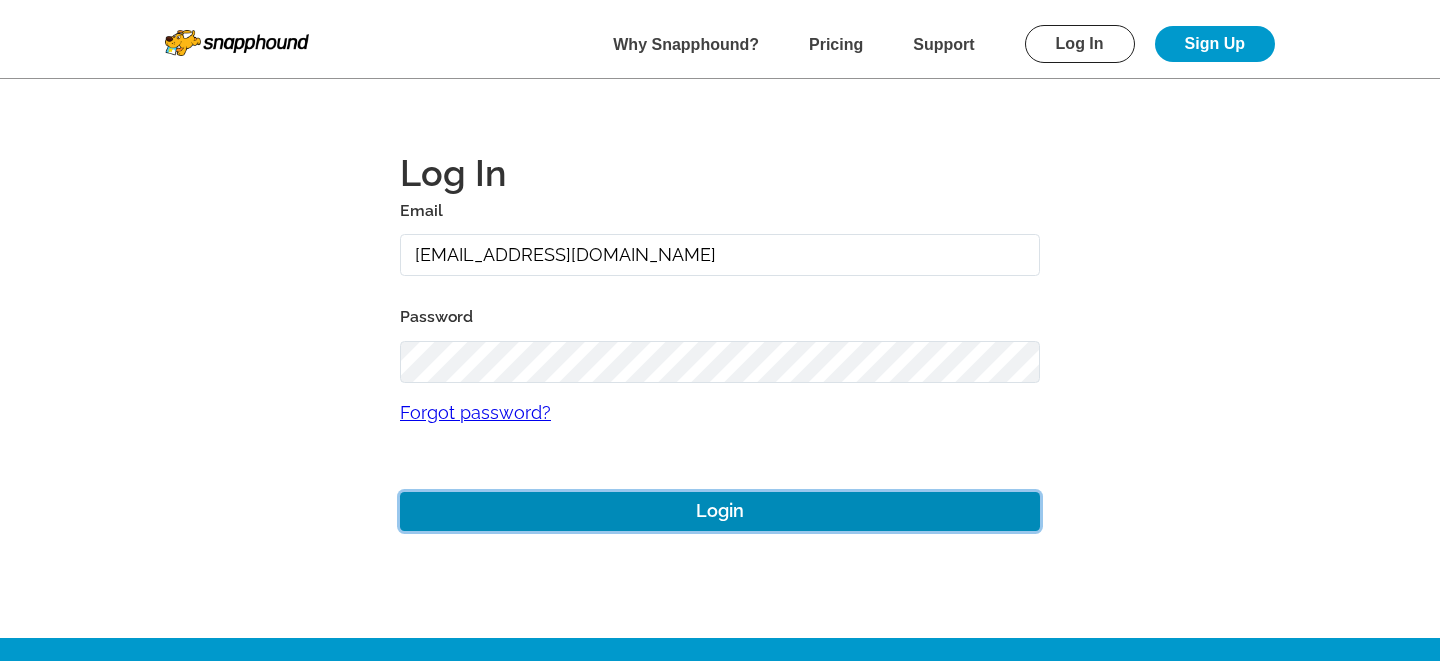 click on "Login" at bounding box center [720, 511] 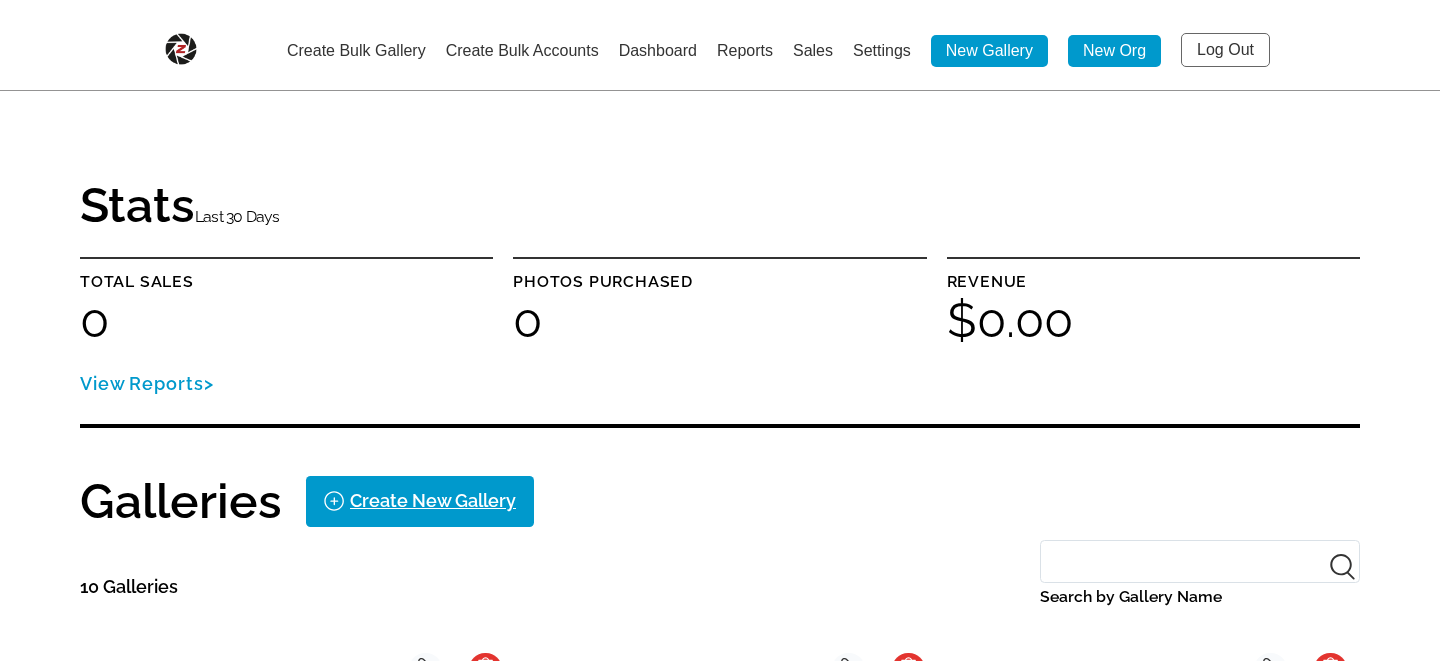click on "New Org" at bounding box center (1114, 51) 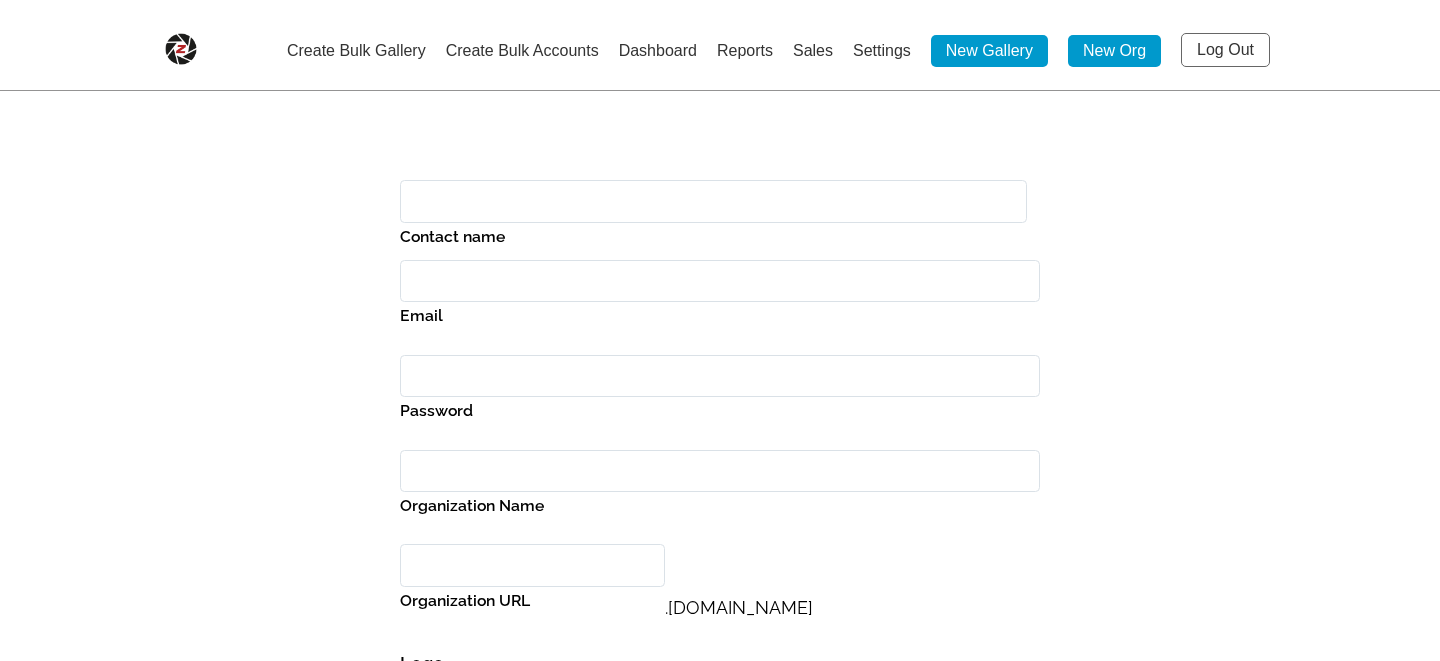 click on "Contact name" at bounding box center (713, 201) 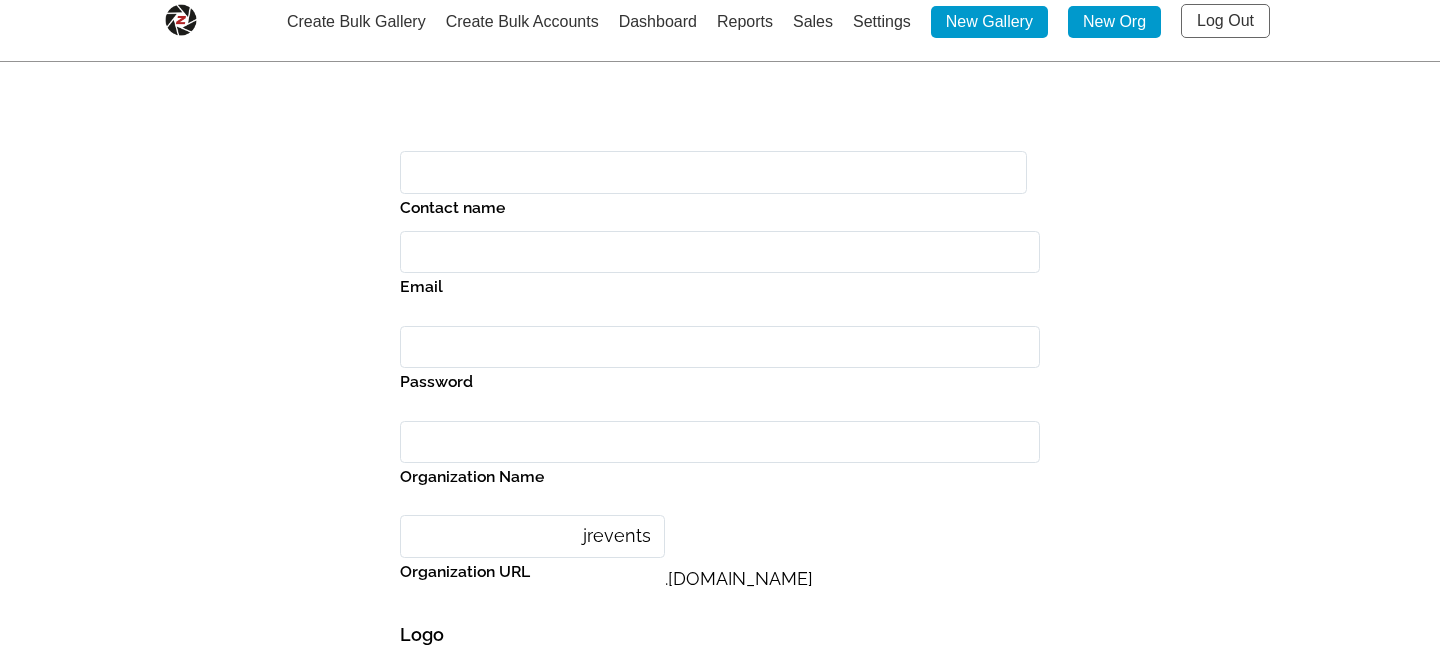 scroll, scrollTop: 0, scrollLeft: 0, axis: both 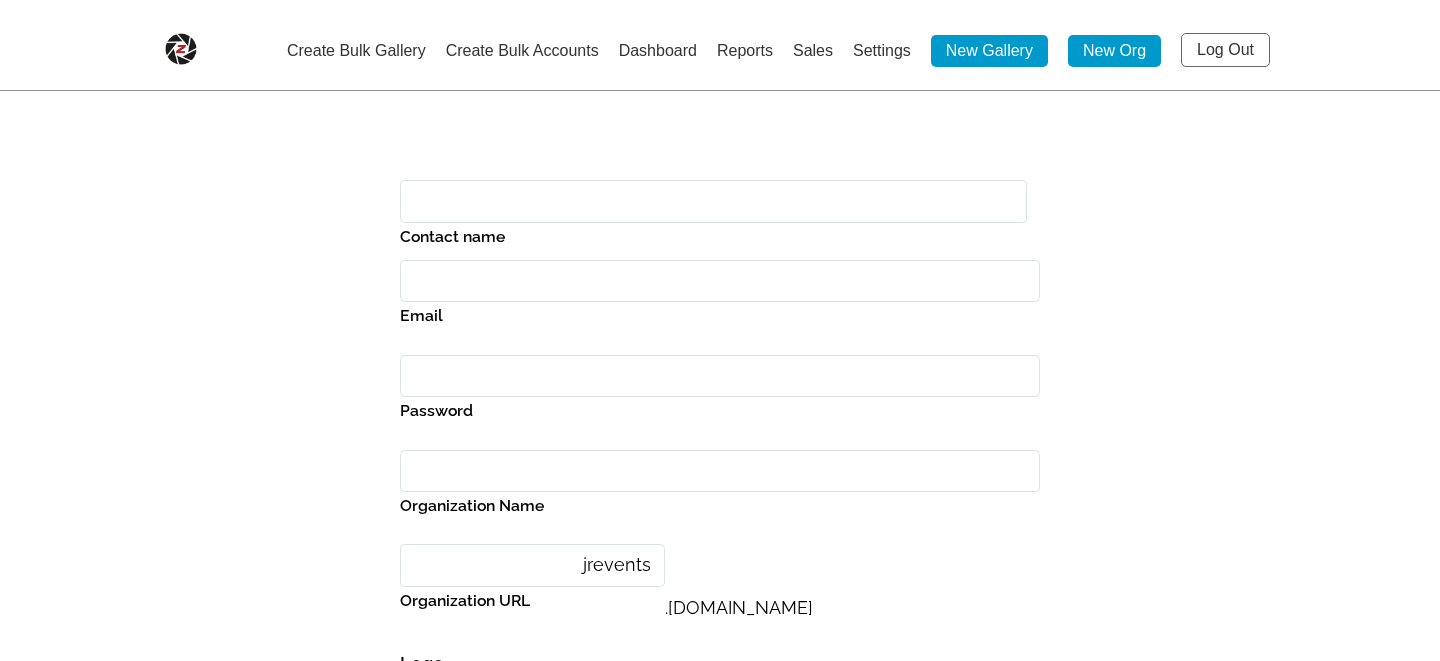 type on "jrevents" 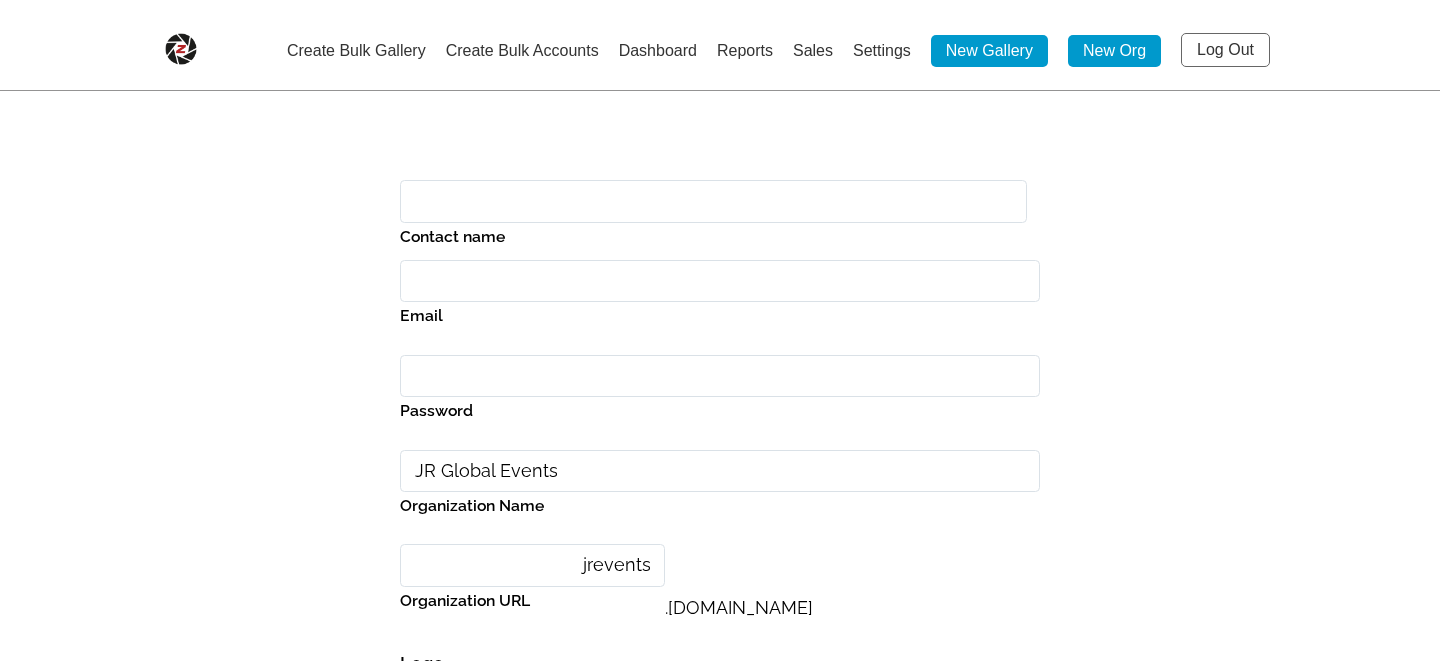 type on "JR Global Events" 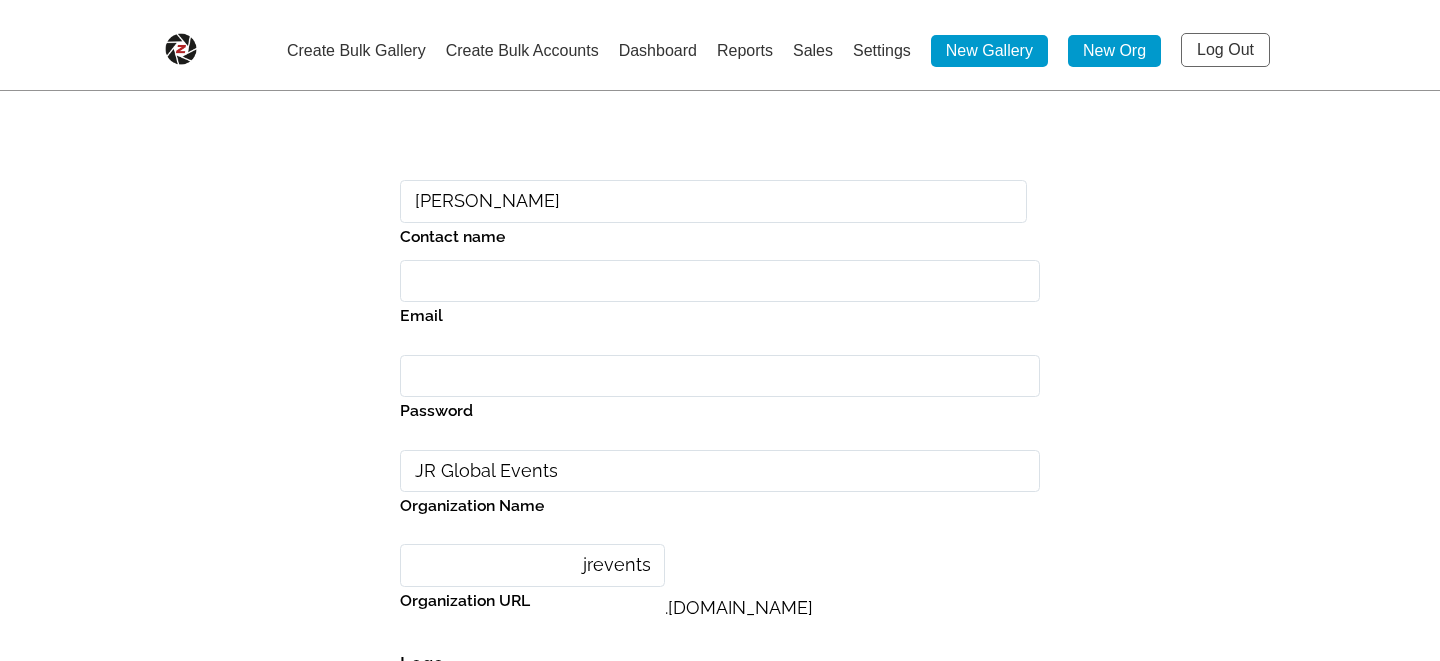 type on "[PERSON_NAME]" 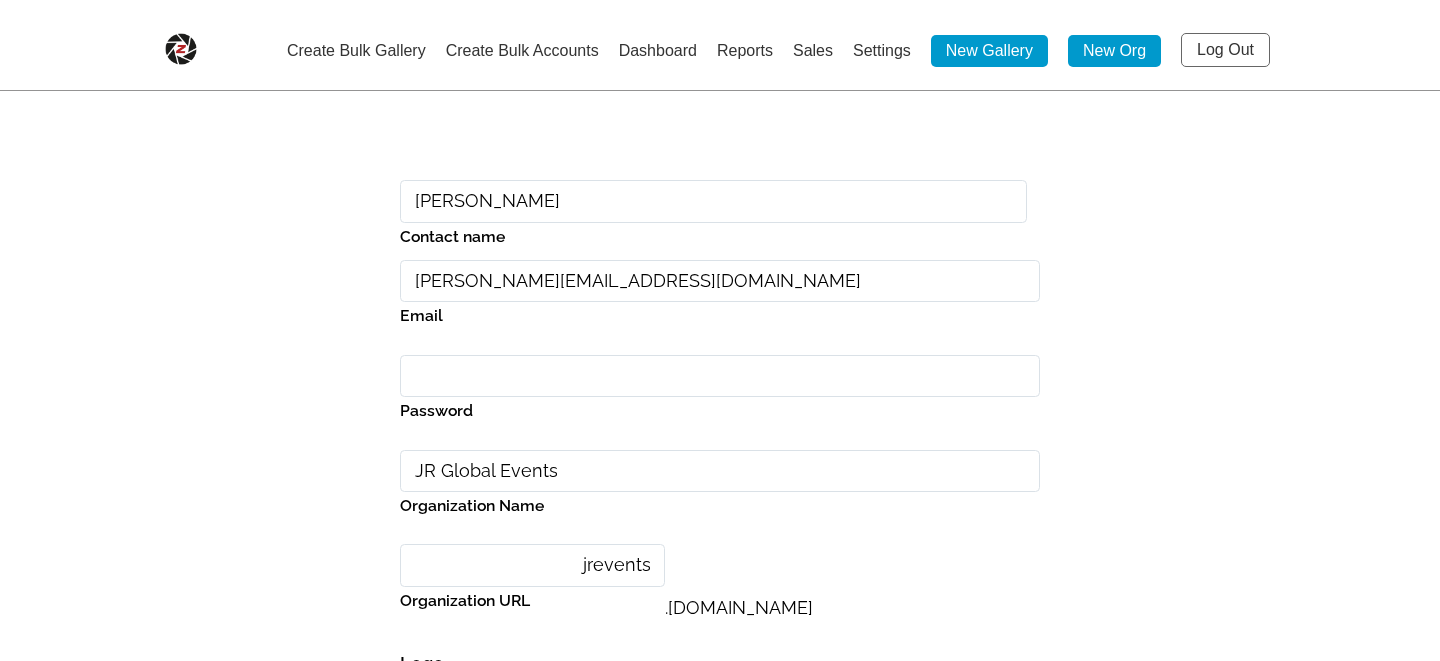 drag, startPoint x: 463, startPoint y: 280, endPoint x: 527, endPoint y: 280, distance: 64 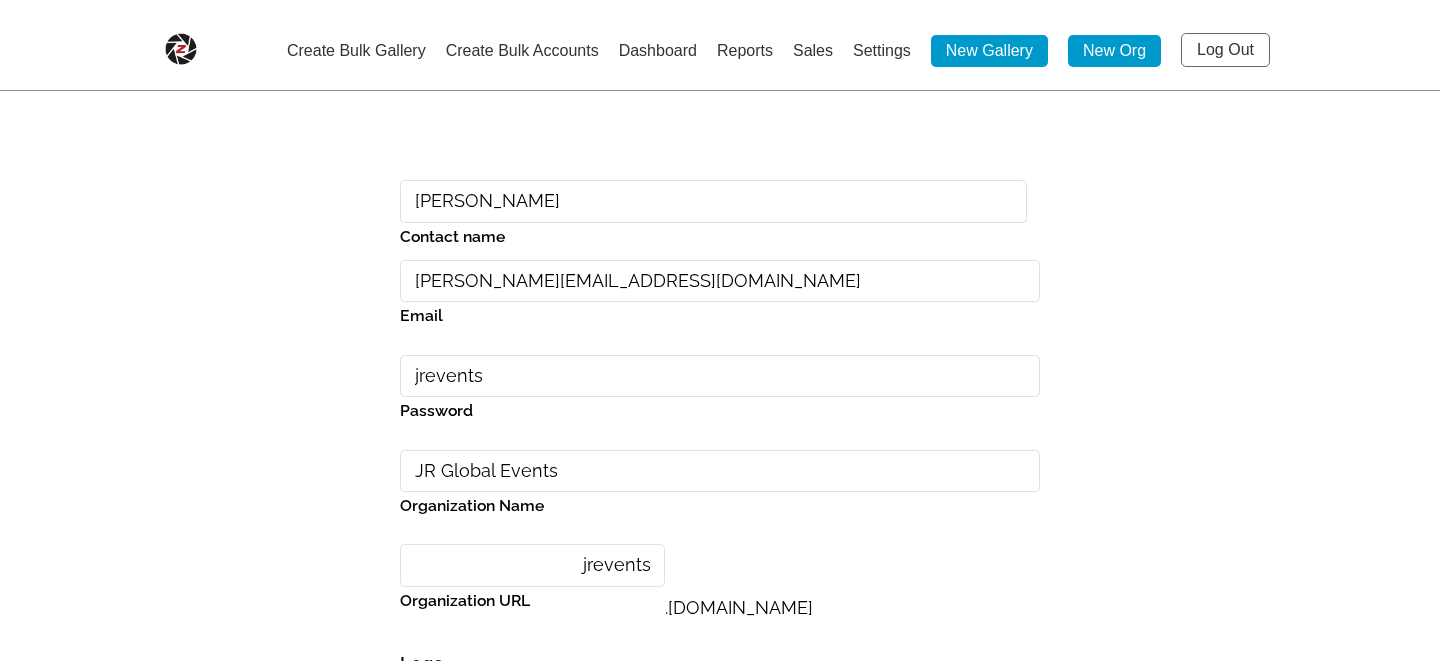 type on "jrevents" 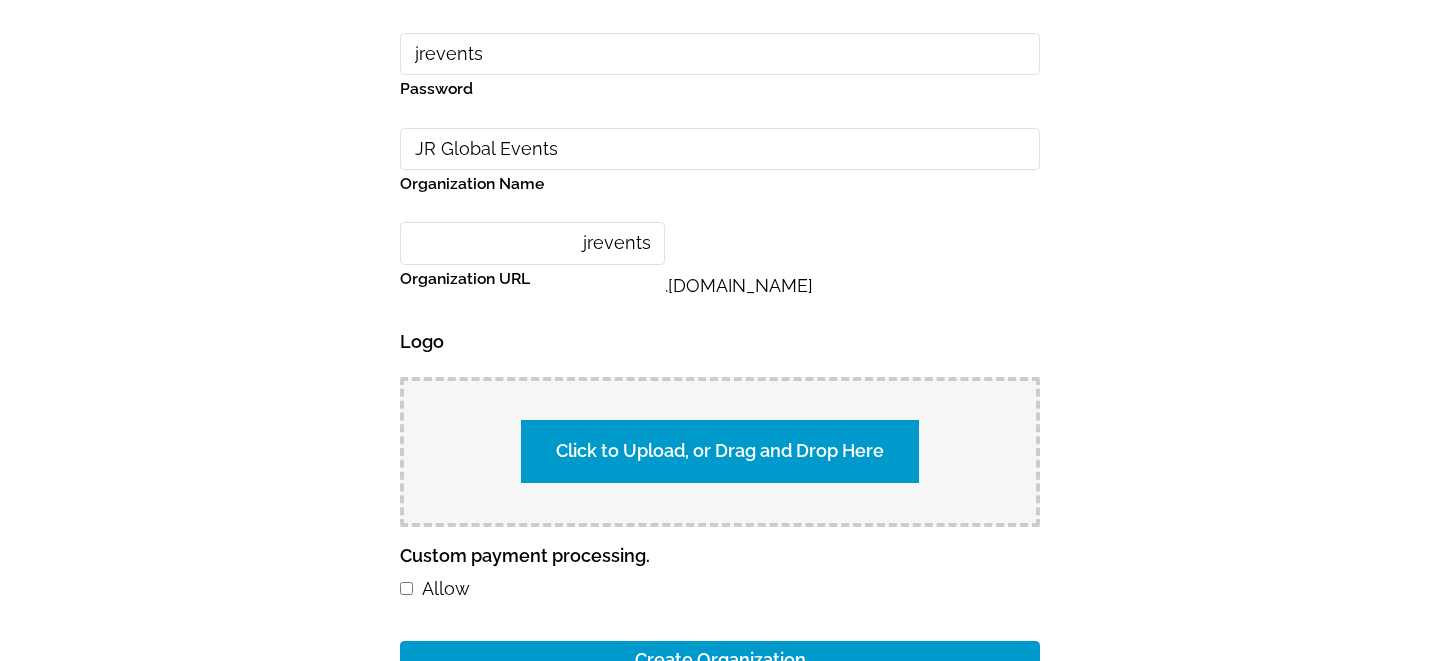 scroll, scrollTop: 320, scrollLeft: 0, axis: vertical 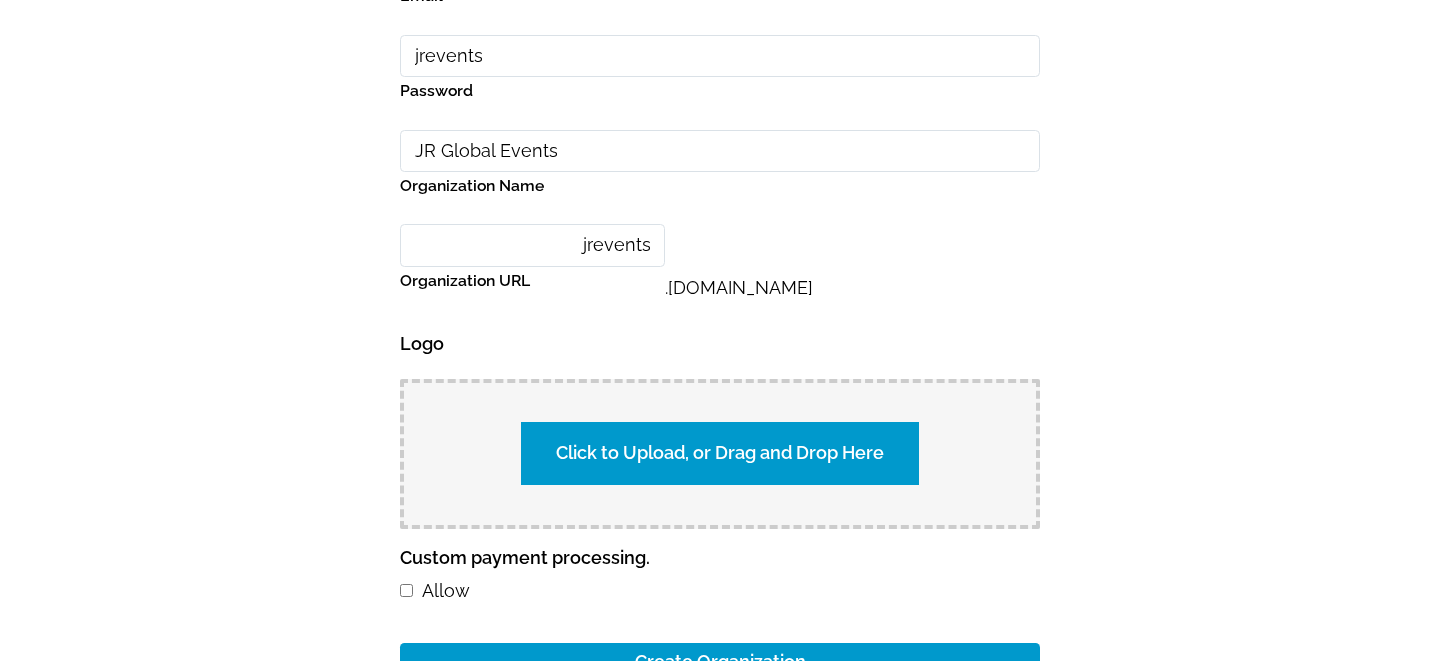 click on "Click to Upload, or Drag and Drop Here" at bounding box center [720, 453] 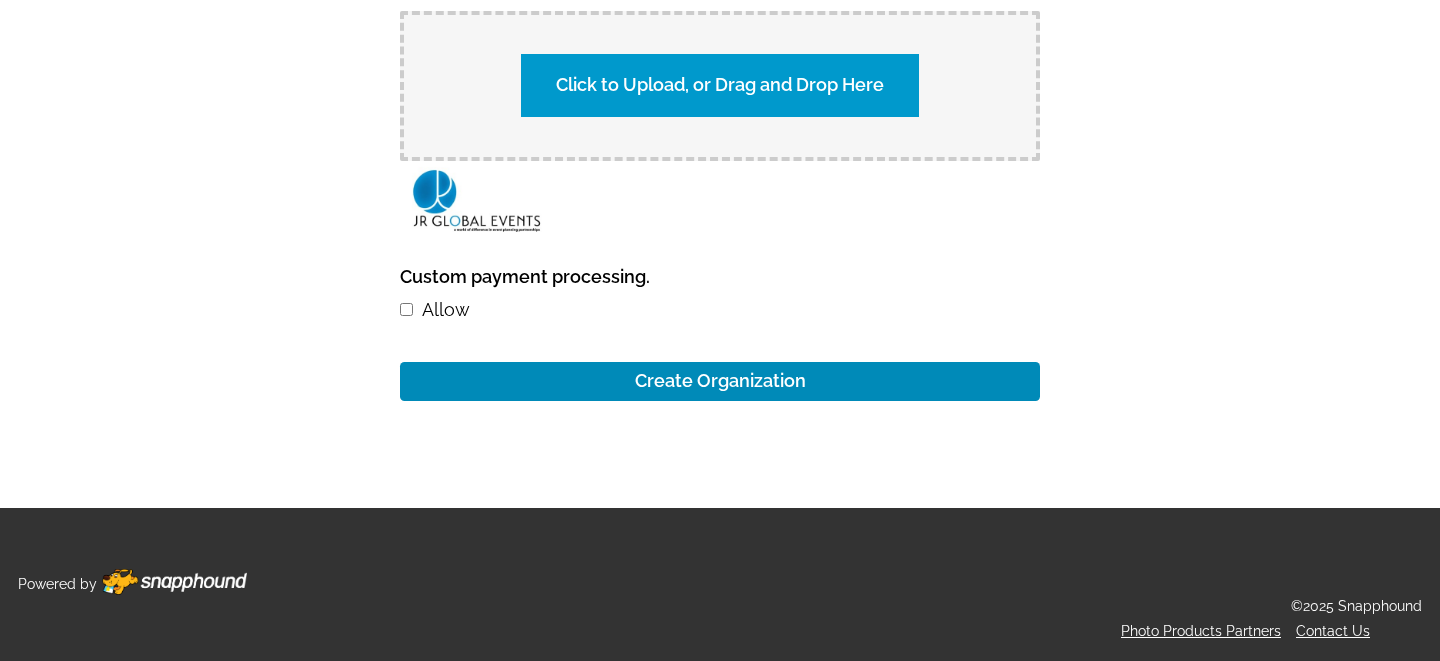 scroll, scrollTop: 687, scrollLeft: 0, axis: vertical 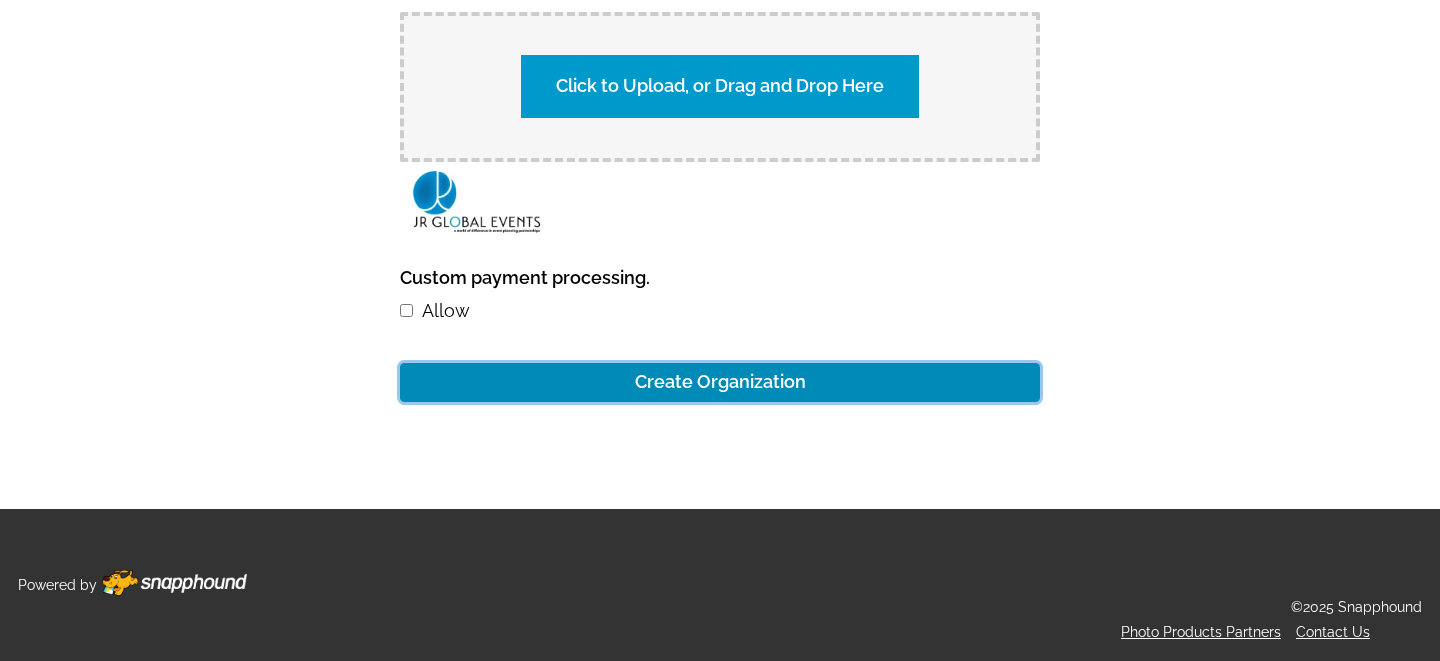 click on "Create Organization" at bounding box center [720, 382] 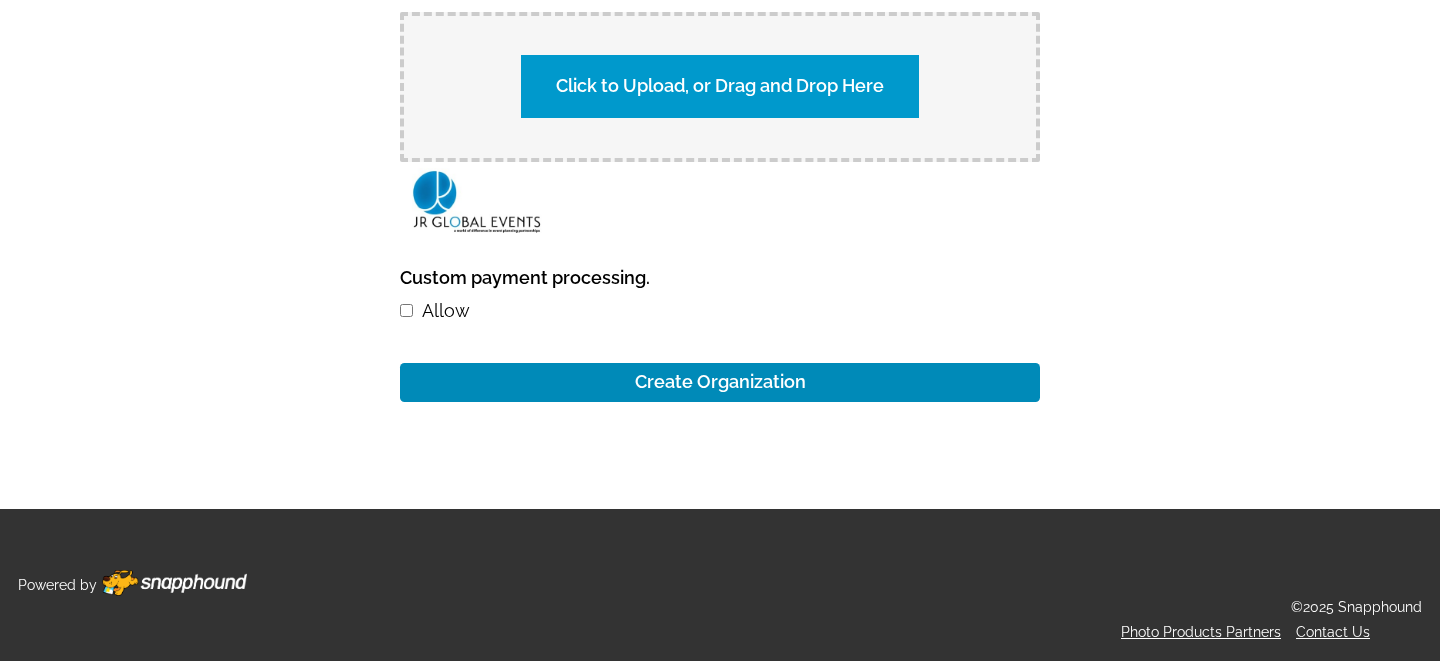 scroll, scrollTop: 0, scrollLeft: 0, axis: both 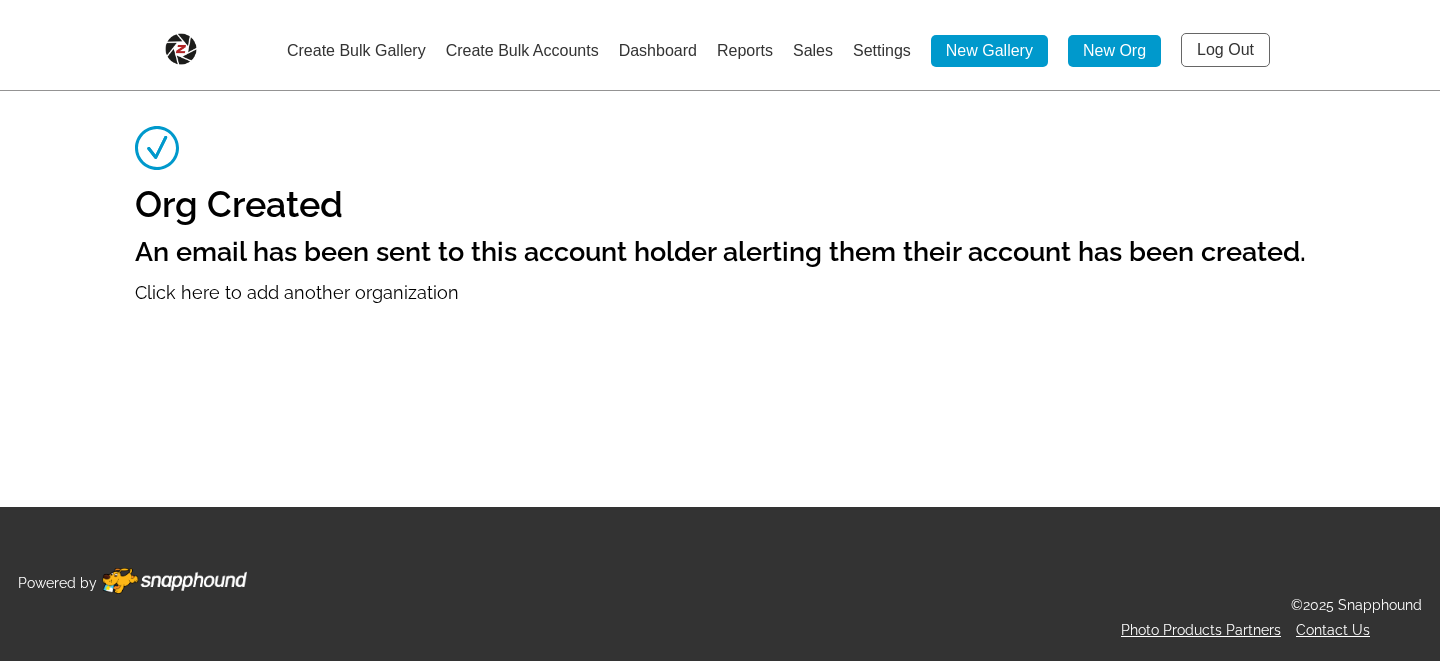 click on "Log Out" at bounding box center (1225, 50) 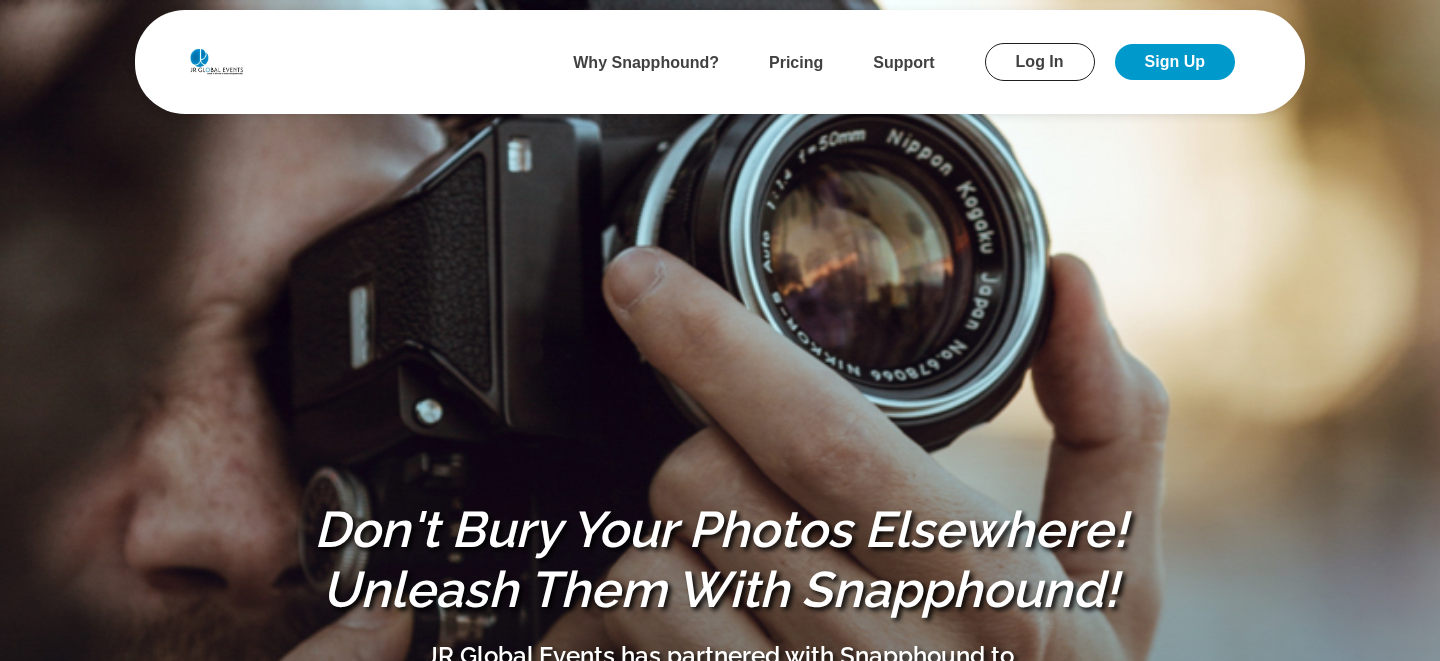 scroll, scrollTop: 0, scrollLeft: 0, axis: both 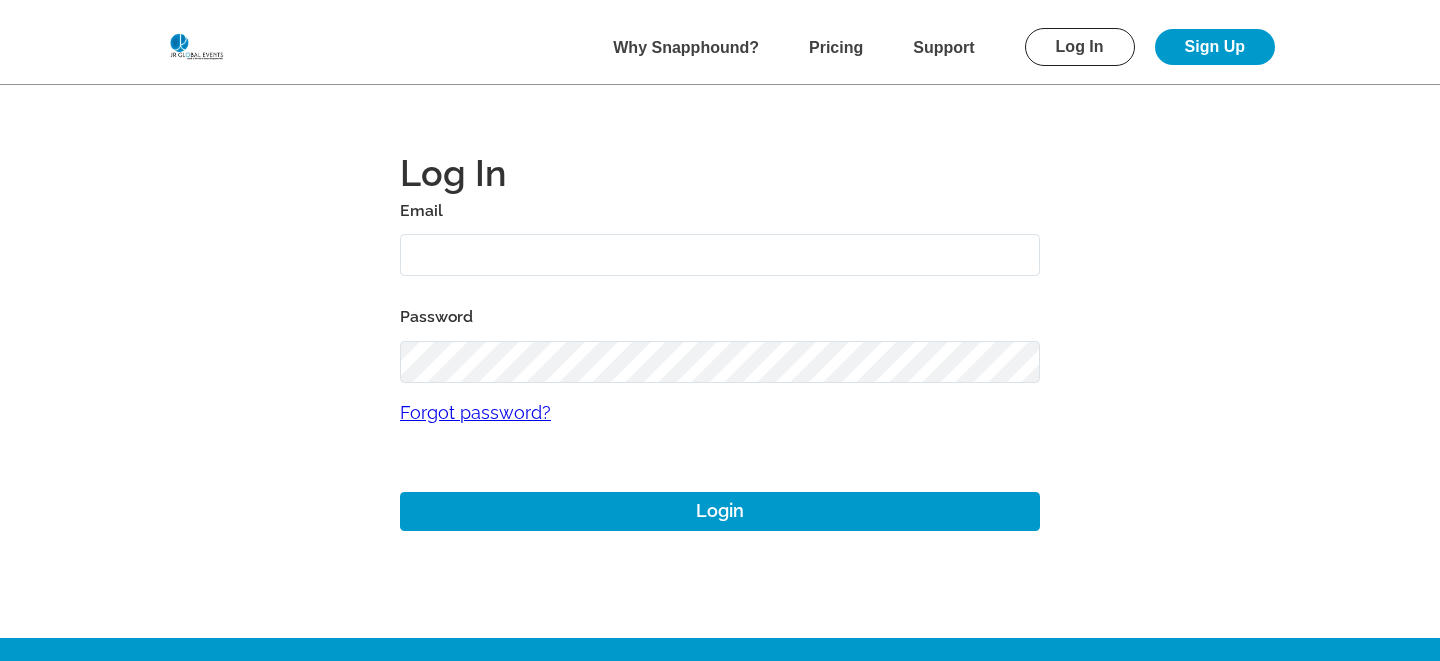 click at bounding box center (720, 255) 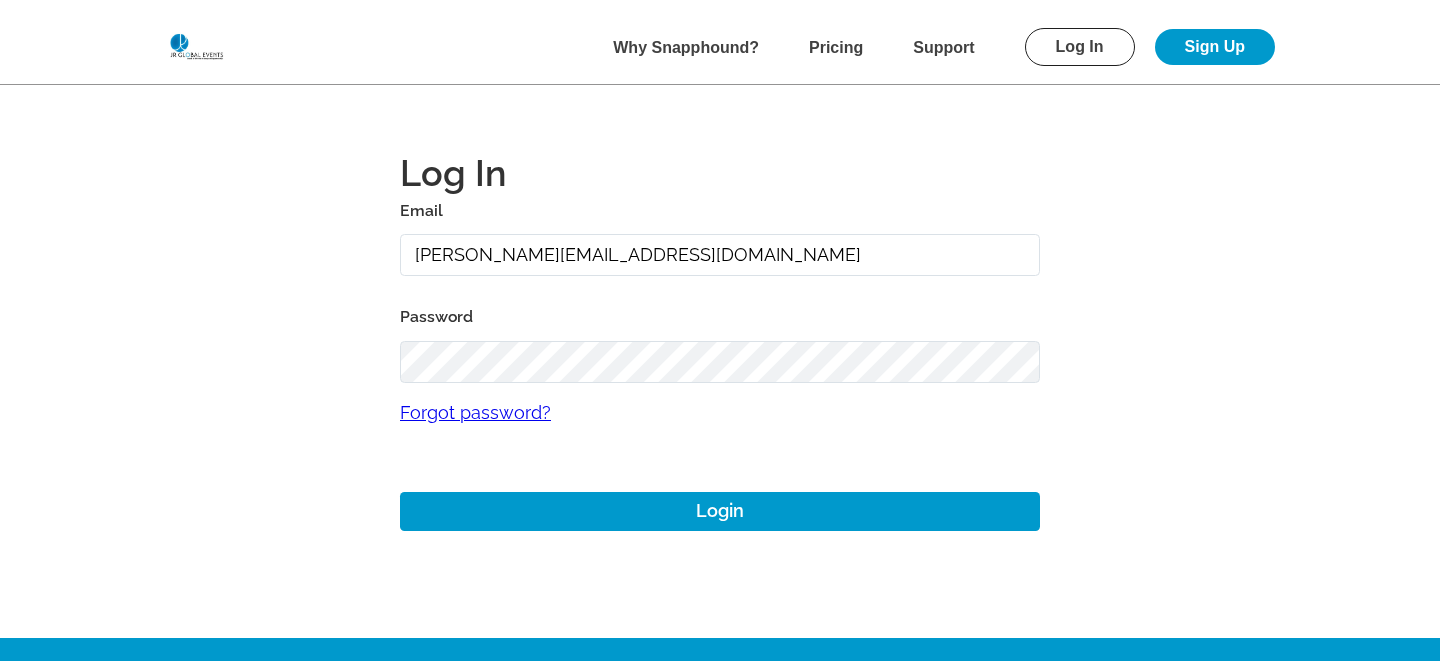 type on "mike+jr@snapphound.com" 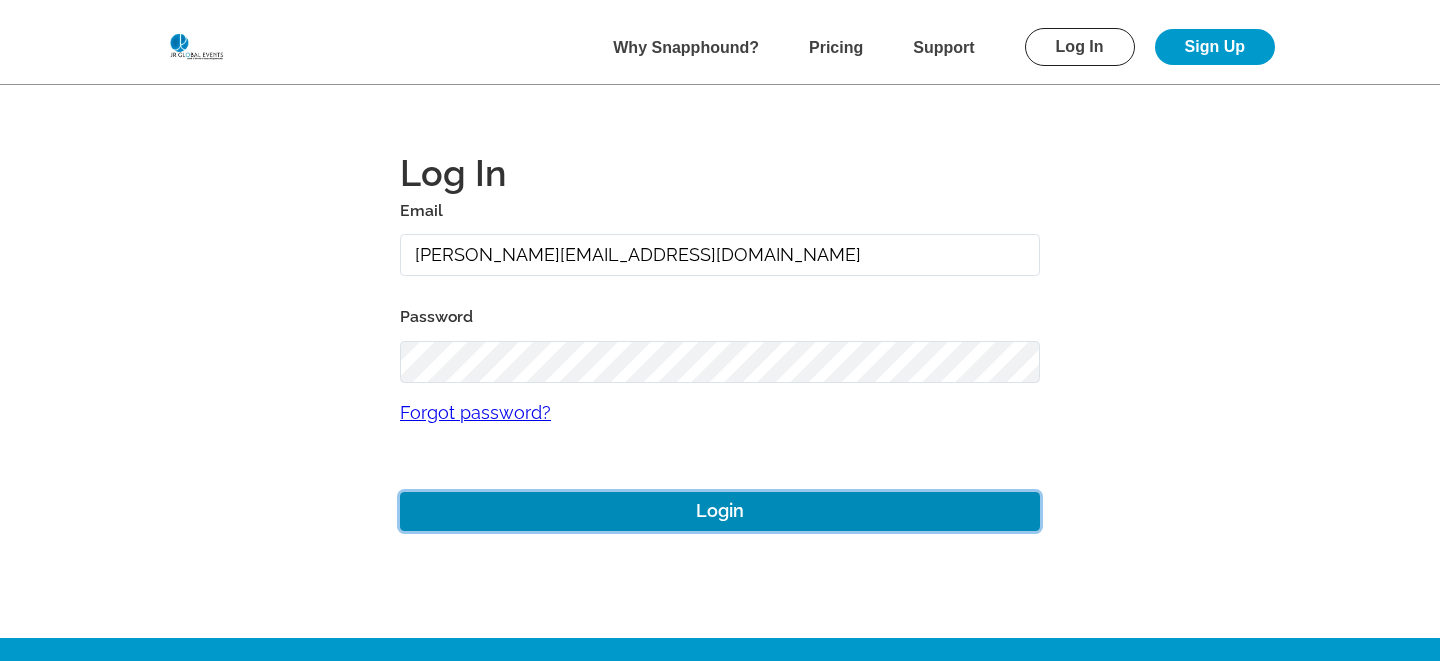click on "Login" at bounding box center [720, 511] 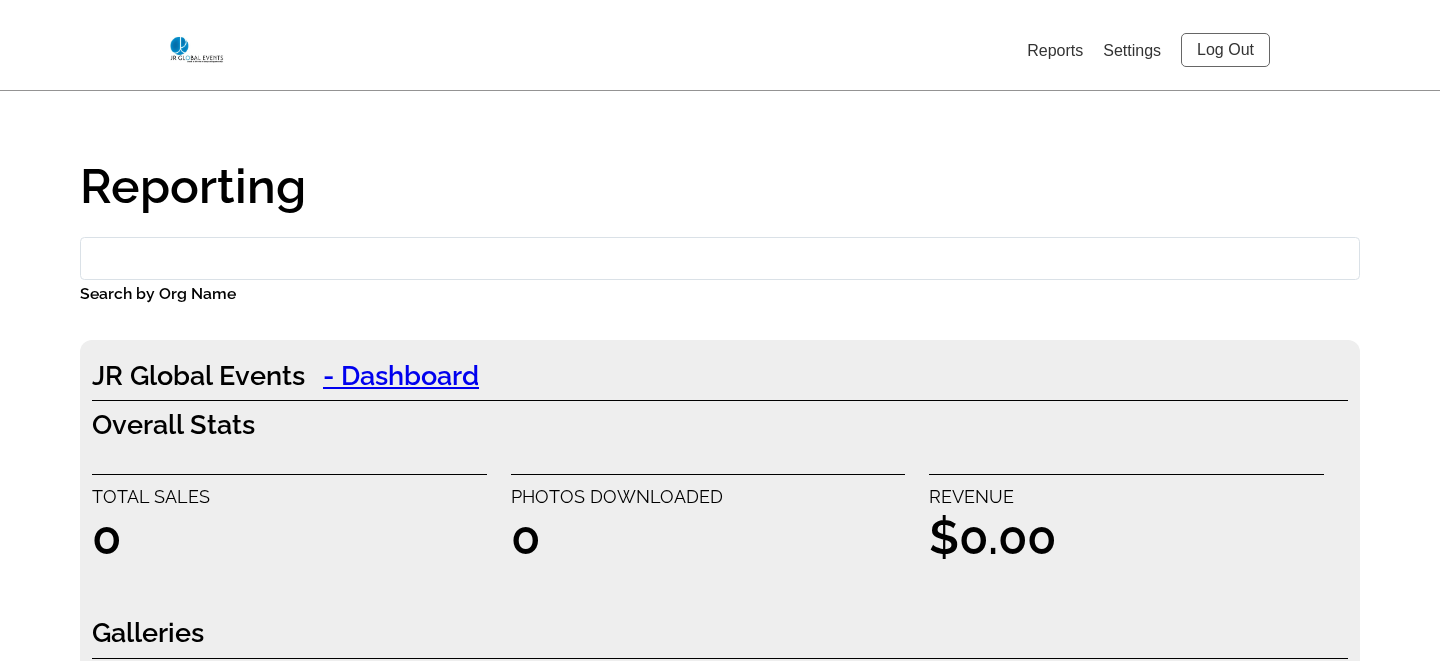 click on "Log Out" at bounding box center (1225, 50) 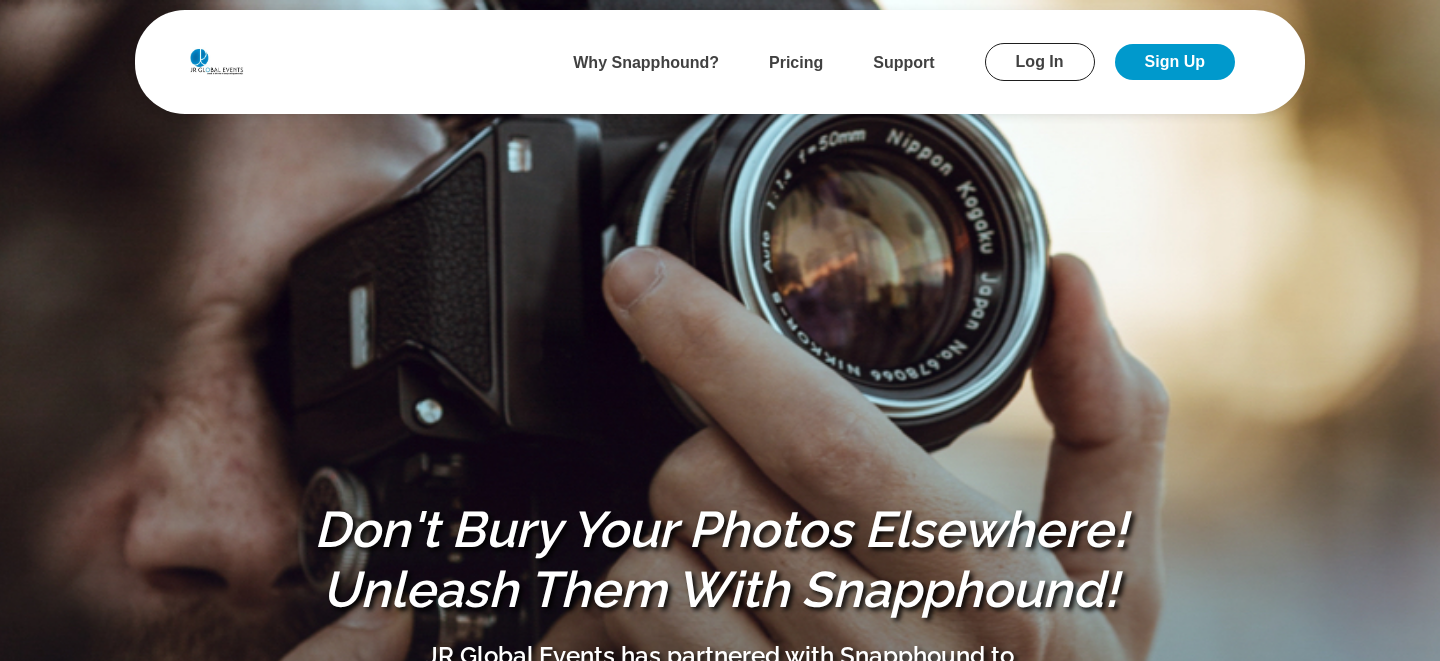 click on "Log In" at bounding box center (1040, 62) 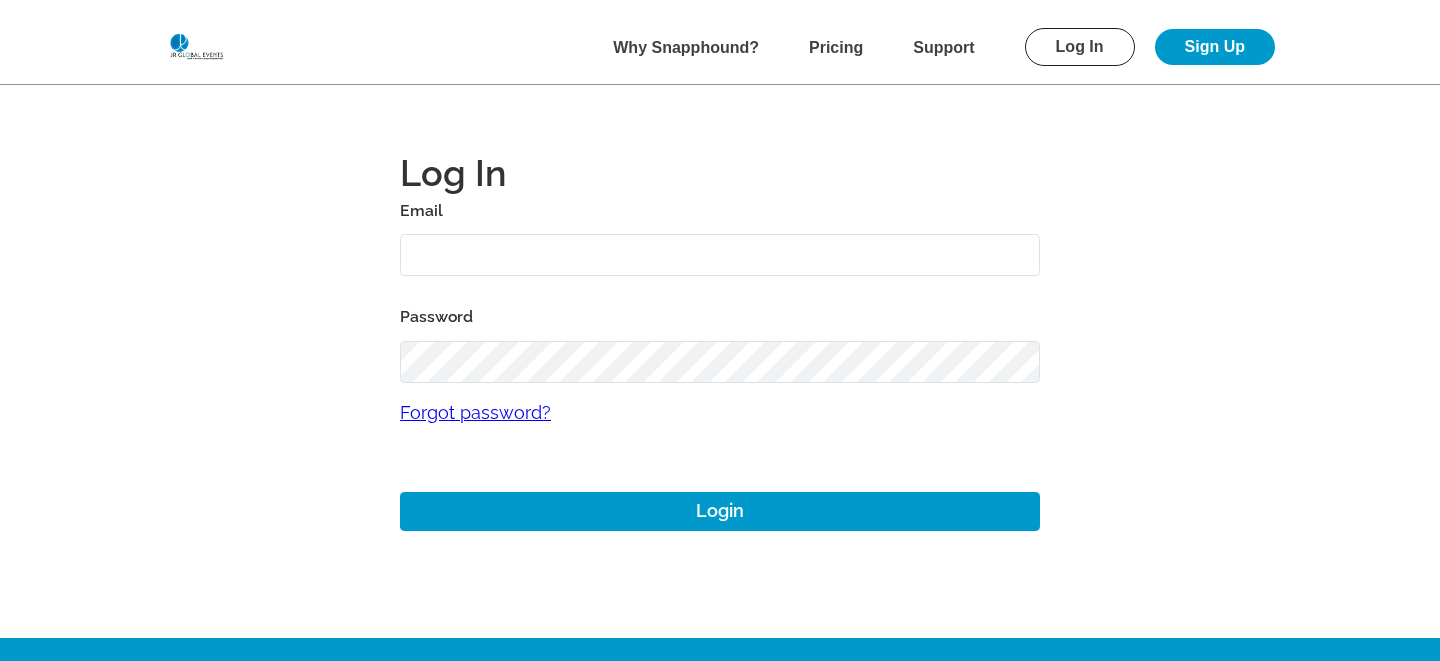 click at bounding box center [720, 255] 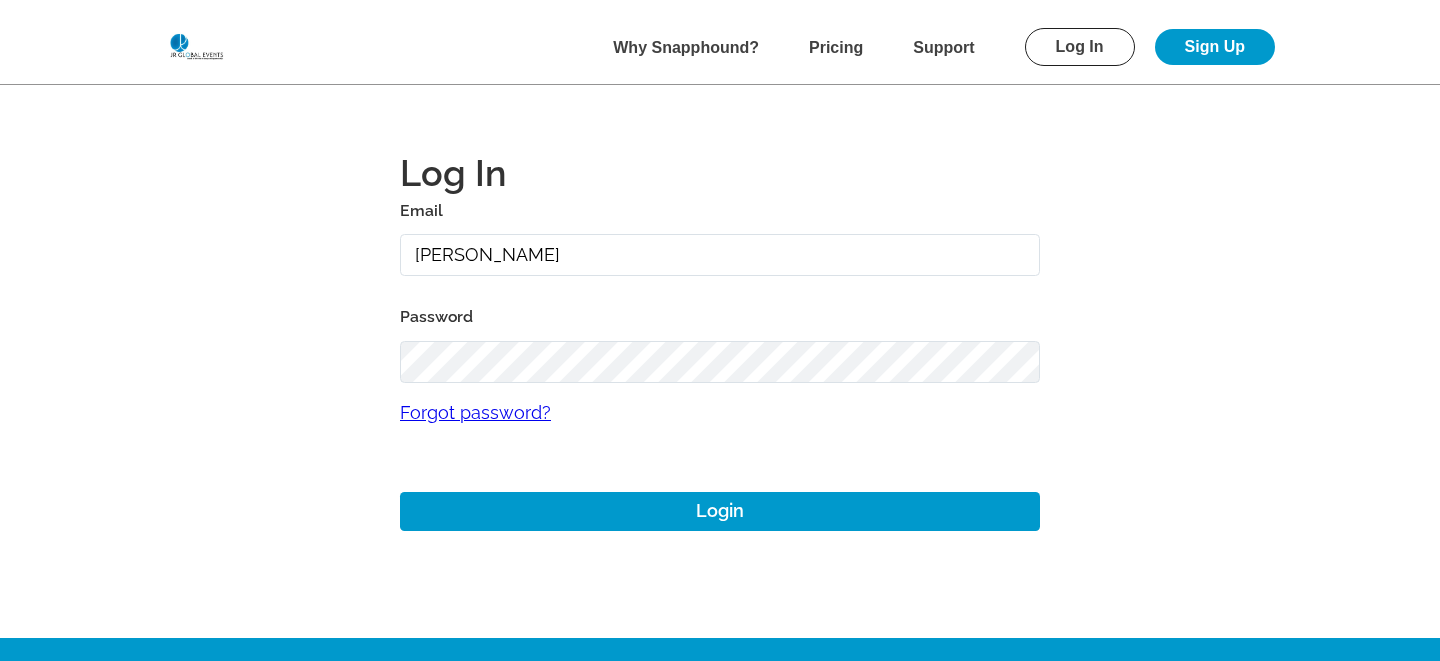 type on "mike+jr@snapphound.com" 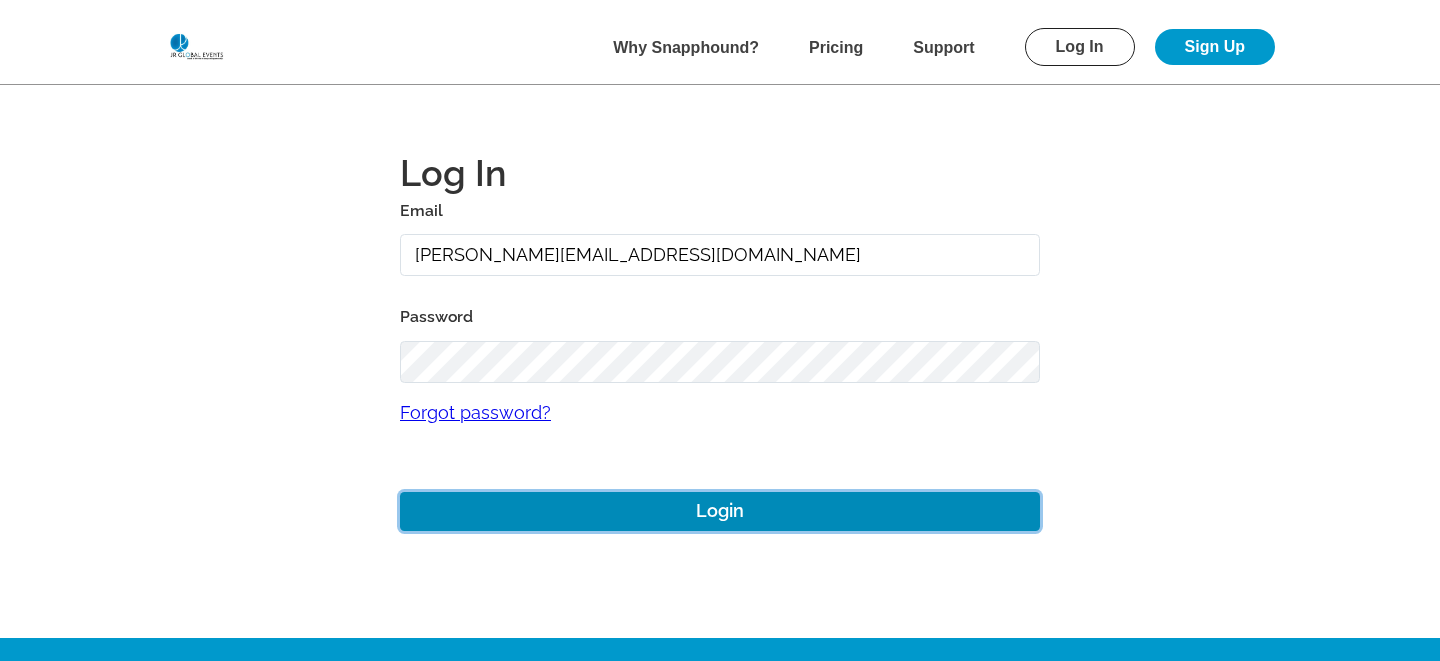 click on "Login" at bounding box center (720, 511) 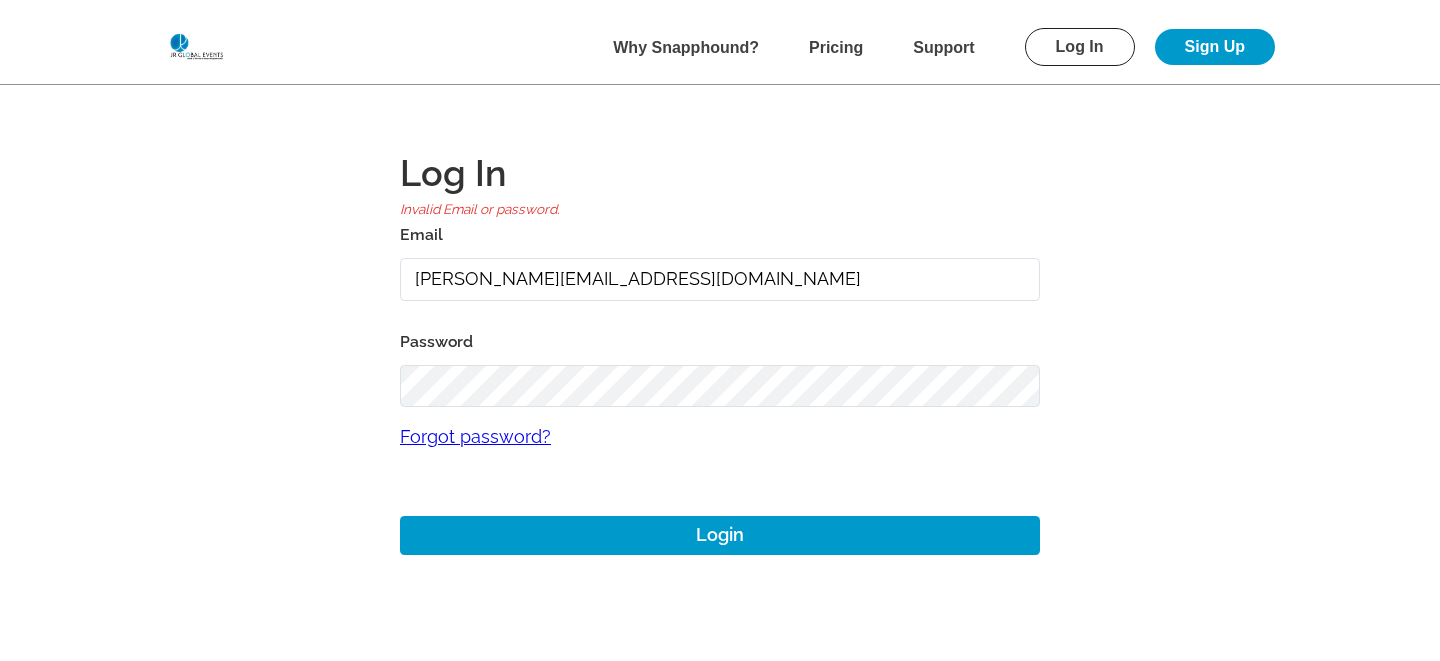 click on "Log In Invalid Email or password.  Email  mike+jr@snapphound.com  Password  Forgot password? Login" at bounding box center (720, 331) 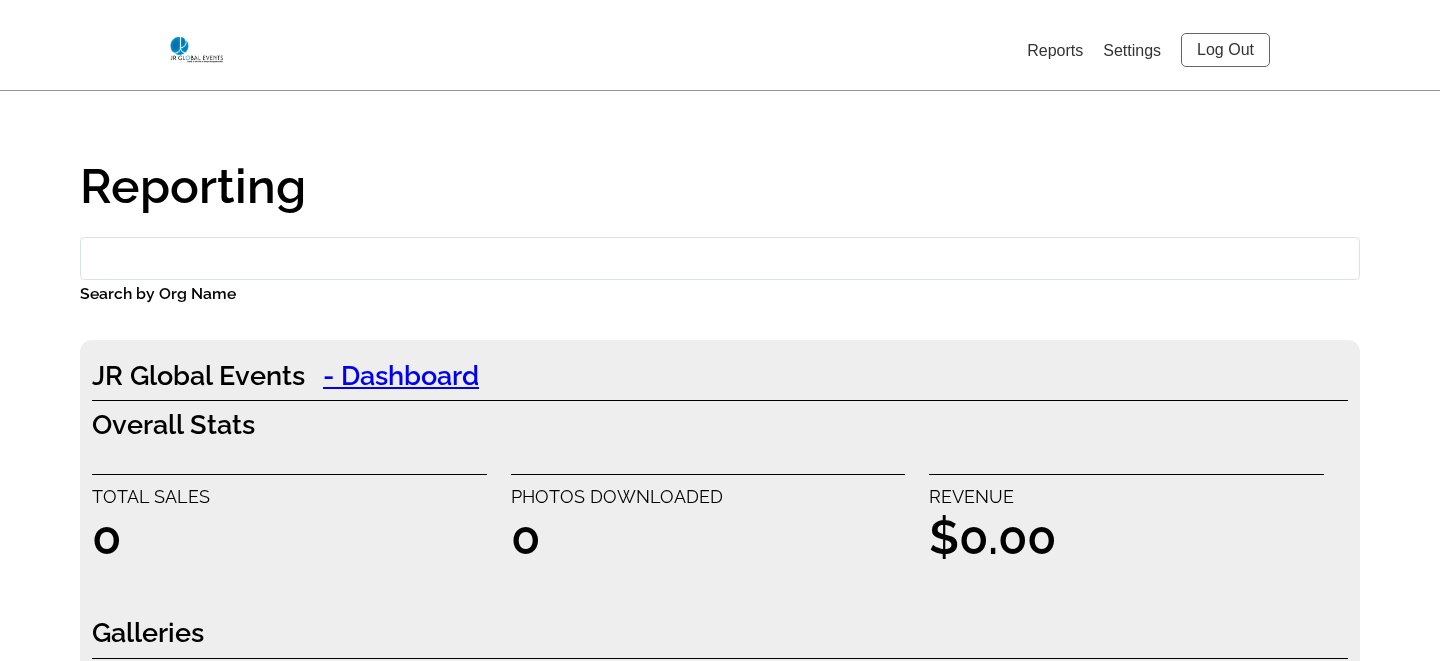 click on "Settings" at bounding box center (1132, 50) 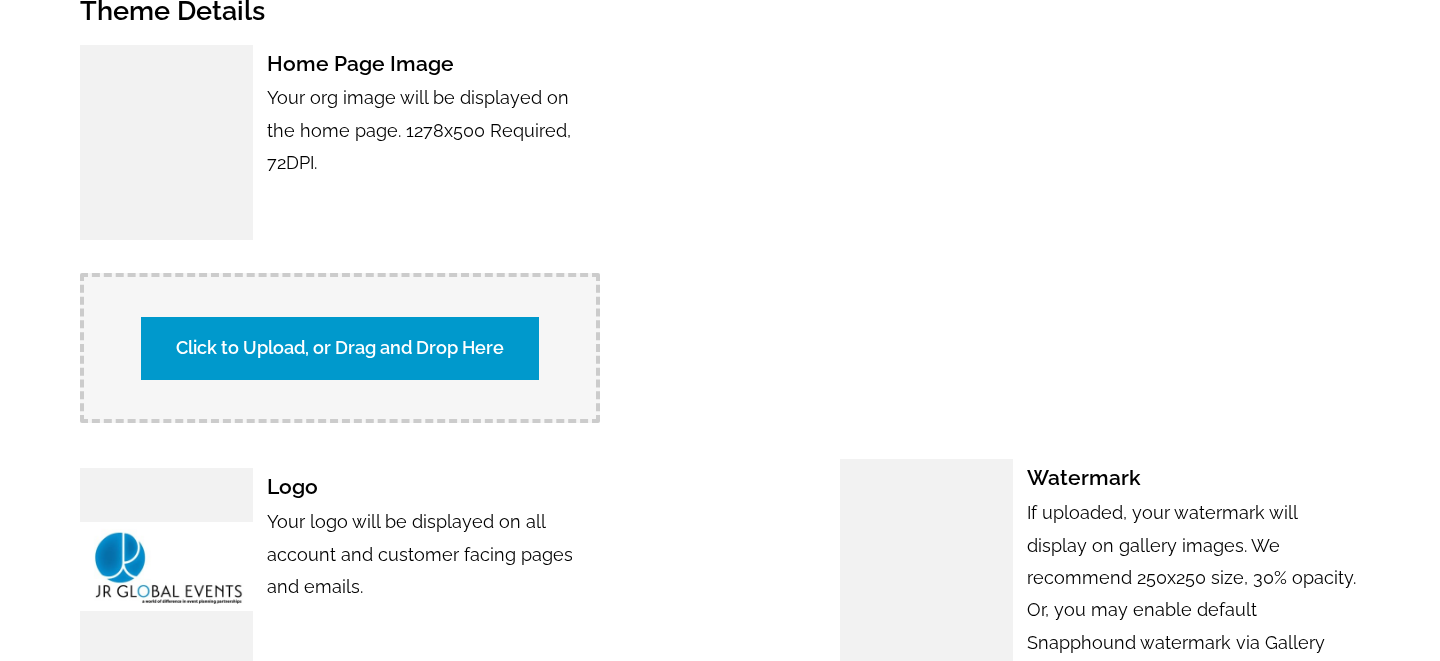 scroll, scrollTop: 1263, scrollLeft: 0, axis: vertical 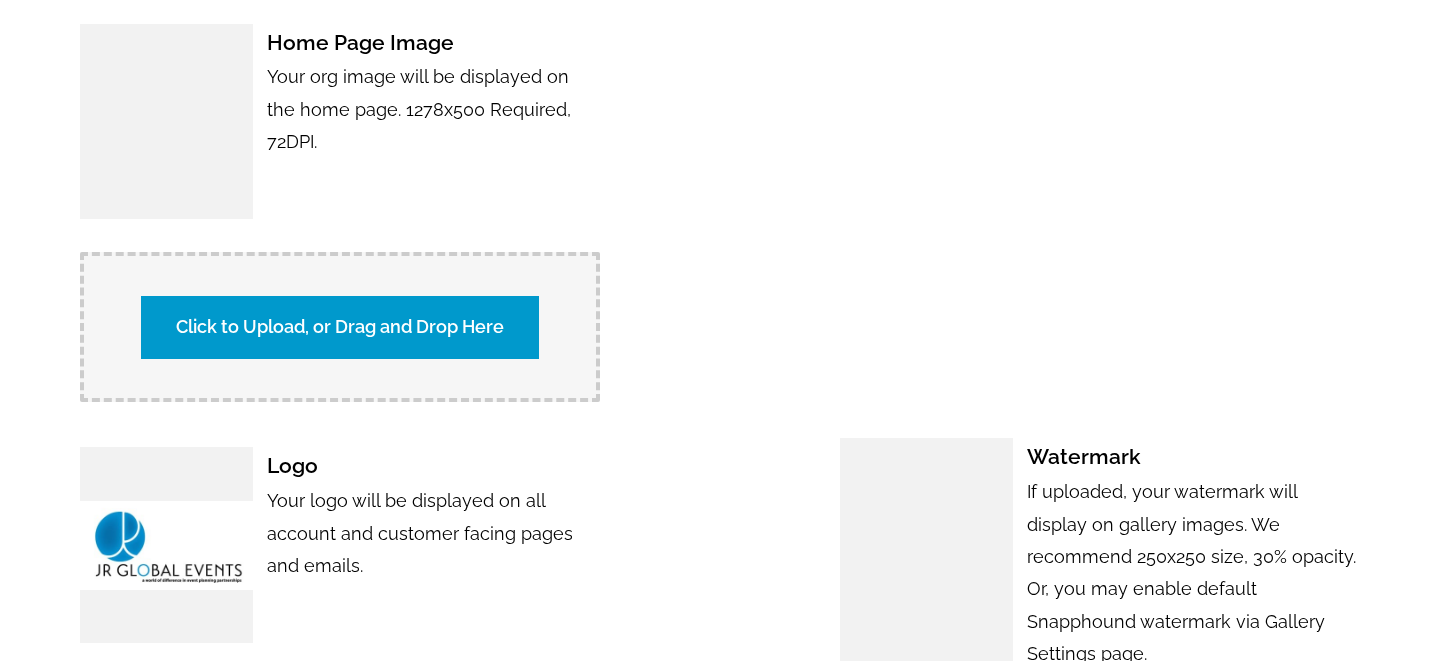 click on "Click to Upload, or Drag and Drop Here" at bounding box center (340, 327) 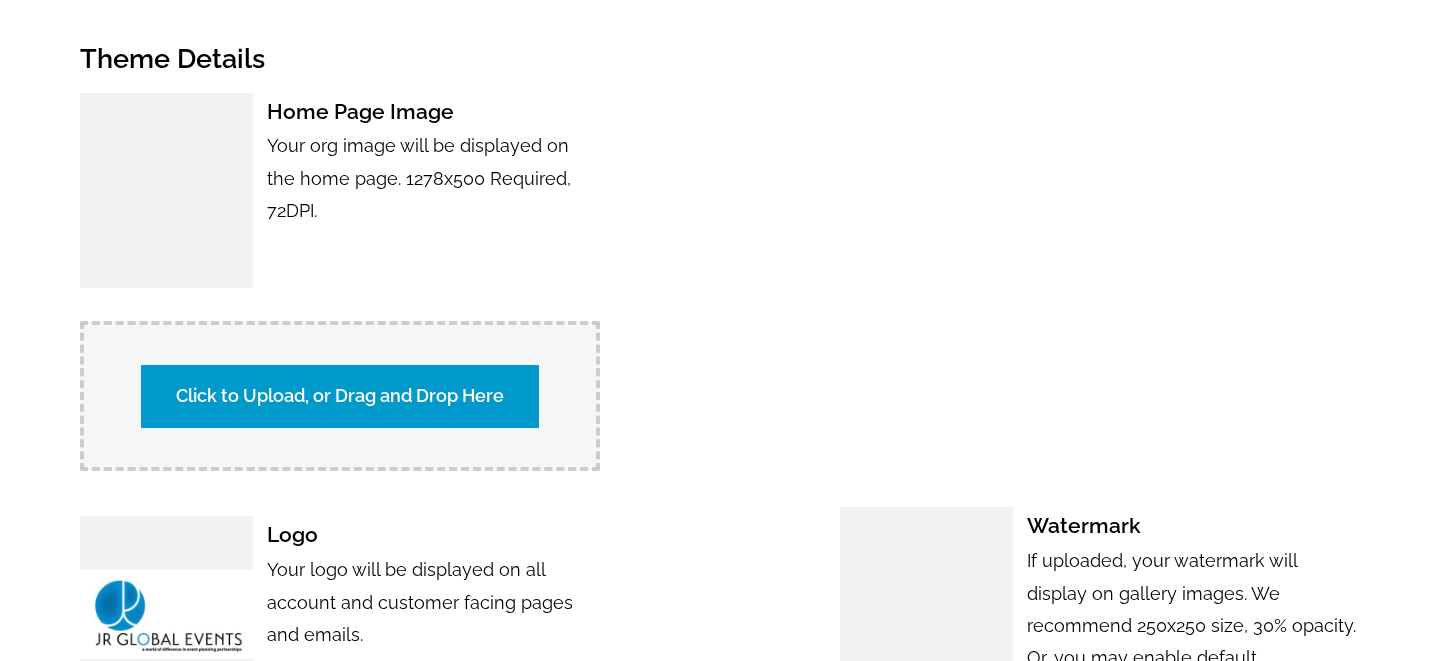 scroll, scrollTop: 1161, scrollLeft: 0, axis: vertical 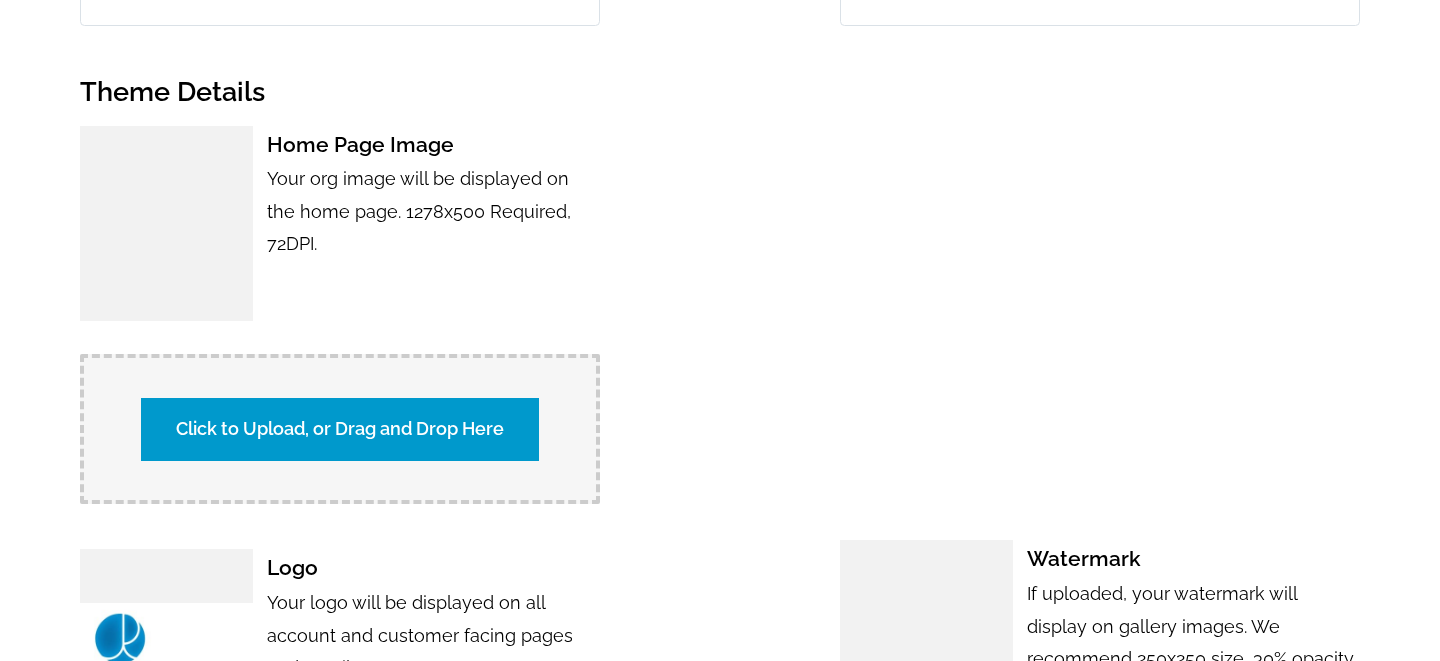 click on "Click to Upload, or Drag and Drop Here" at bounding box center [340, 429] 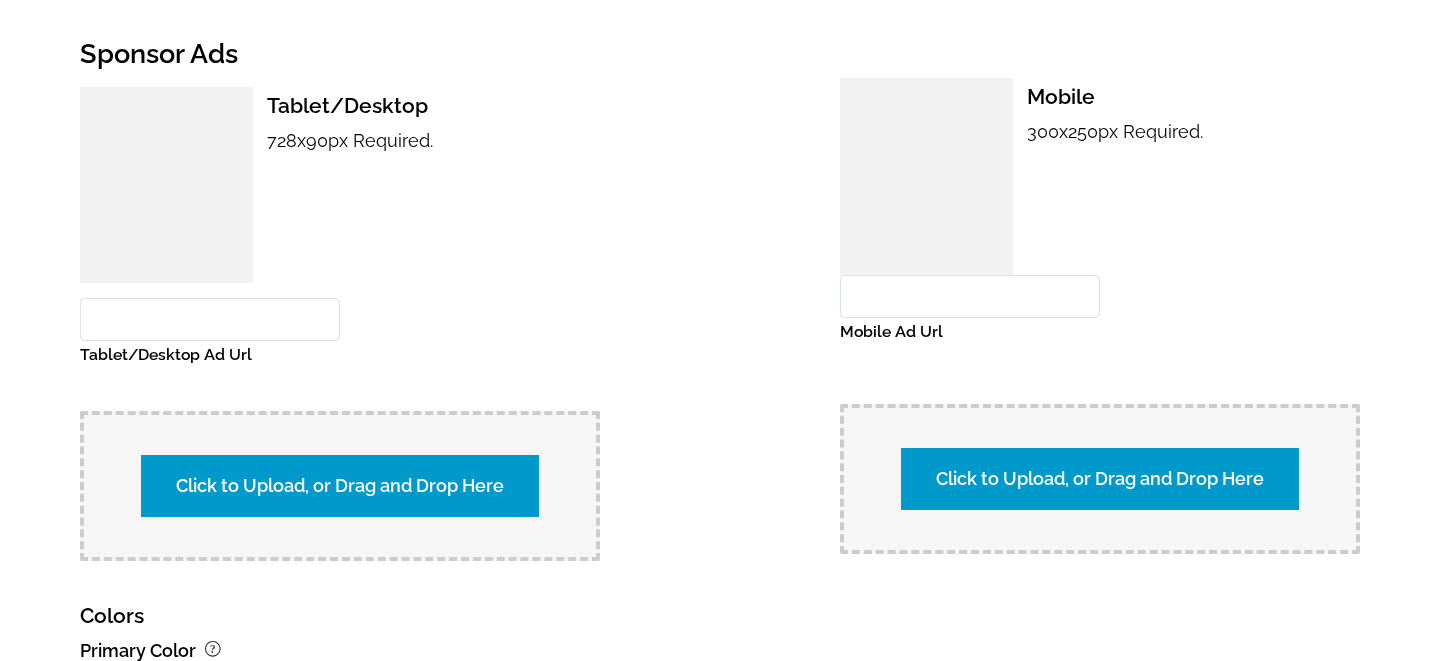 scroll, scrollTop: 2513, scrollLeft: 0, axis: vertical 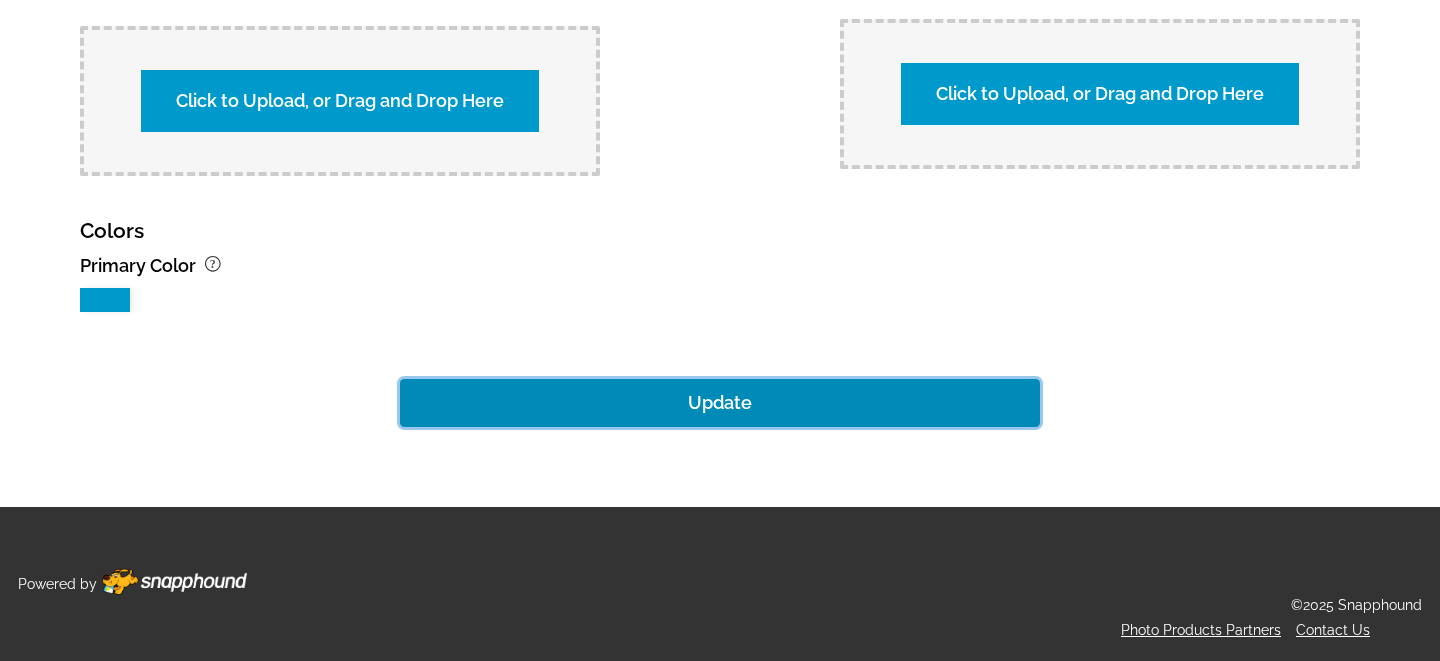 click on "Update" at bounding box center [720, 403] 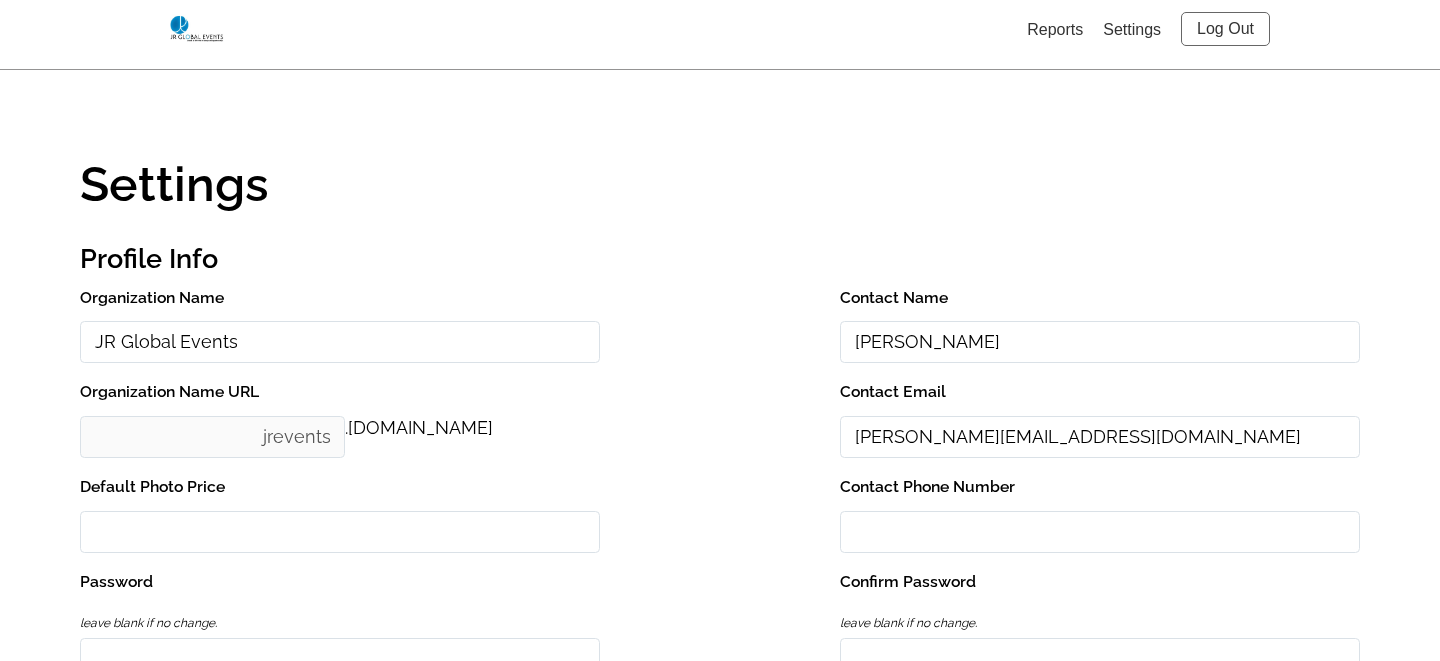 scroll, scrollTop: 23, scrollLeft: 0, axis: vertical 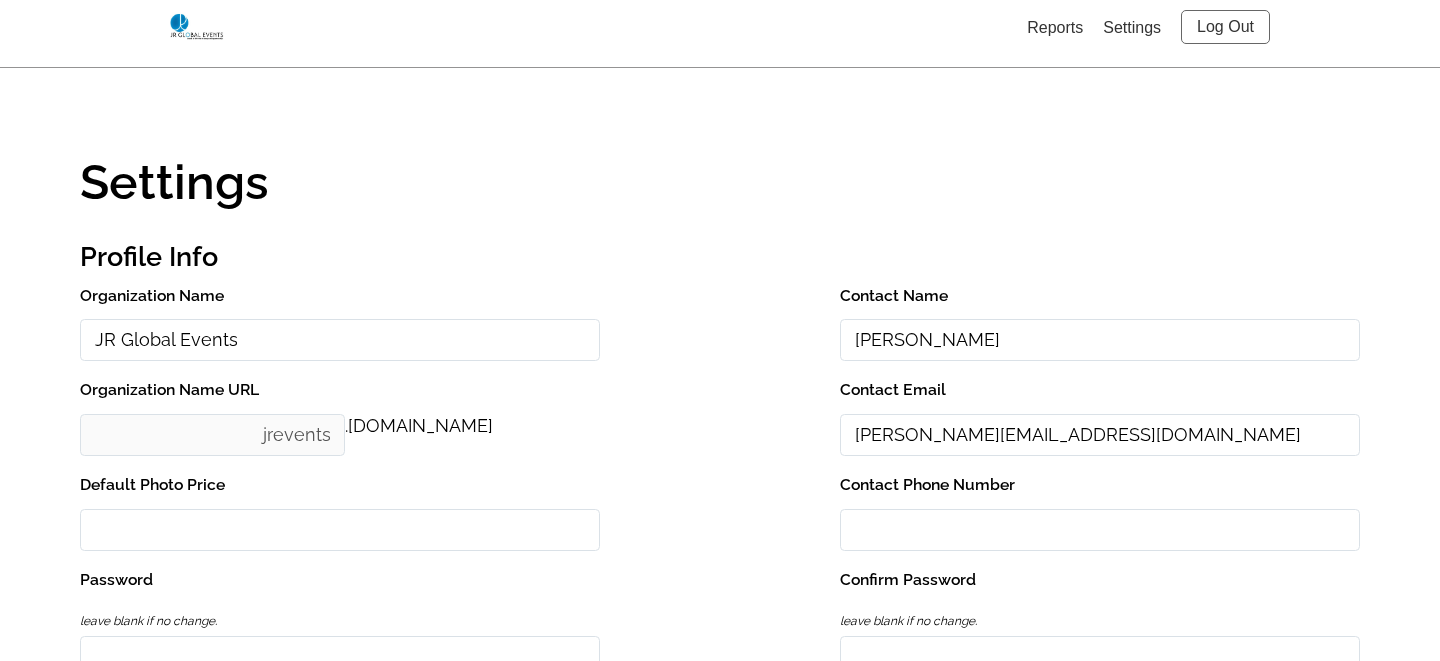 click on "Settings Profile Info Organization Name JR Global Events Contact Name Jennafer Ross .snapphound.com Organization Name URL jrevents Contact Email mike+jr@snapphound.com Default Photo Price Contact Phone Number Password leave blank if no change. Confirm Password leave blank if no change. User Email leave blank if no change. mike+jr@snapphound.com Other contact Info (optional) Name Address Email City State Zip Phone Number Tax ID Theme Details Home Page Image Your org image will be displayed on the home page. 1278x500 Required, 72DPI.  Click to Upload, or Drag and Drop Here  Logo Your logo will be displayed on all account and customer facing pages and emails. Delete Click to Upload, or Drag and Drop Here  Watermark If uploaded, your watermark will display on gallery images. We recommend 250x250 size, 30% opacity. Or, you may enable default Snapphound watermark via Gallery Settings page.  Click to Upload, or Drag and Drop Here  Sponsor Ads Tablet/Desktop 728x90px Required. Tablet/Desktop Ad Url Mobile Colors ?" 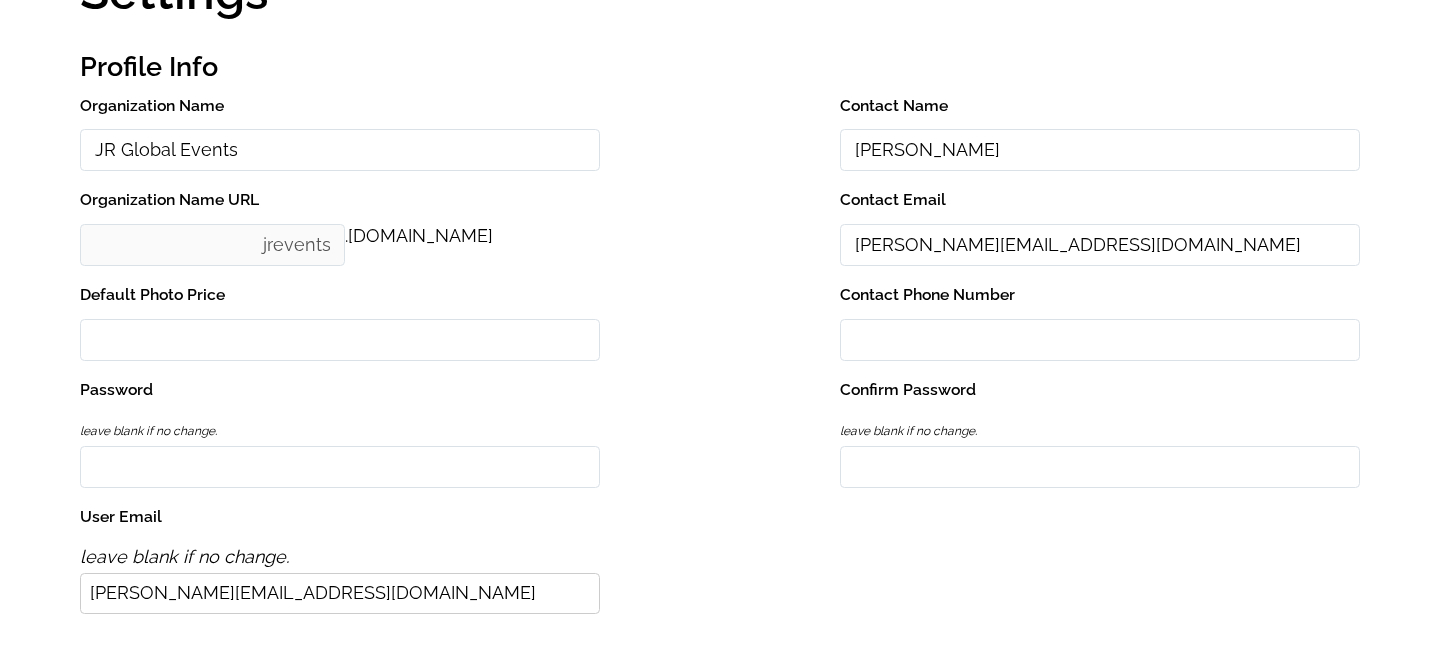 scroll, scrollTop: 0, scrollLeft: 0, axis: both 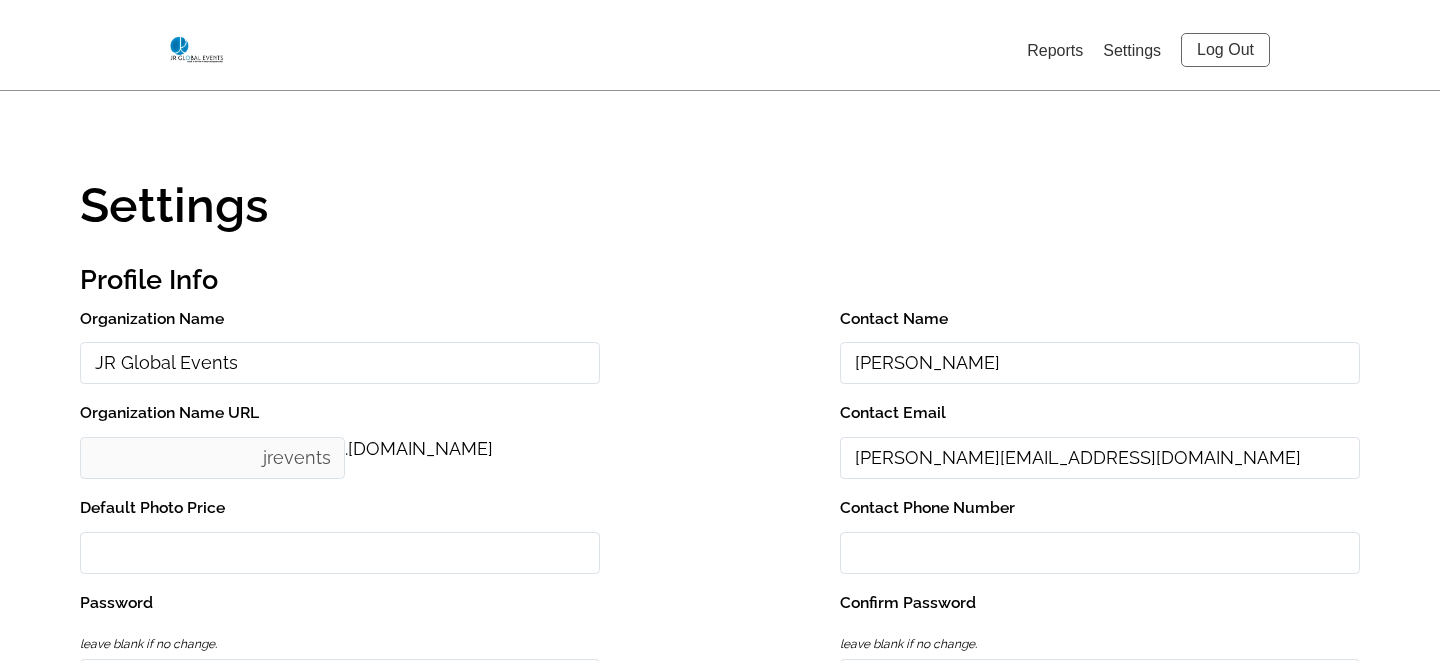 click on "Log Out" at bounding box center (1225, 50) 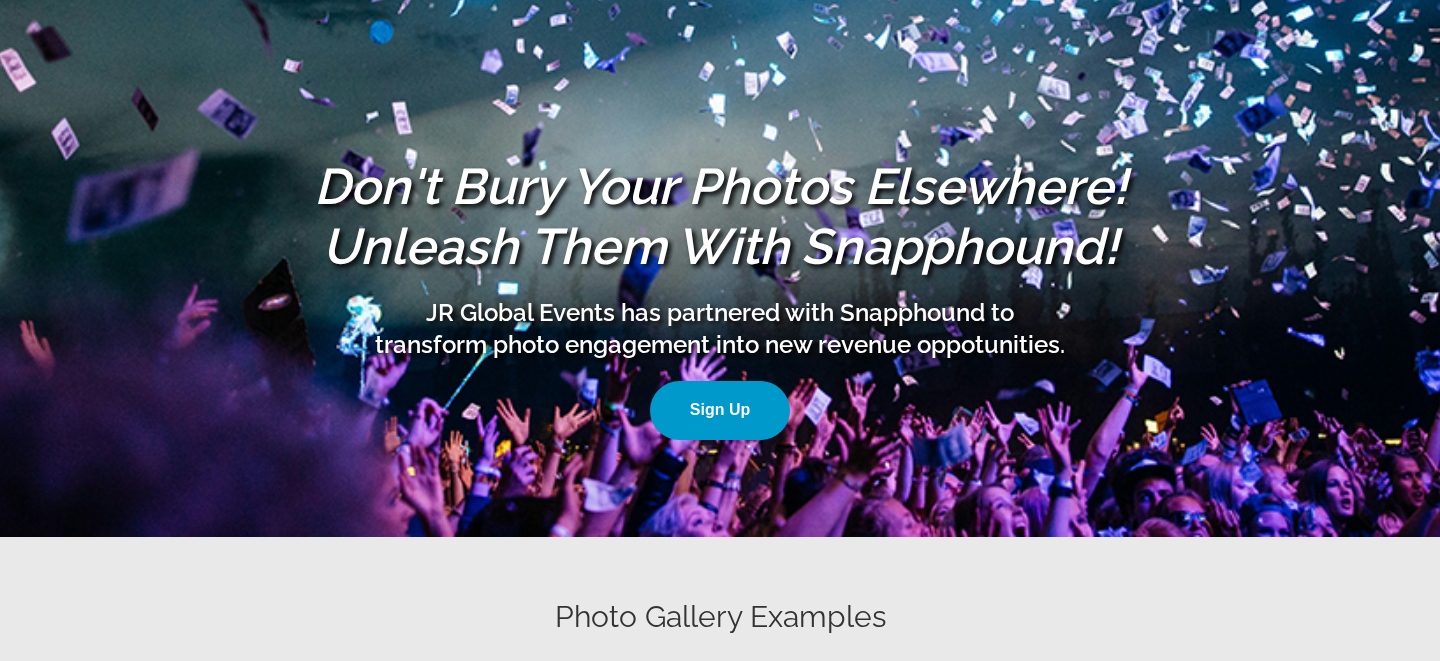 scroll, scrollTop: 0, scrollLeft: 0, axis: both 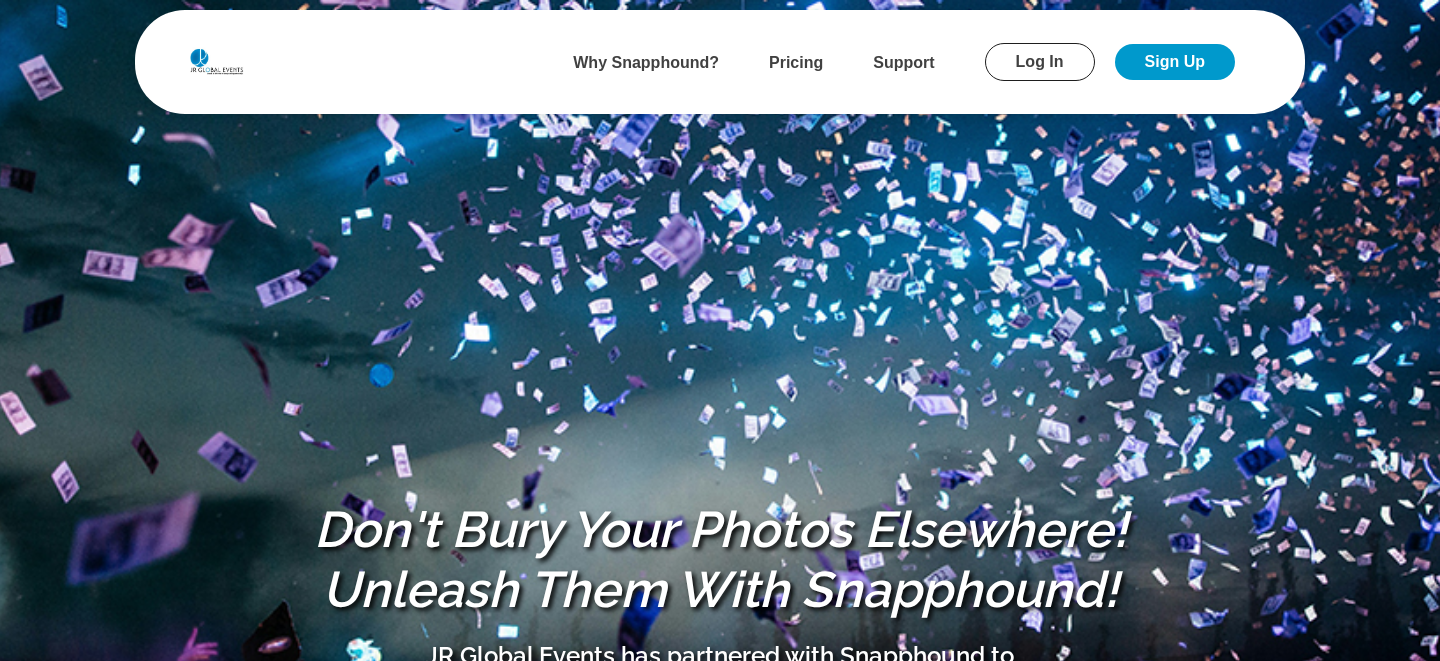 click on "Sign Up" at bounding box center (1175, 62) 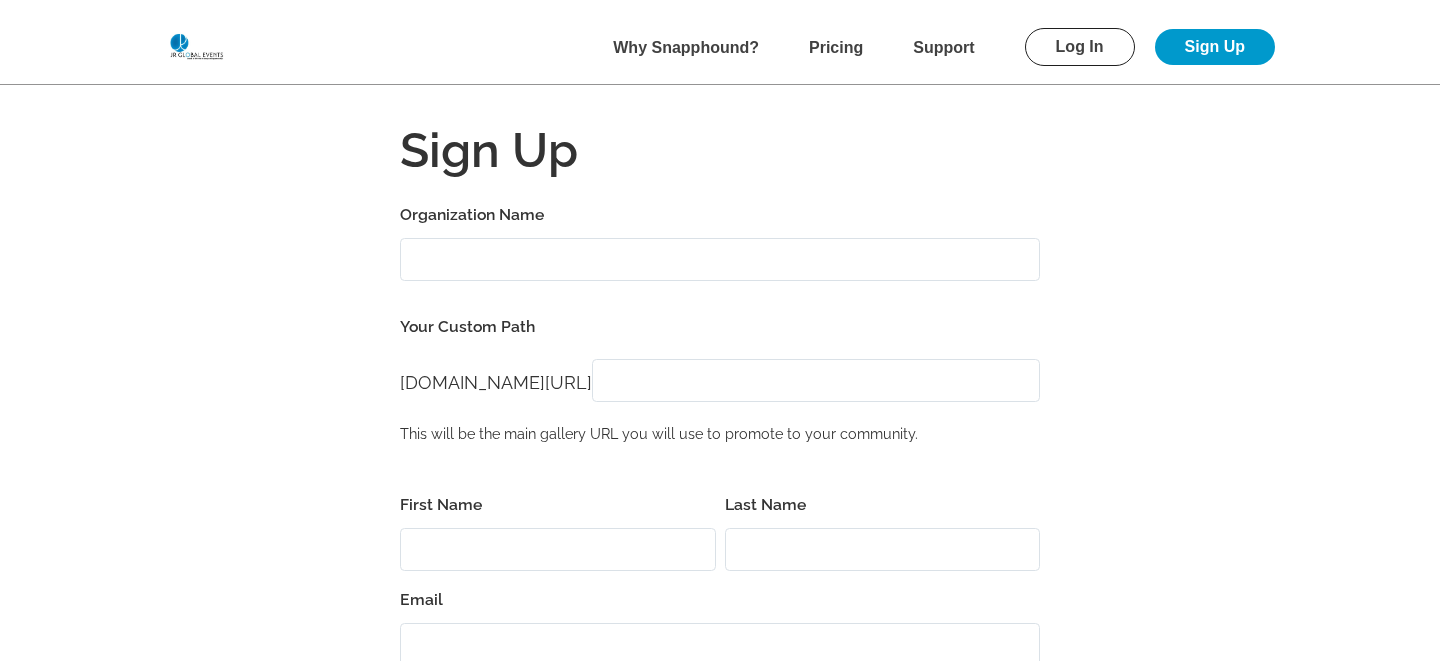 click on "Organization Name" 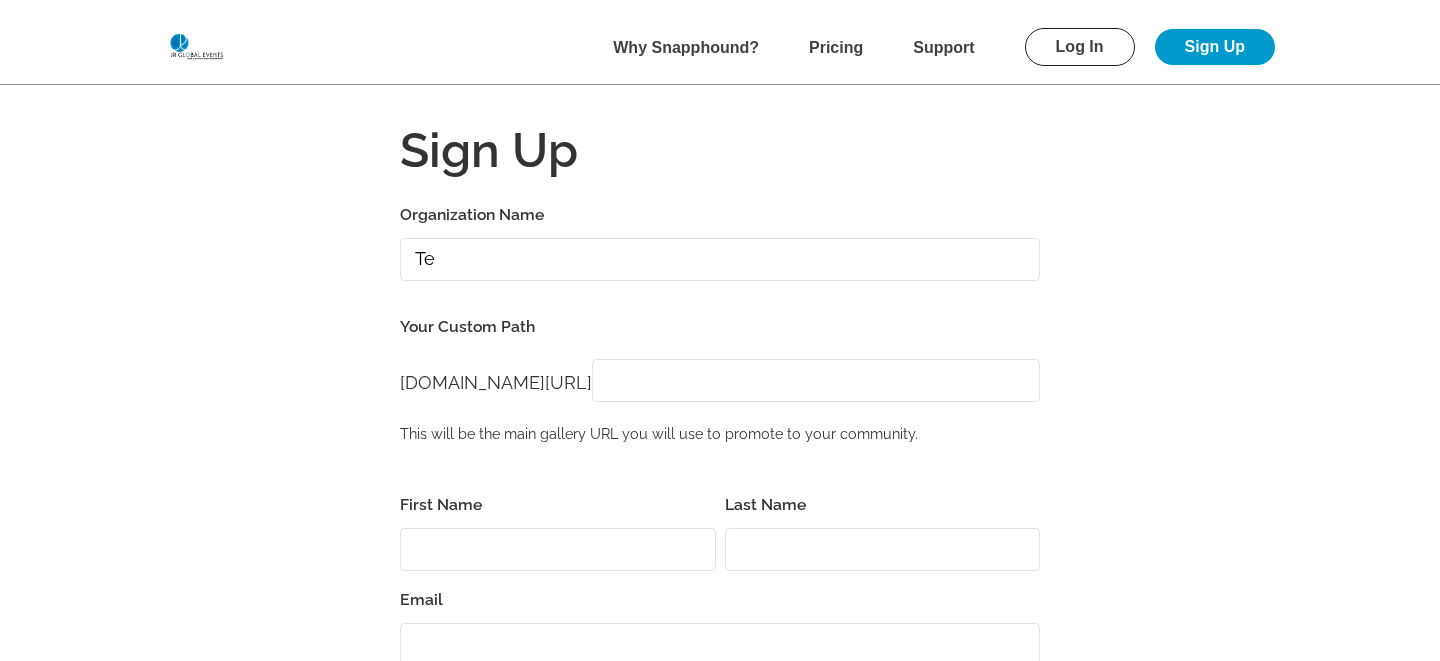 type on "T" 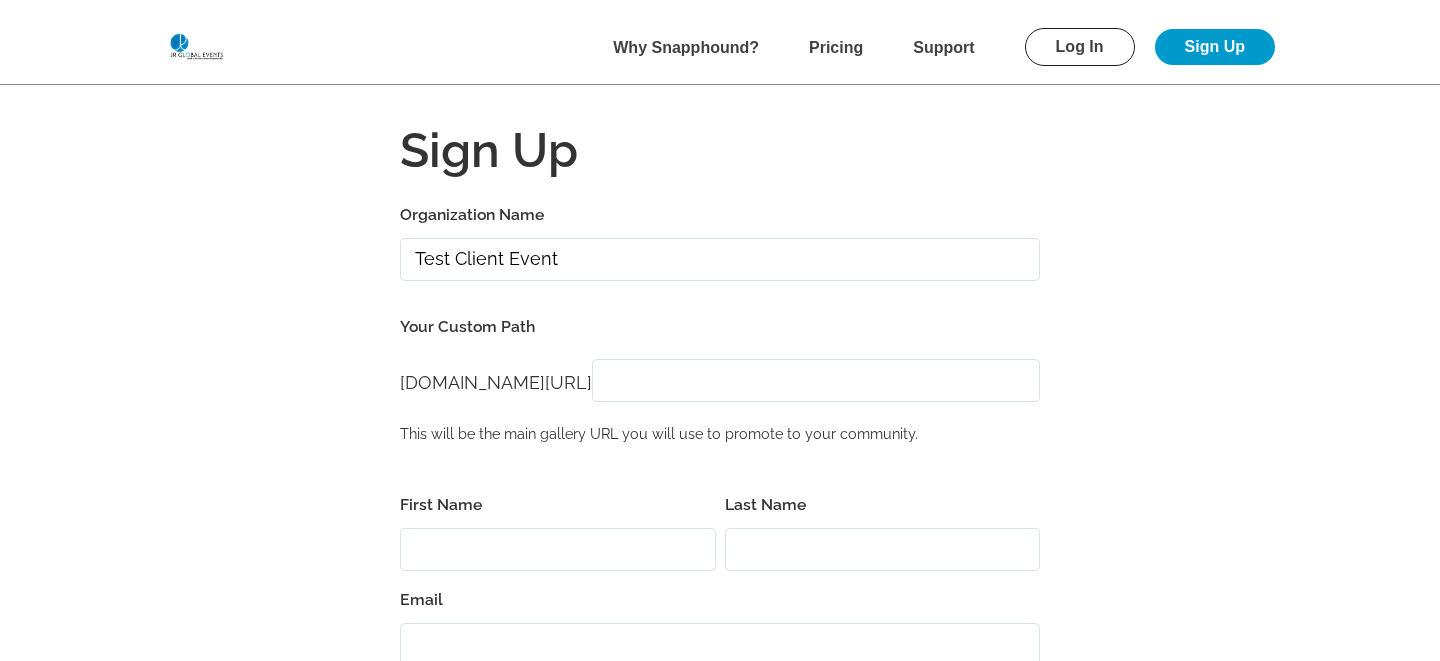 type on "Test Client Event" 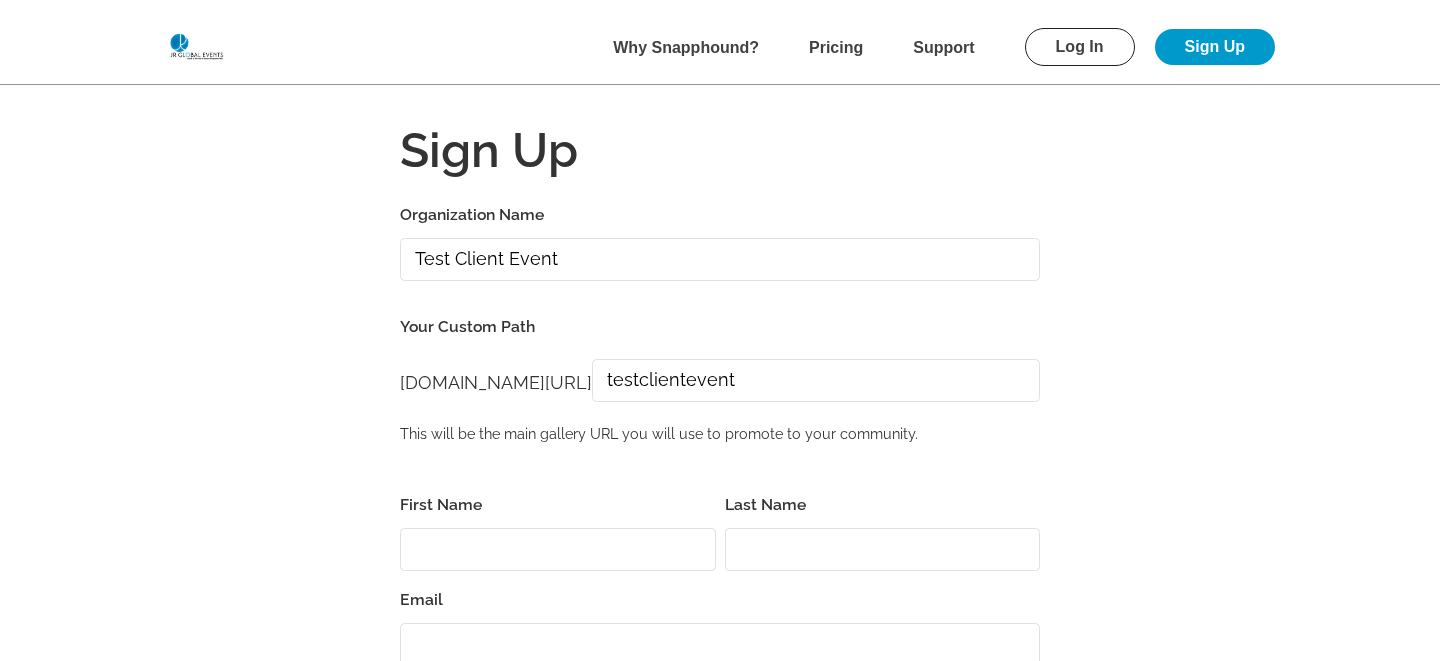 type on "testclientevent" 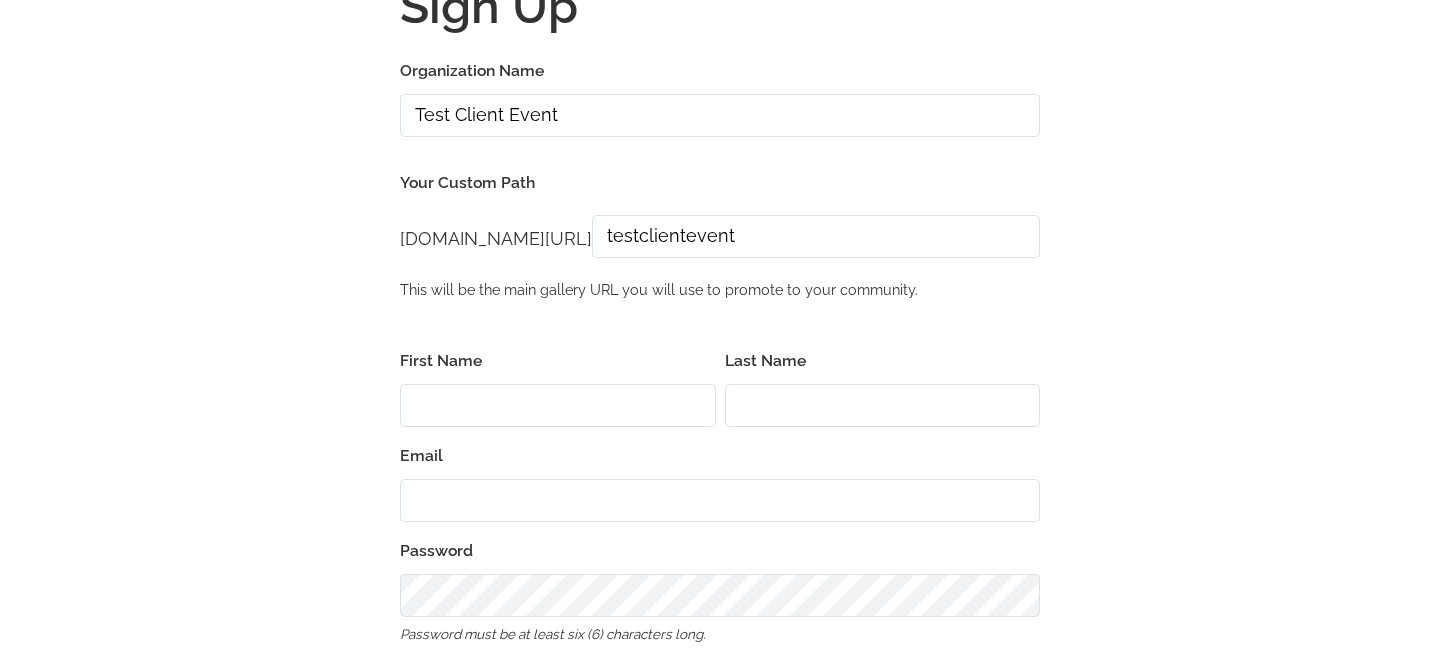 scroll, scrollTop: 145, scrollLeft: 0, axis: vertical 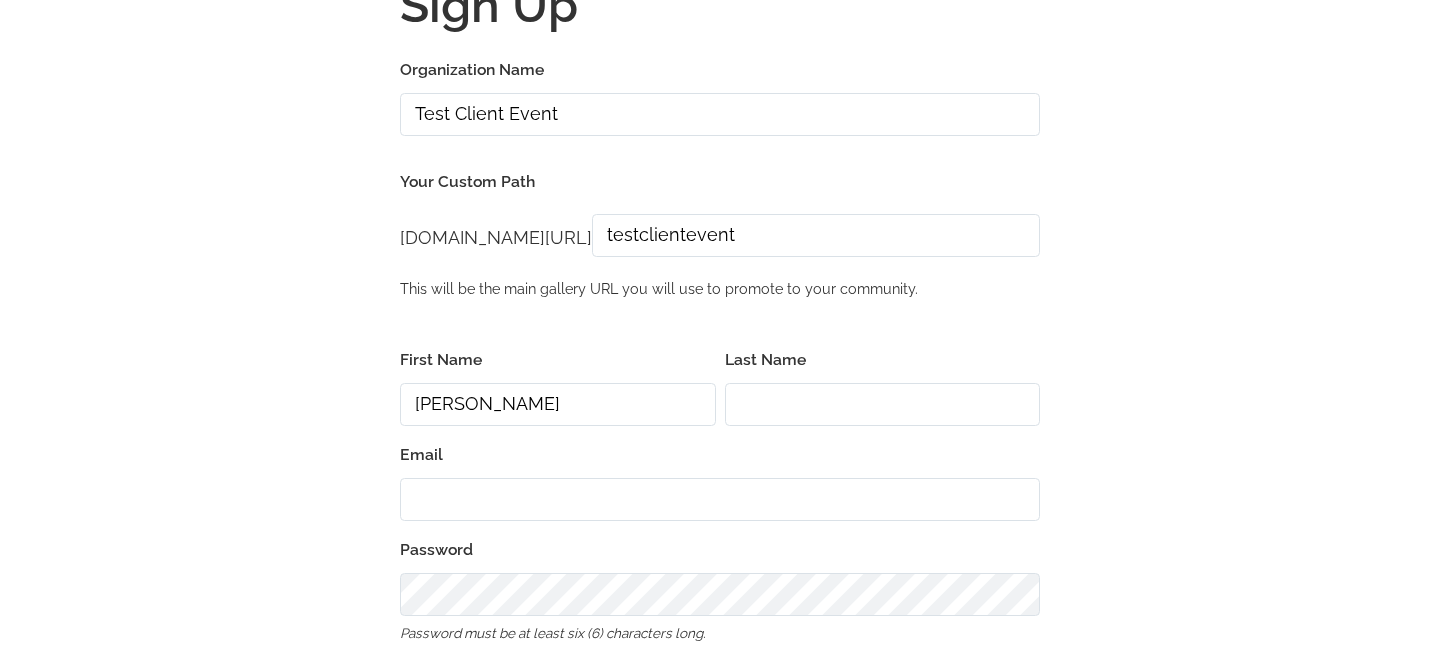 type on "Jennafer" 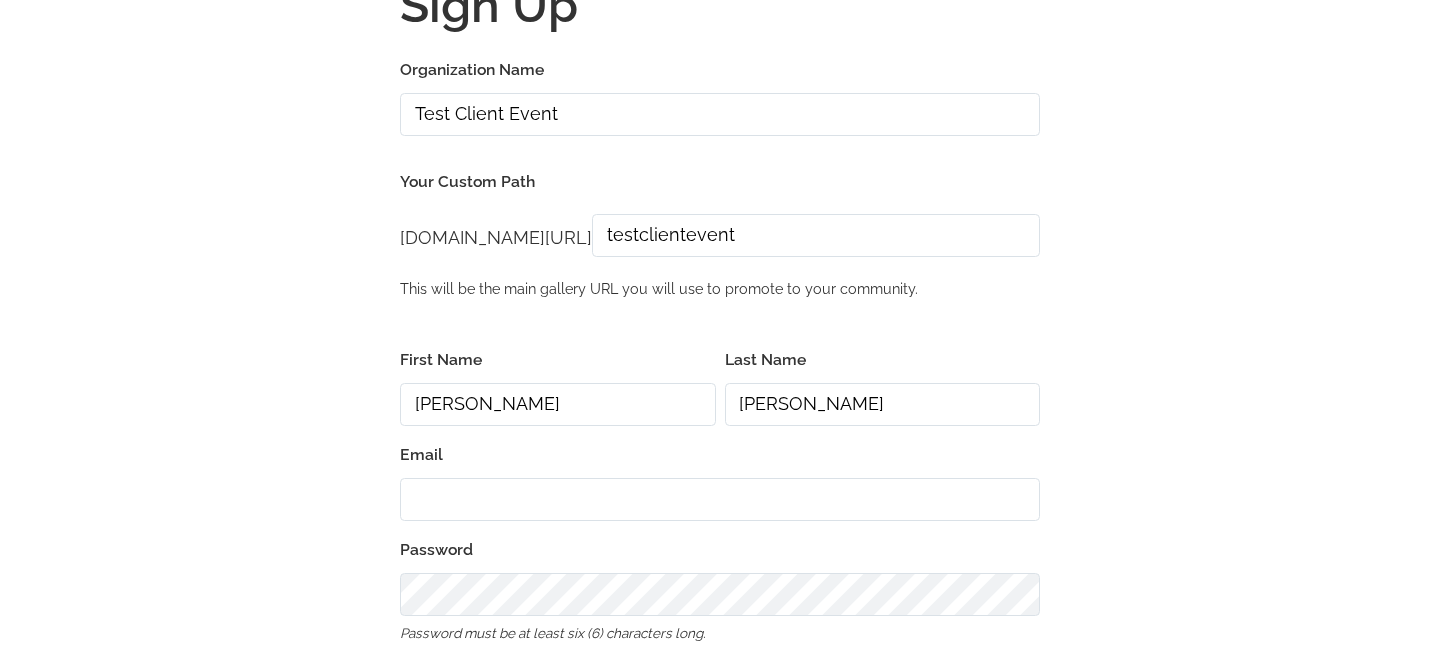 type on "Zarrilli" 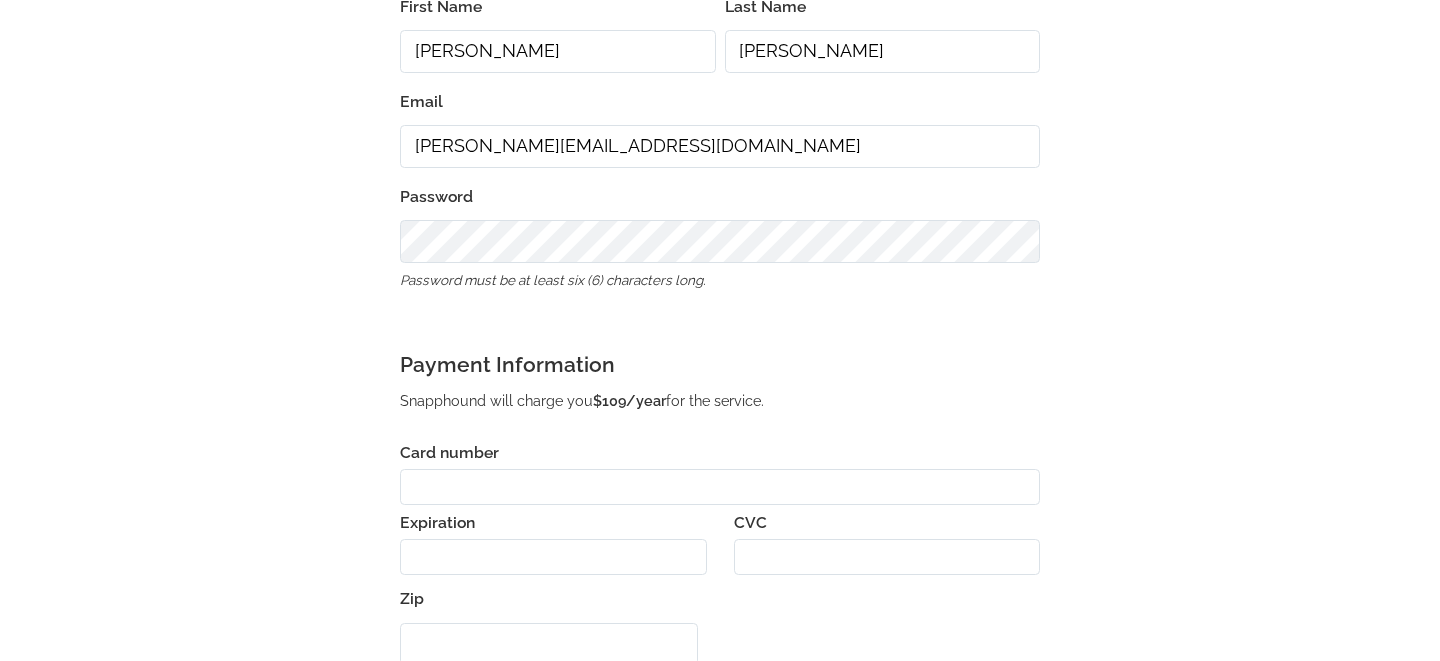 scroll, scrollTop: 499, scrollLeft: 0, axis: vertical 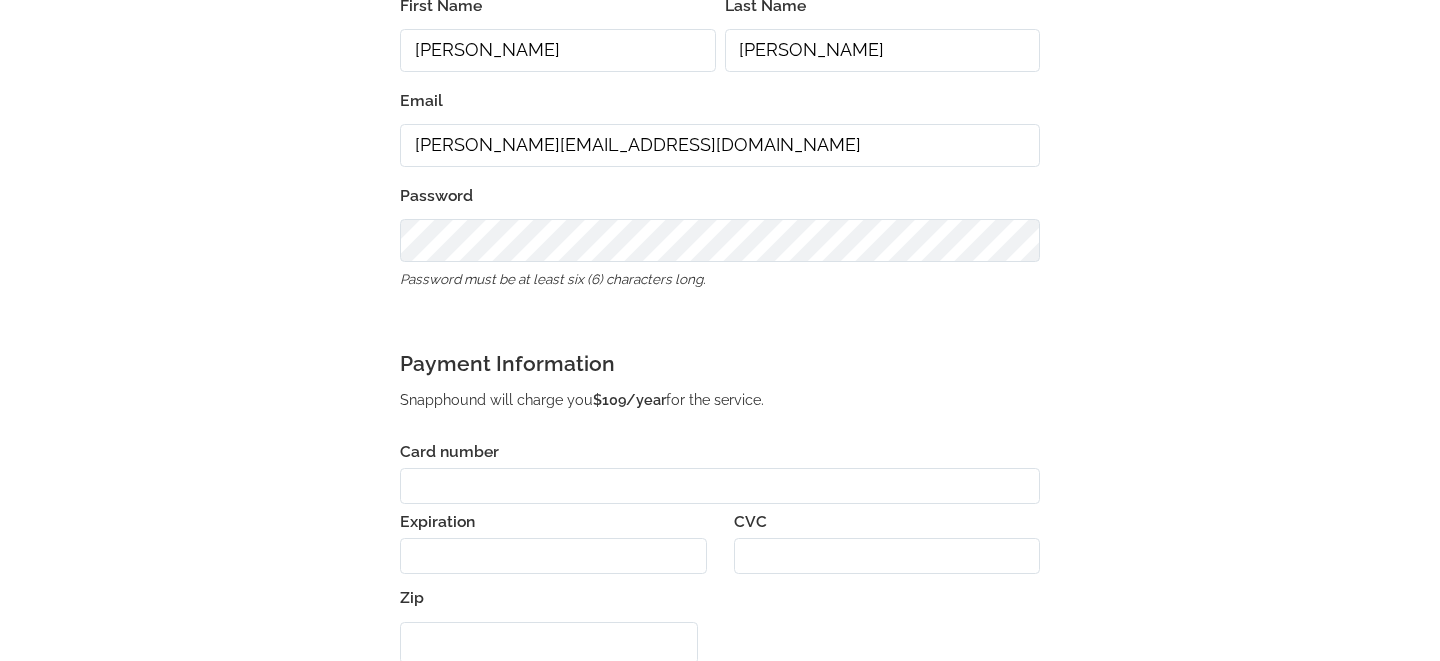 type on "[PERSON_NAME][EMAIL_ADDRESS][DOMAIN_NAME]" 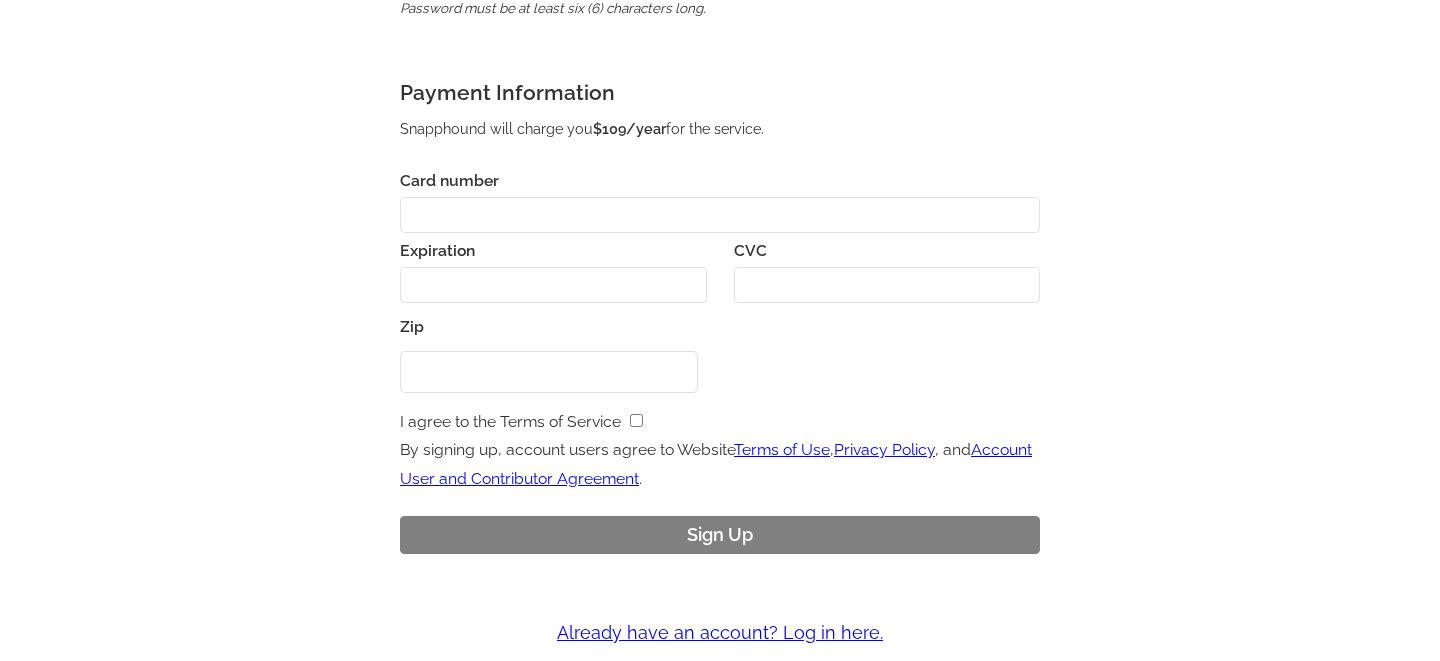 scroll, scrollTop: 828, scrollLeft: 0, axis: vertical 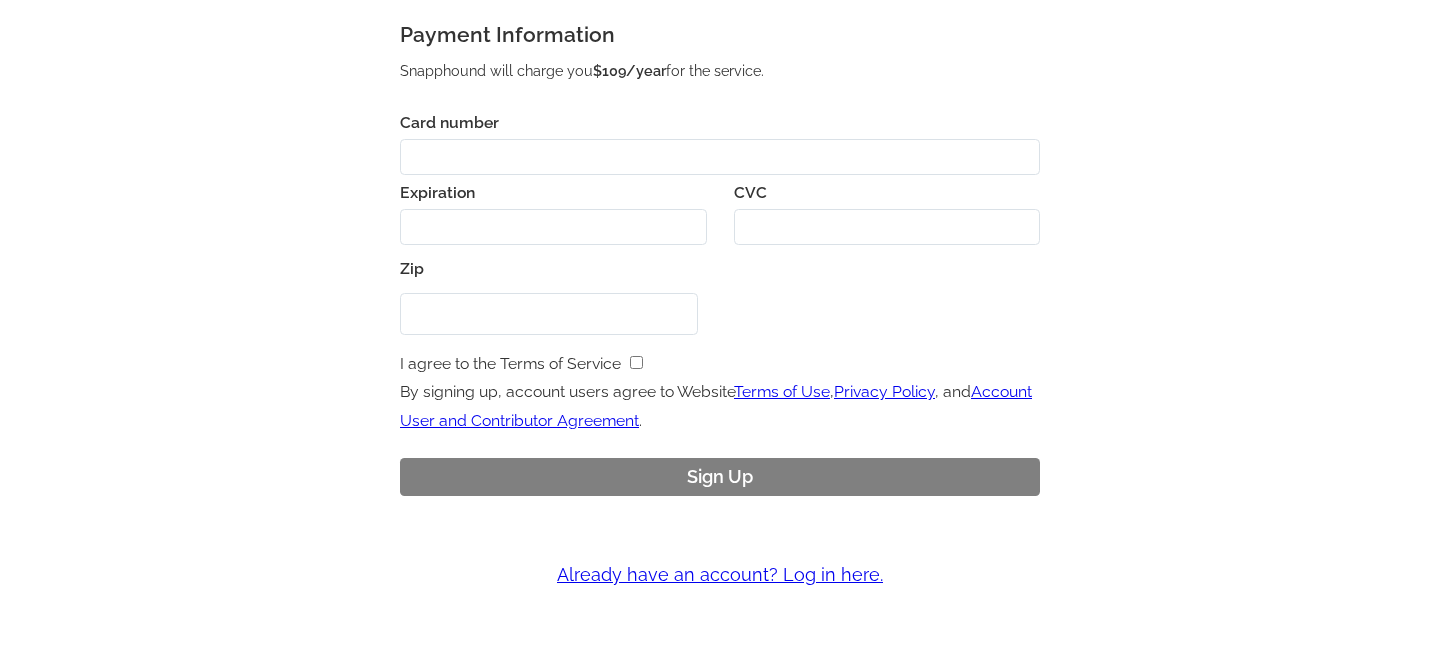 click on "I agree to the Terms of Service" at bounding box center [720, 364] 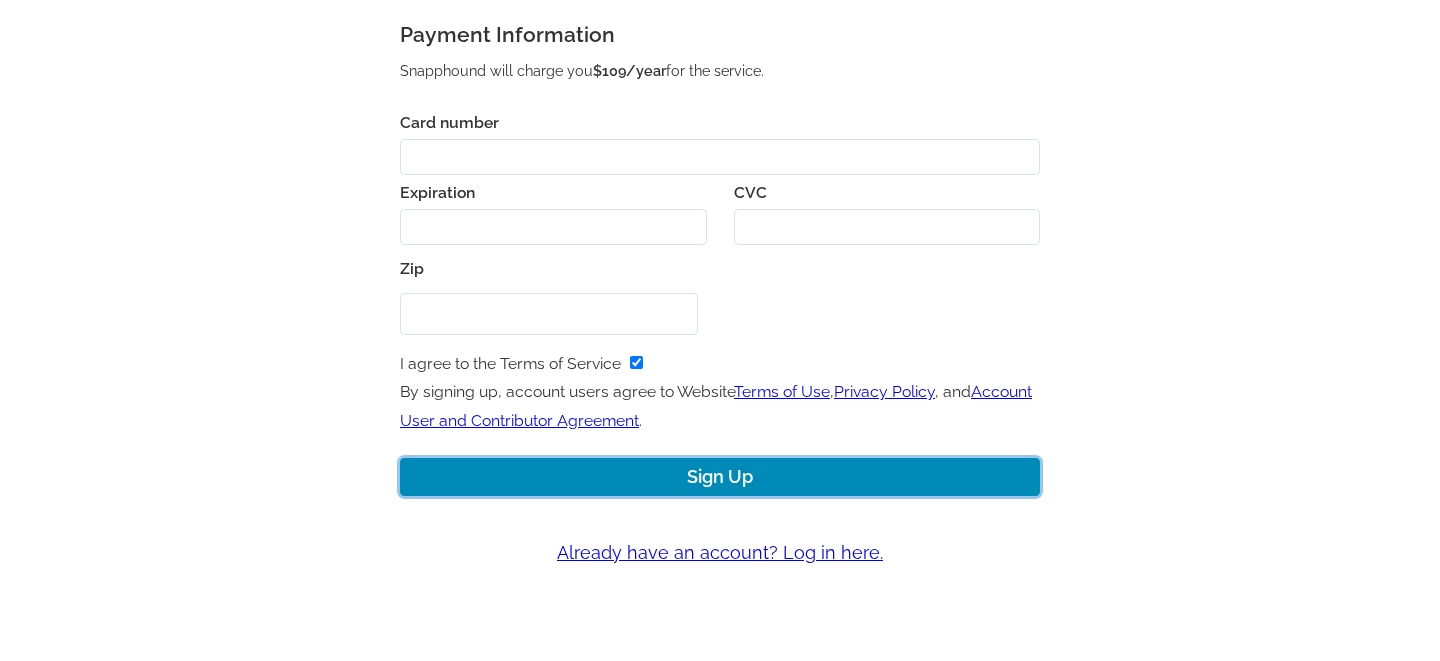 click on "Sign Up" at bounding box center [720, 477] 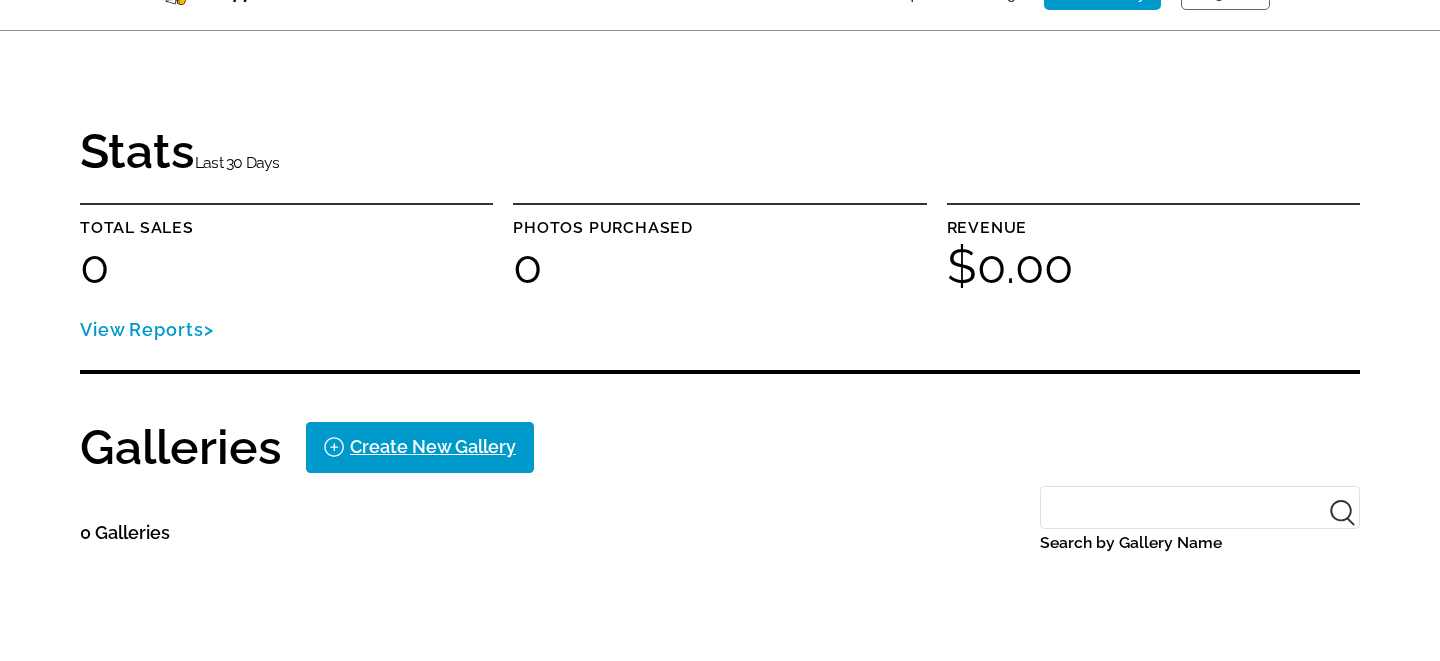 scroll, scrollTop: 0, scrollLeft: 0, axis: both 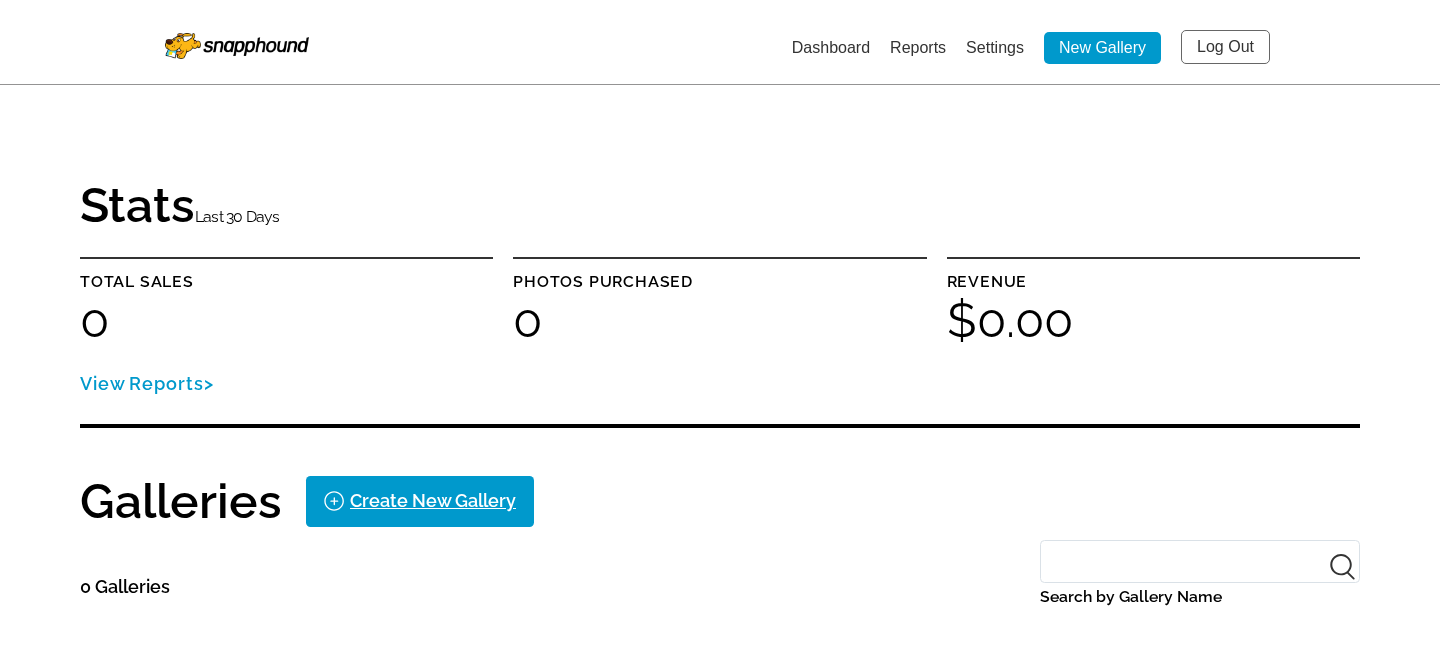 click on "Settings" at bounding box center [995, 47] 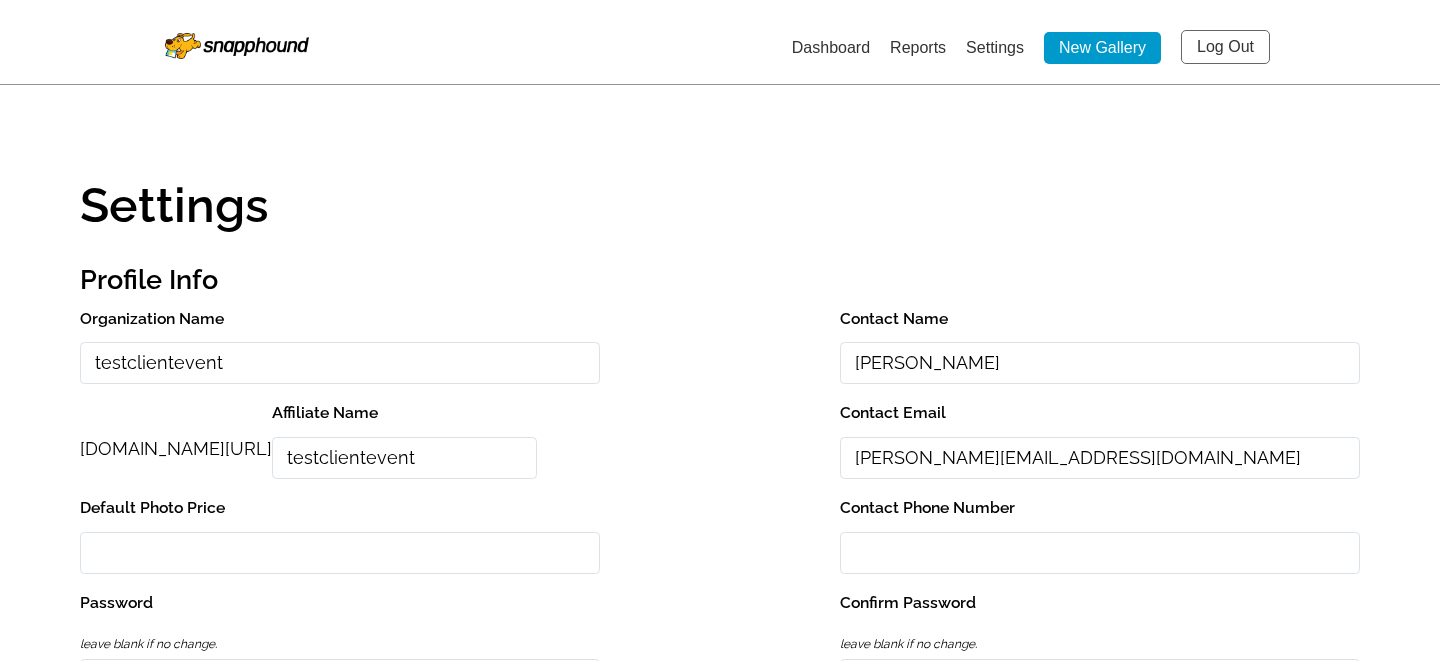 click on "Jennafer Zarrilli" at bounding box center [1100, 363] 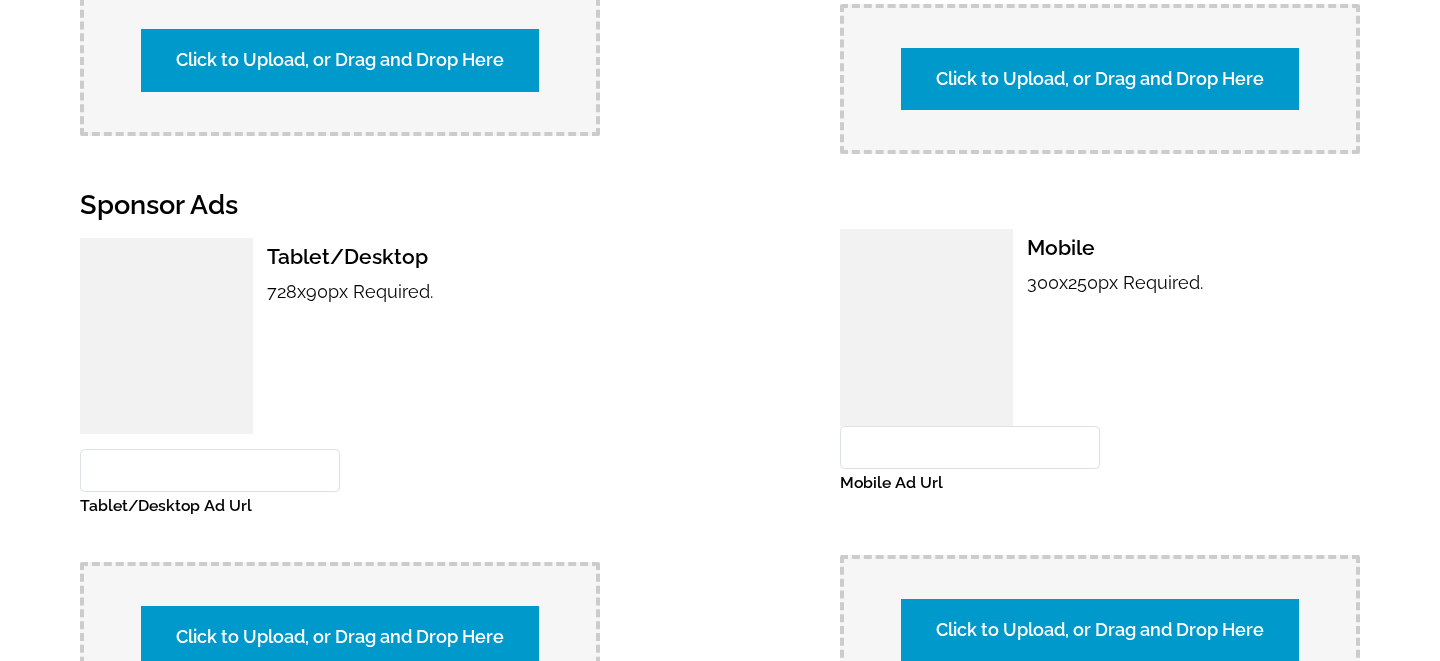 scroll, scrollTop: 1543, scrollLeft: 0, axis: vertical 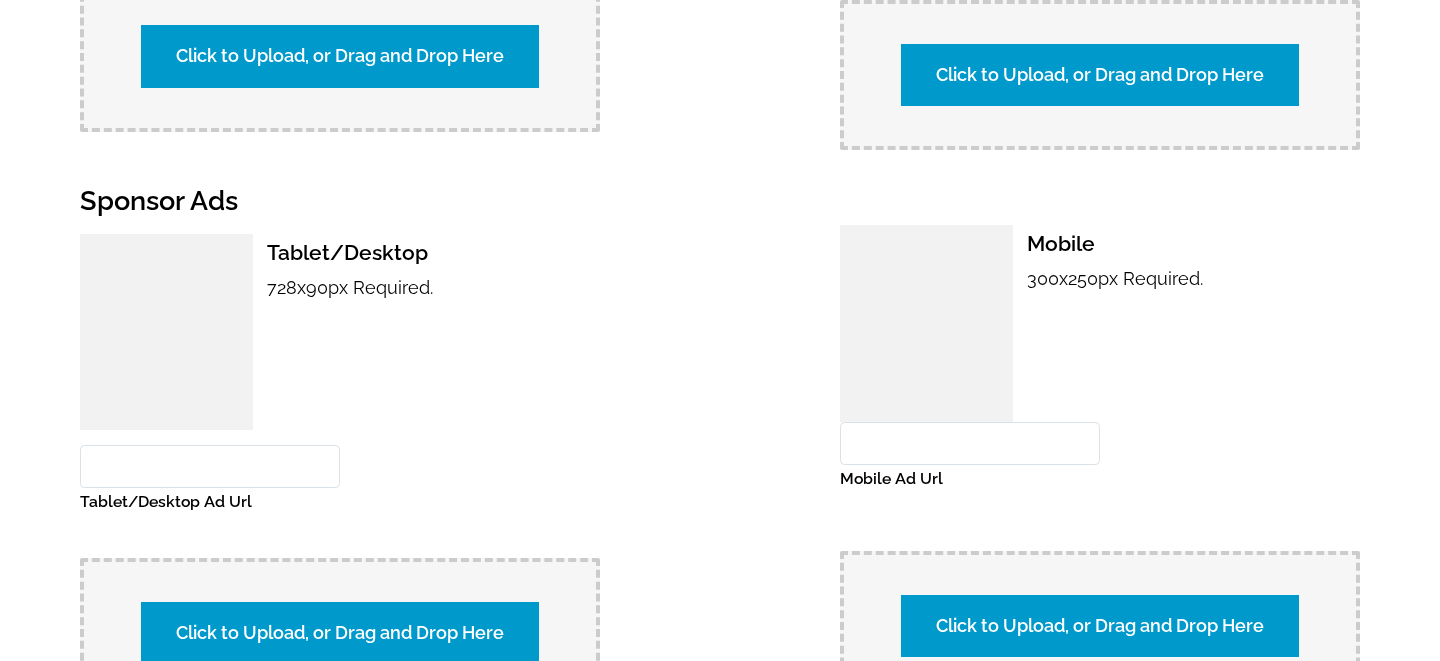 click on "Click to Upload, or Drag and Drop Here" at bounding box center [340, 633] 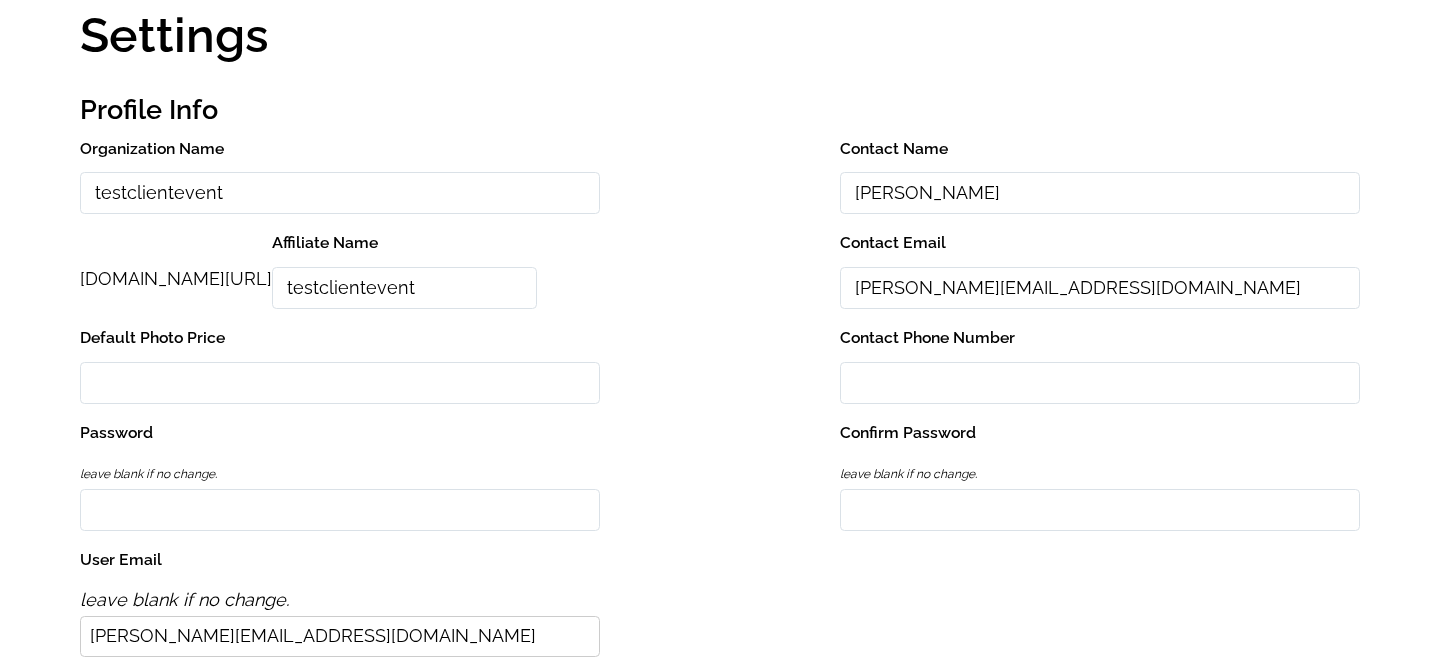 scroll, scrollTop: 0, scrollLeft: 0, axis: both 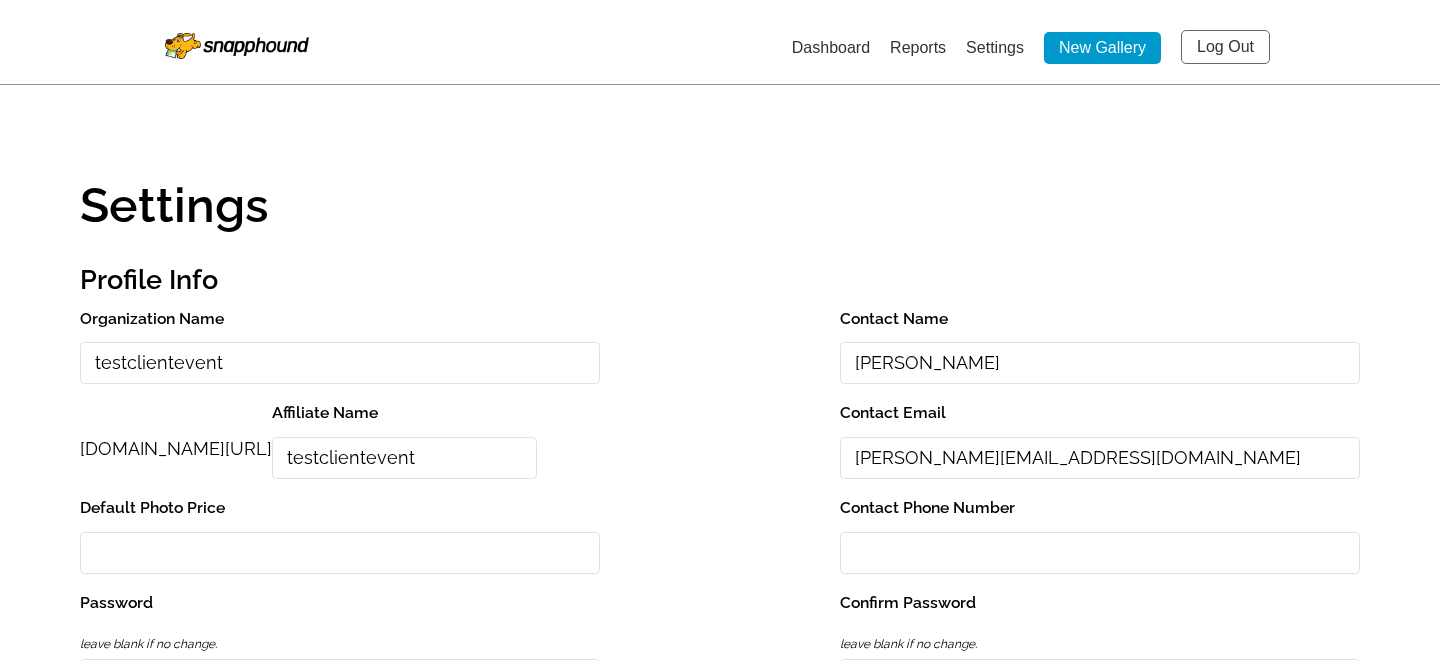 drag, startPoint x: 246, startPoint y: 363, endPoint x: 0, endPoint y: 359, distance: 246.03252 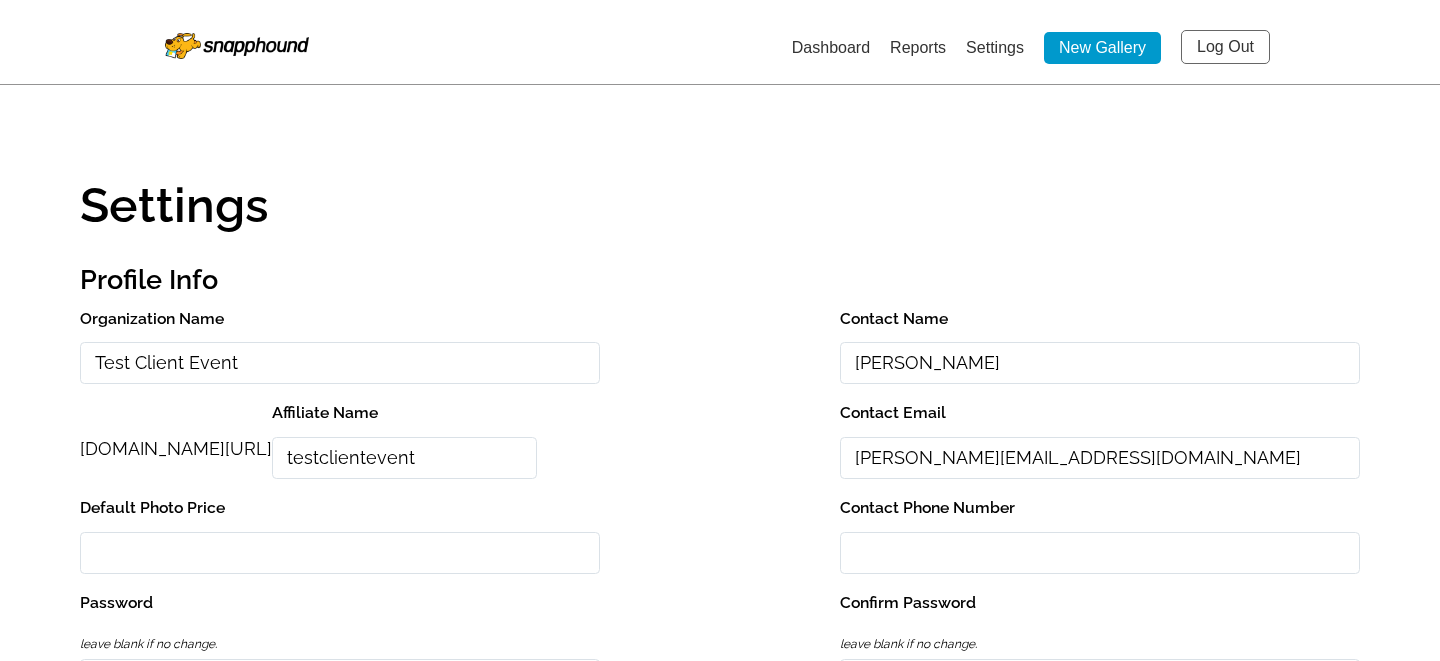 type on "Test Client Event" 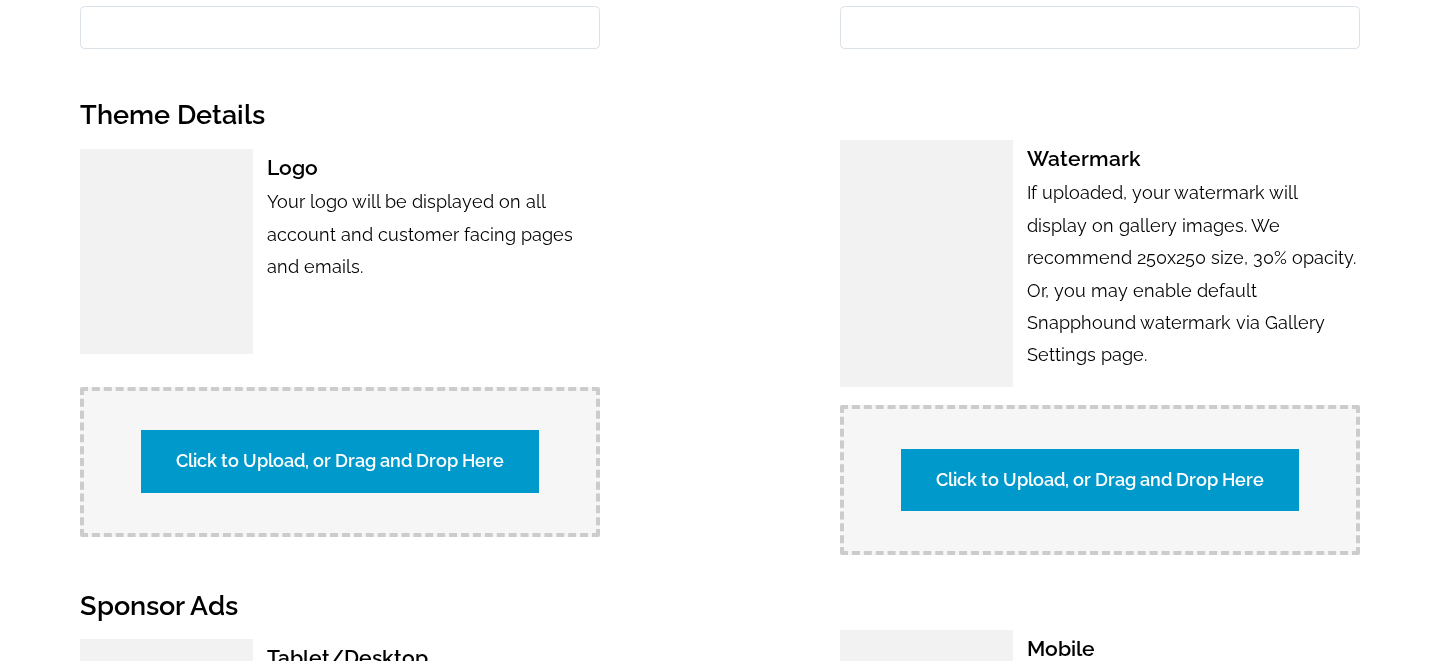scroll, scrollTop: 2057, scrollLeft: 0, axis: vertical 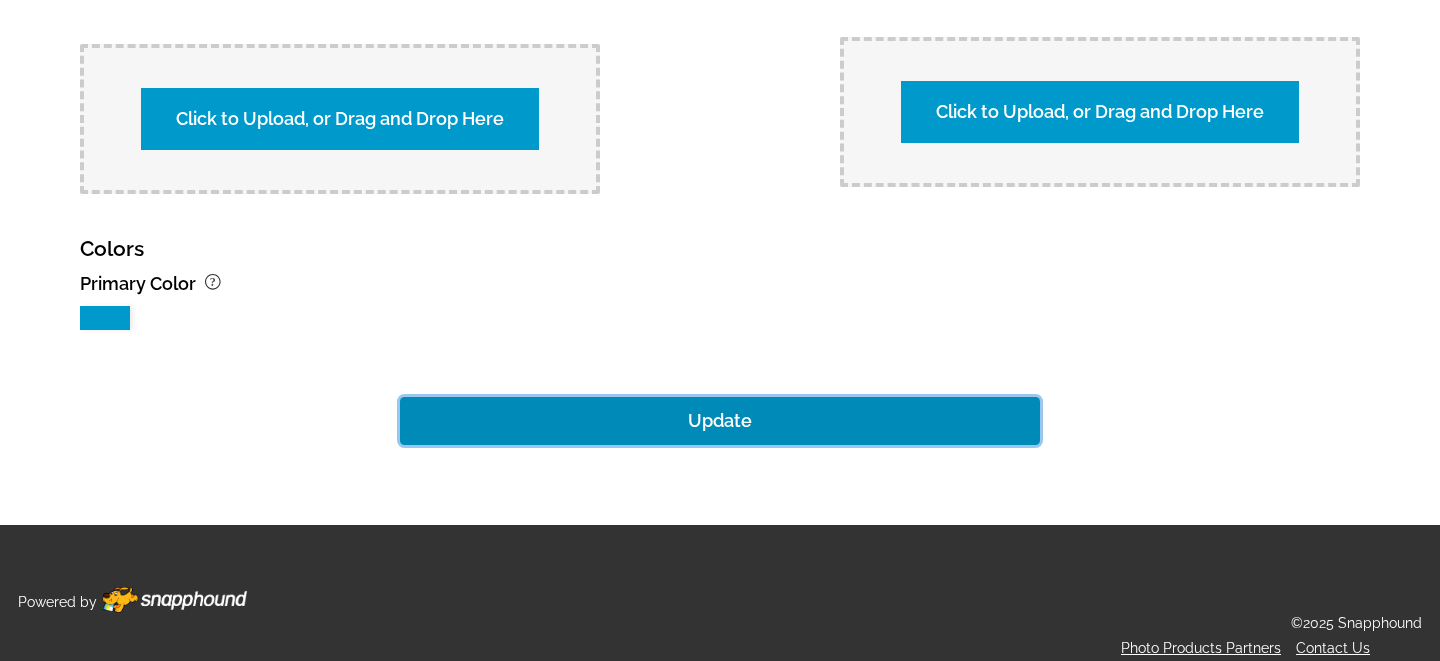 click on "Update" at bounding box center [720, 421] 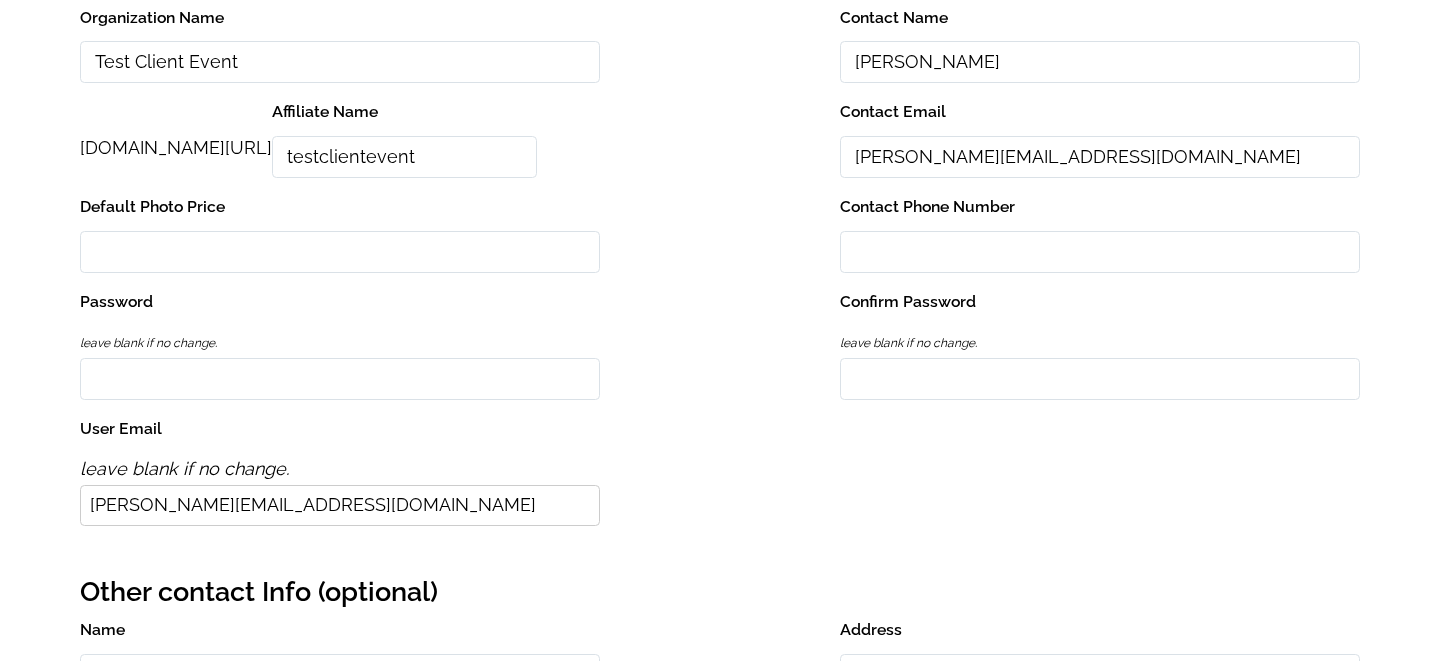 scroll, scrollTop: 0, scrollLeft: 0, axis: both 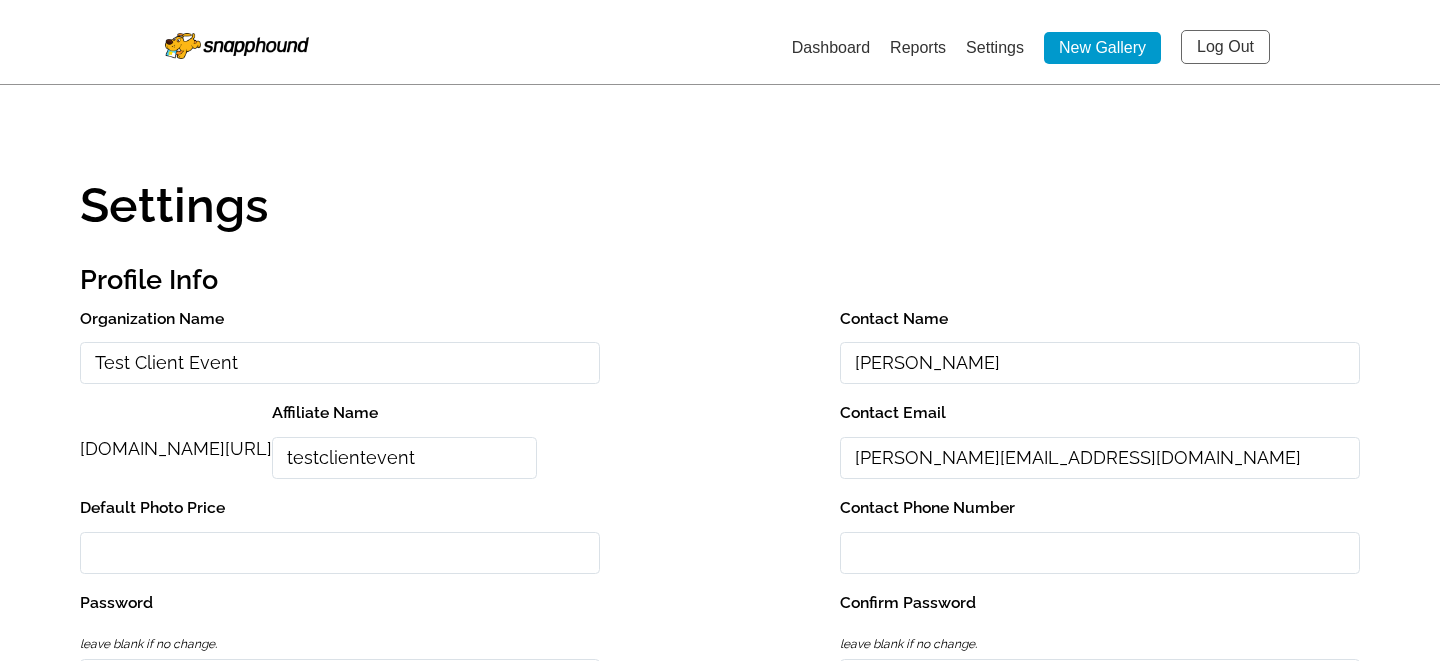 click on "Settings Profile Info Organization Name Test Client Event Contact Name Jennafer Ross jrevents.snapphound.com/ Affiliate Name testclientevent Contact Email mike+jrevent@snapphound.com Default Photo Price Contact Phone Number Password leave blank if no change. Confirm Password leave blank if no change. User Email leave blank if no change. mike+jrevent@snapphound.com Other contact Info (optional) Name Address Email City State Zip Phone Number Tax ID Theme Details Logo Your logo will be displayed on all account and customer facing pages and emails. Click to Upload, or Drag and Drop Here  Watermark If uploaded, your watermark will display on gallery images. We recommend 250x250 size, 30% opacity. Or, you may enable default Snapphound watermark via Gallery Settings page.  Click to Upload, or Drag and Drop Here  Sponsor Ads Tablet/Desktop 728x90px Required. Tablet/Desktop Ad Url Click to Upload, or Drag and Drop Here  Mobile 300x250px Required. Mobile Ad Url Click to Upload, or Drag and Drop Here  Colors ? Updated!" 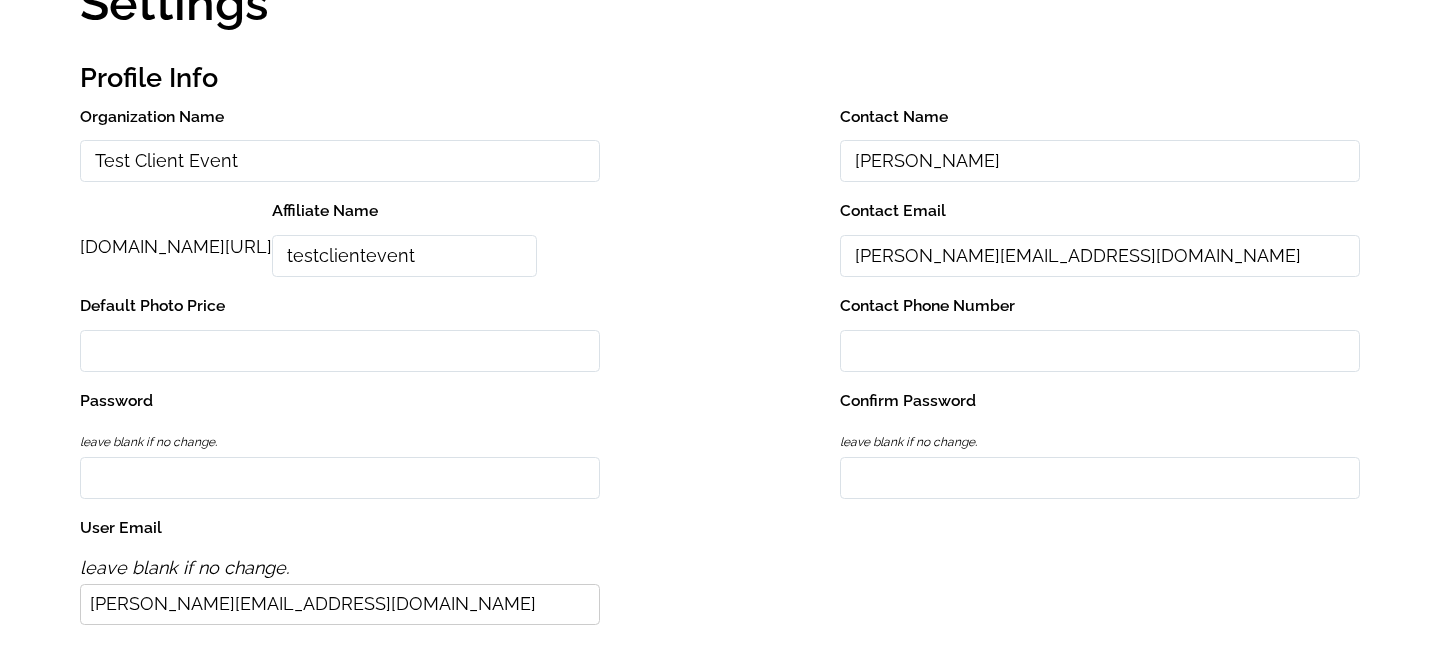 scroll, scrollTop: 0, scrollLeft: 0, axis: both 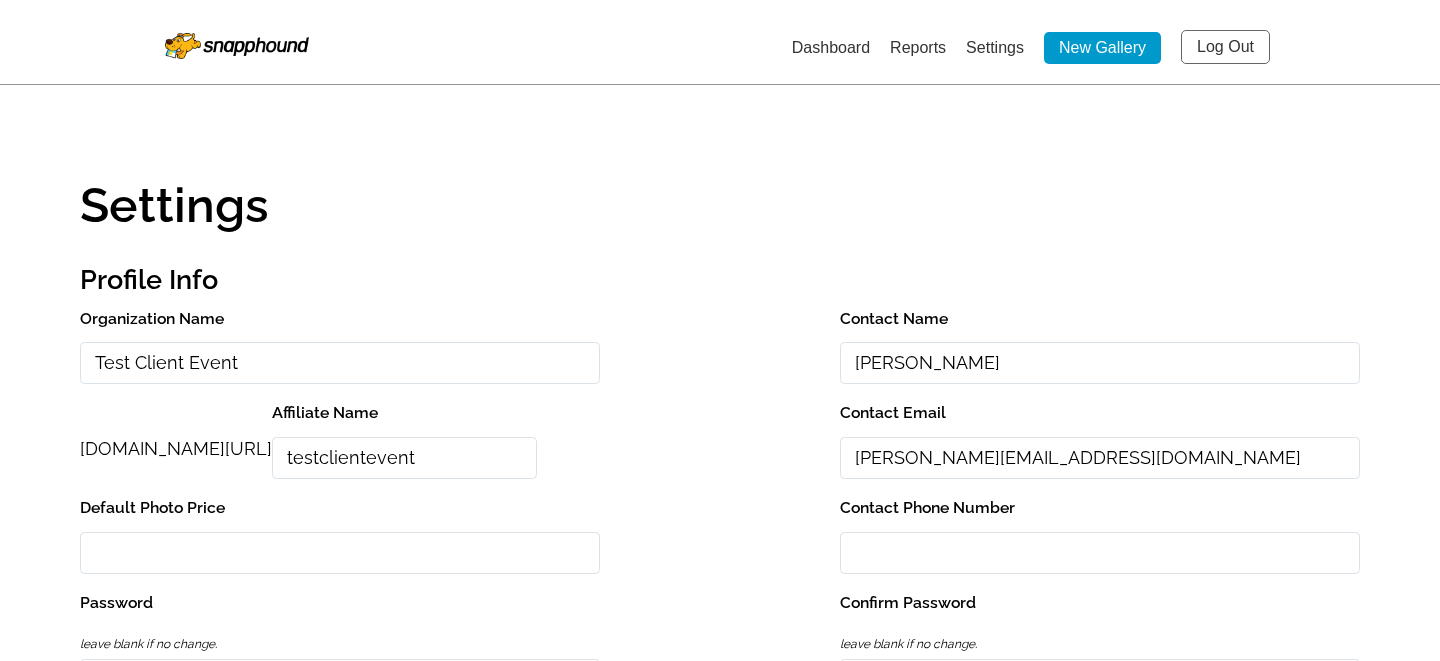 click on "Reports" at bounding box center (918, 47) 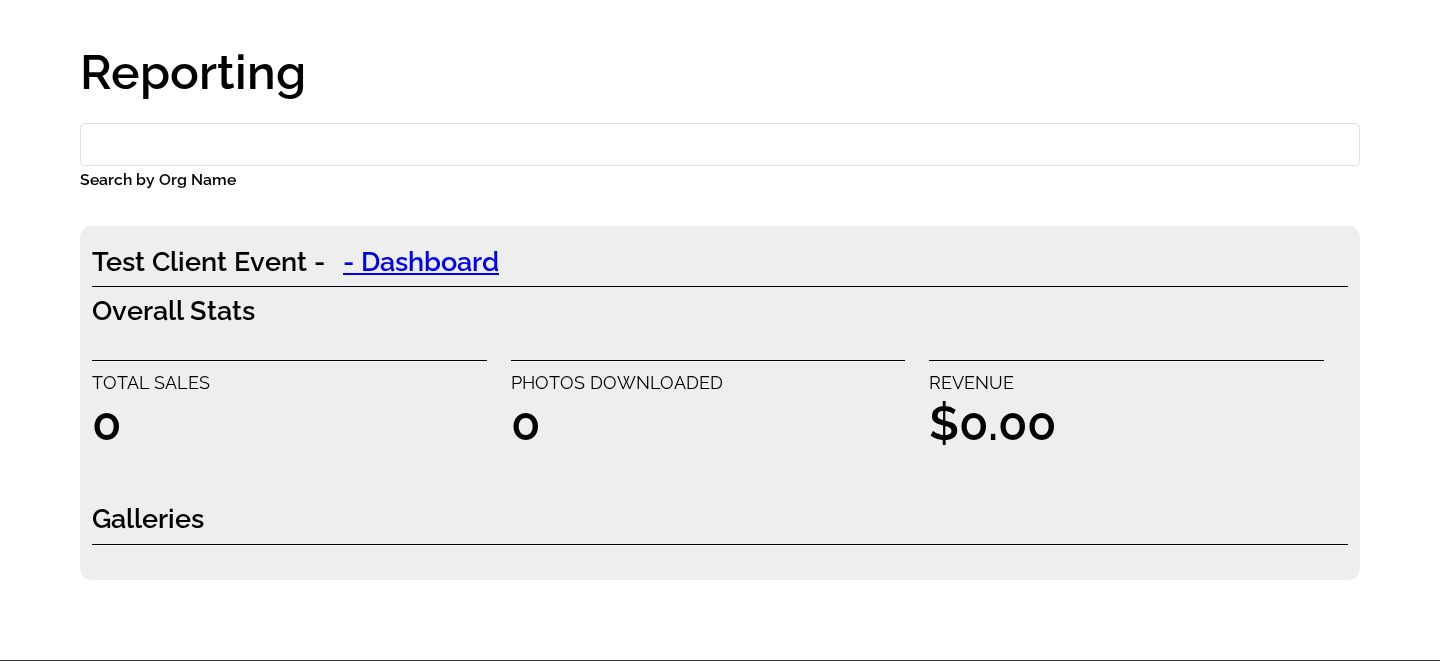 scroll, scrollTop: 0, scrollLeft: 0, axis: both 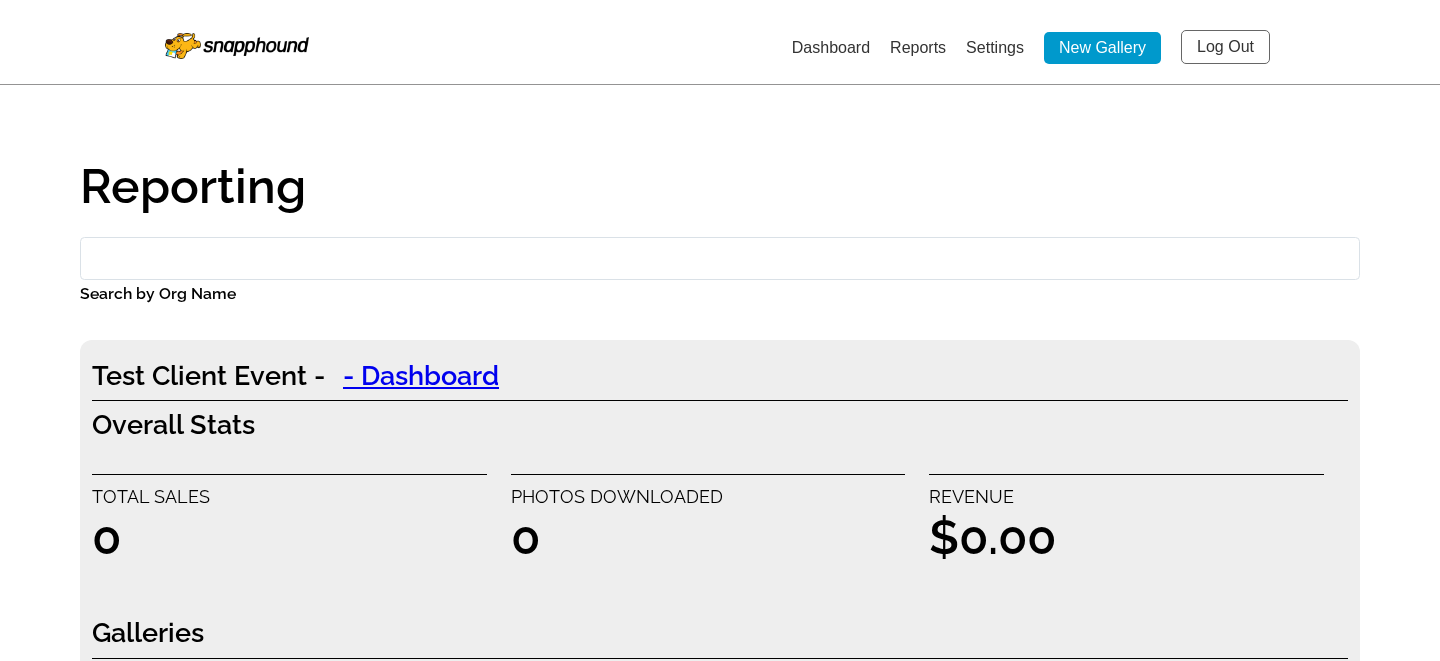 click on "Settings" at bounding box center [995, 47] 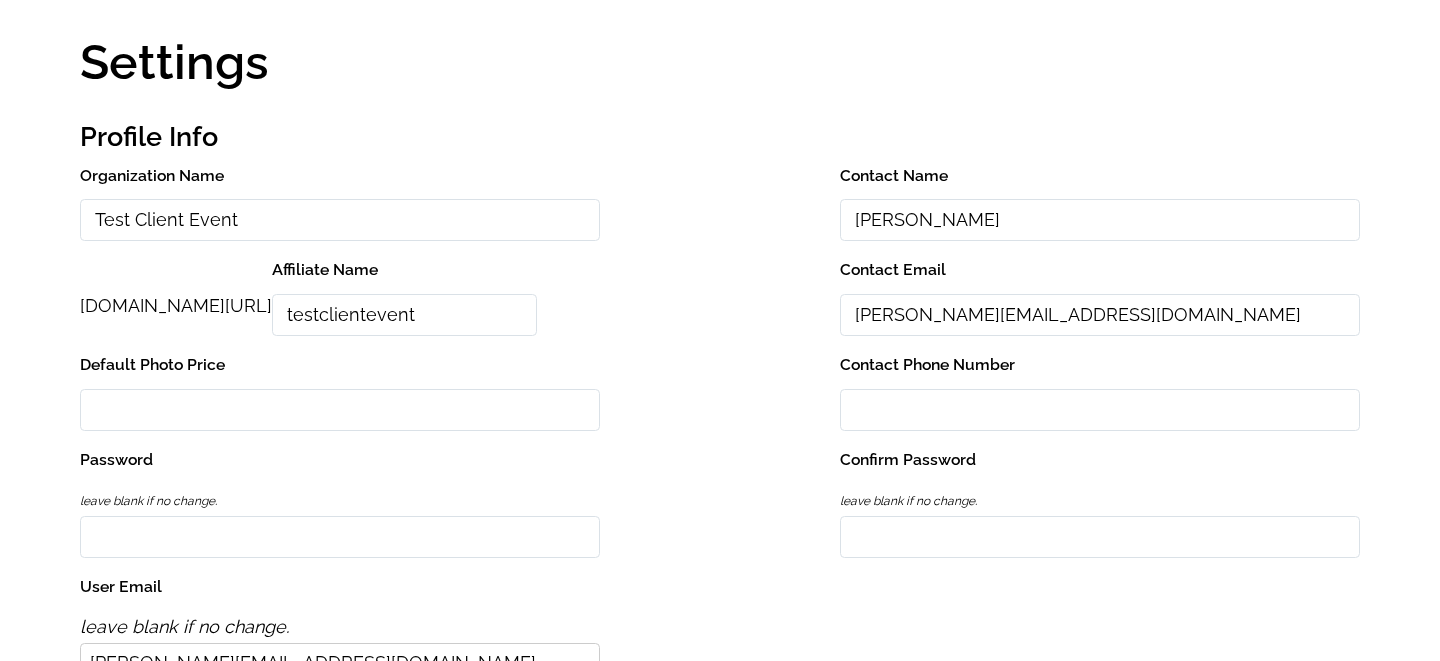scroll, scrollTop: 0, scrollLeft: 0, axis: both 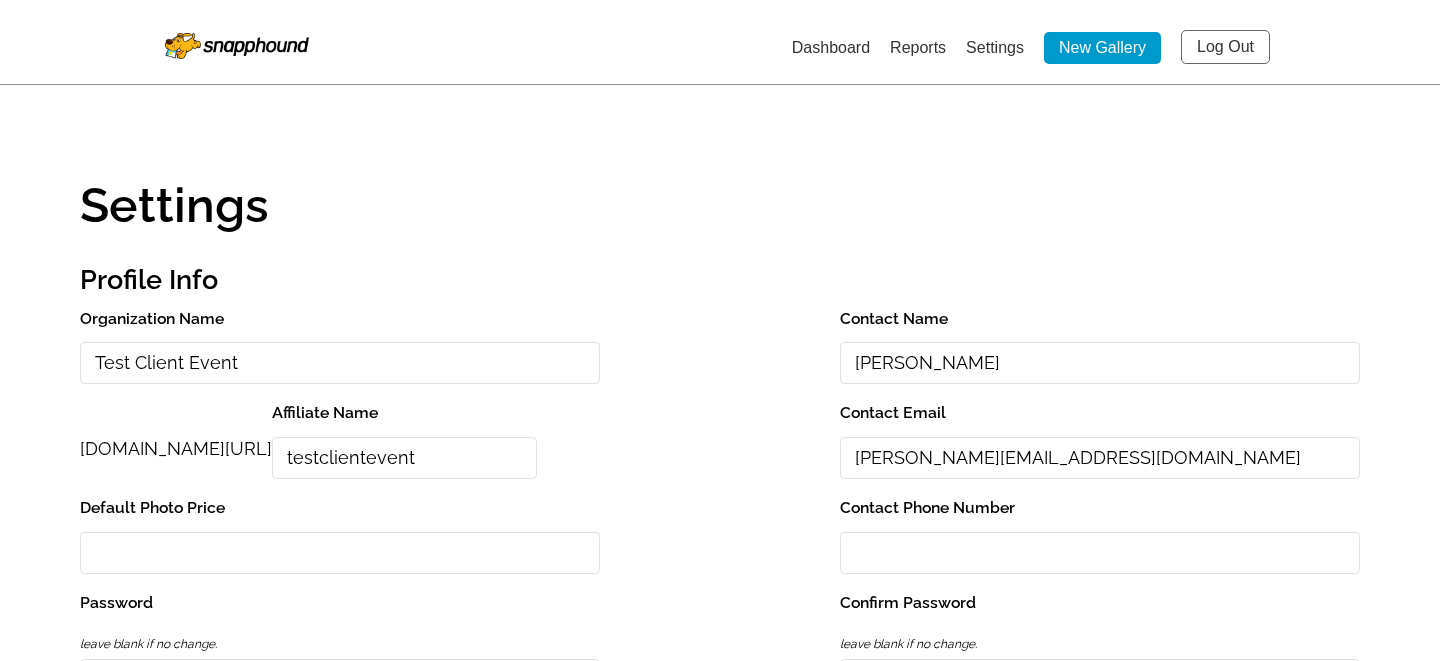 click on "Dashboard" at bounding box center (831, 47) 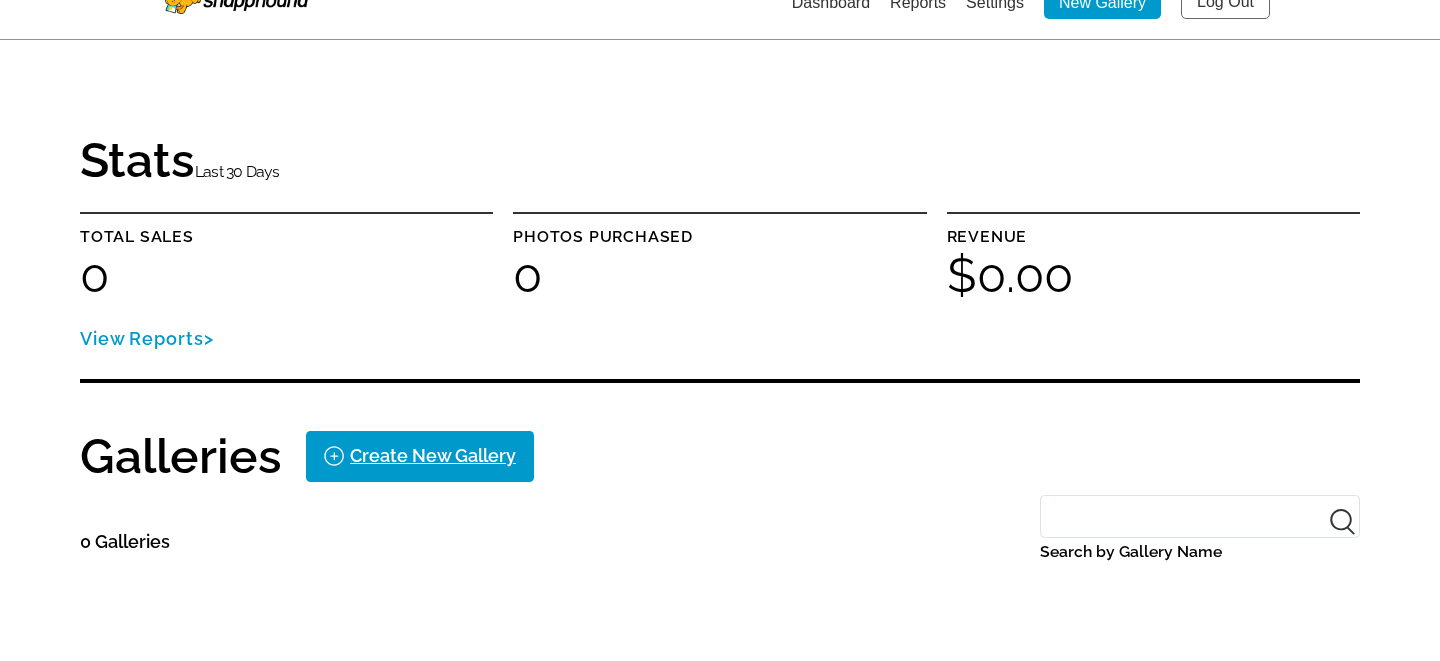 scroll, scrollTop: 0, scrollLeft: 0, axis: both 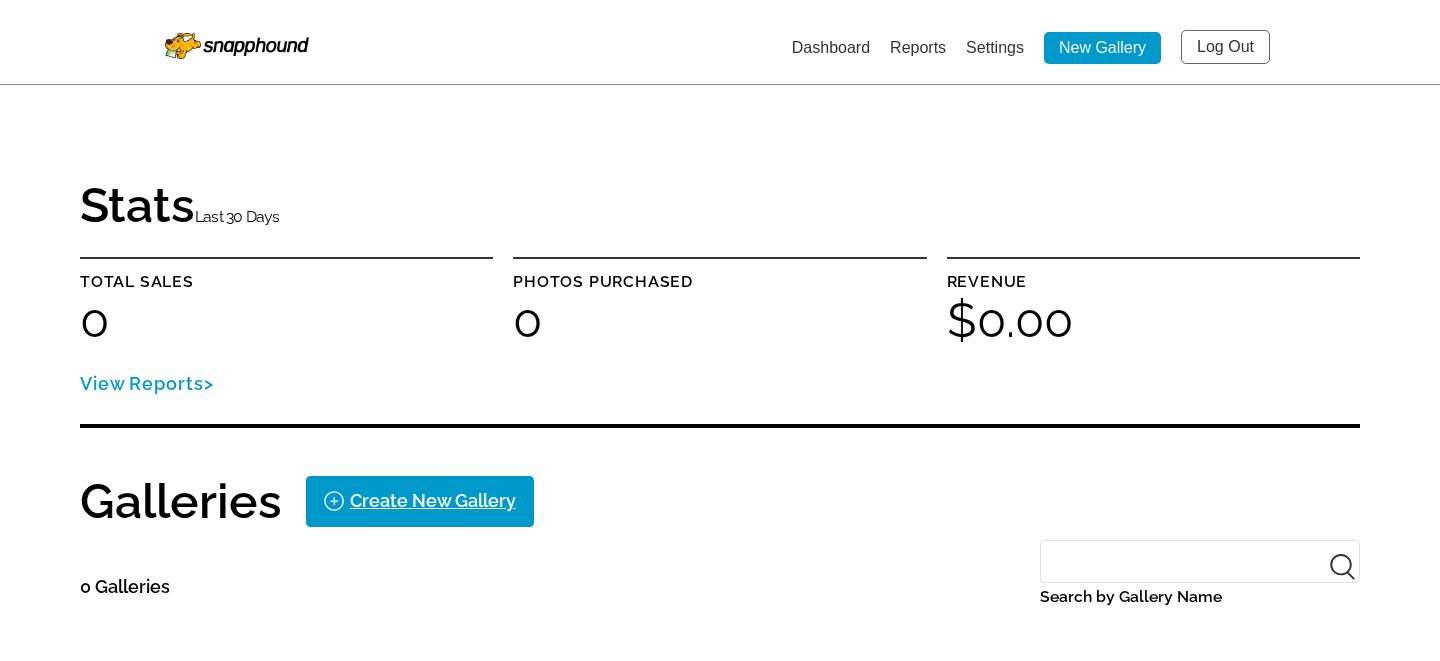 click on "Reports" at bounding box center [918, 47] 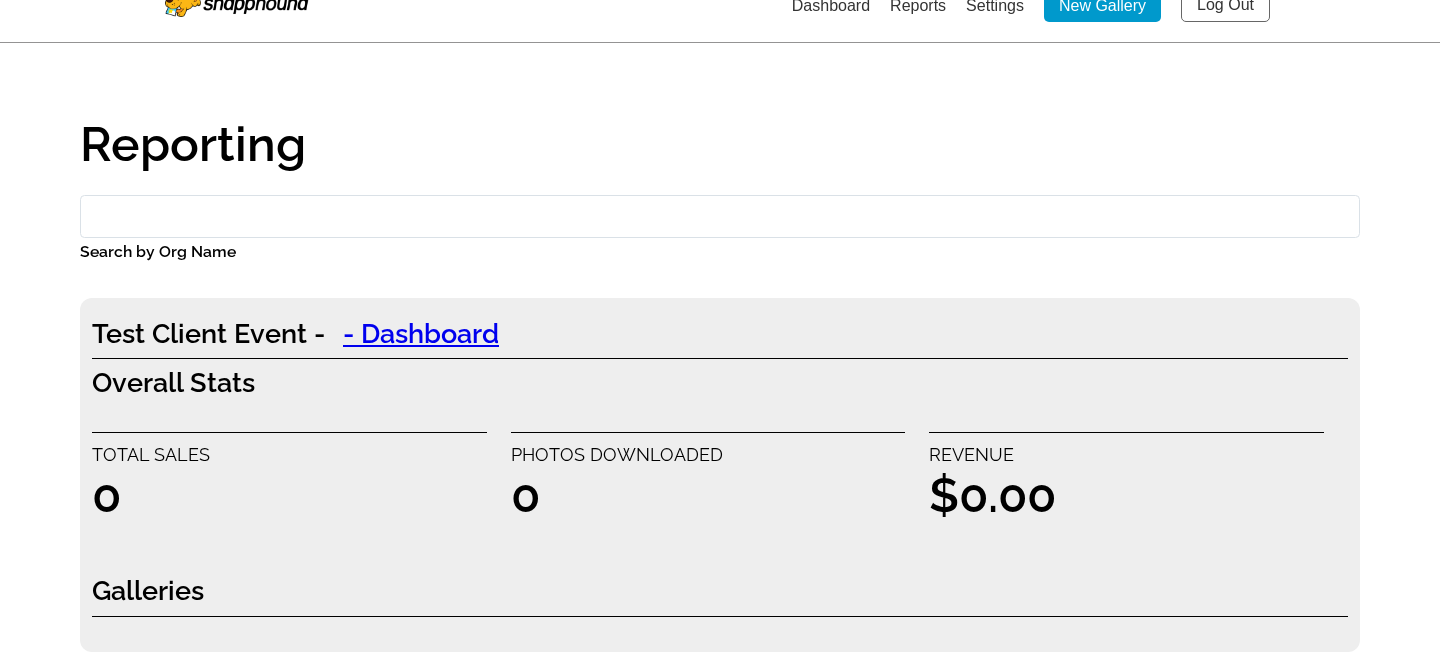 scroll, scrollTop: 0, scrollLeft: 0, axis: both 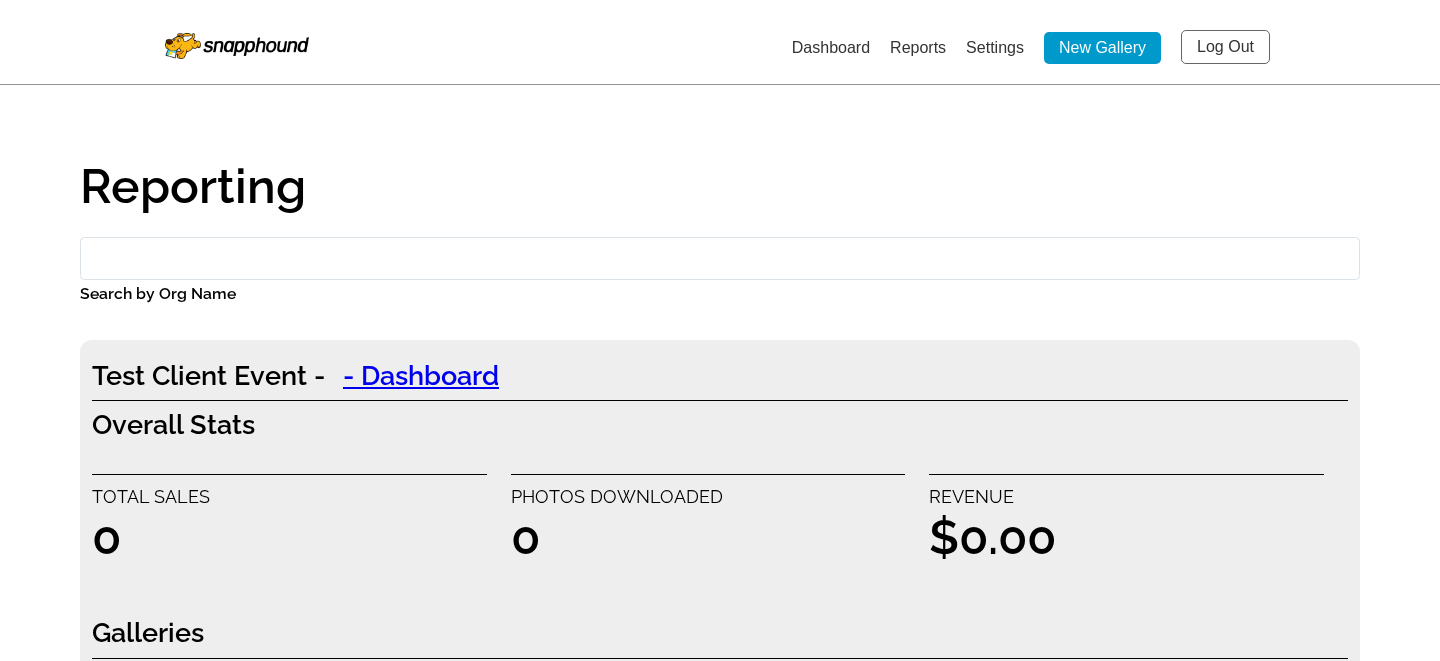 click on "Dashboard" at bounding box center [831, 47] 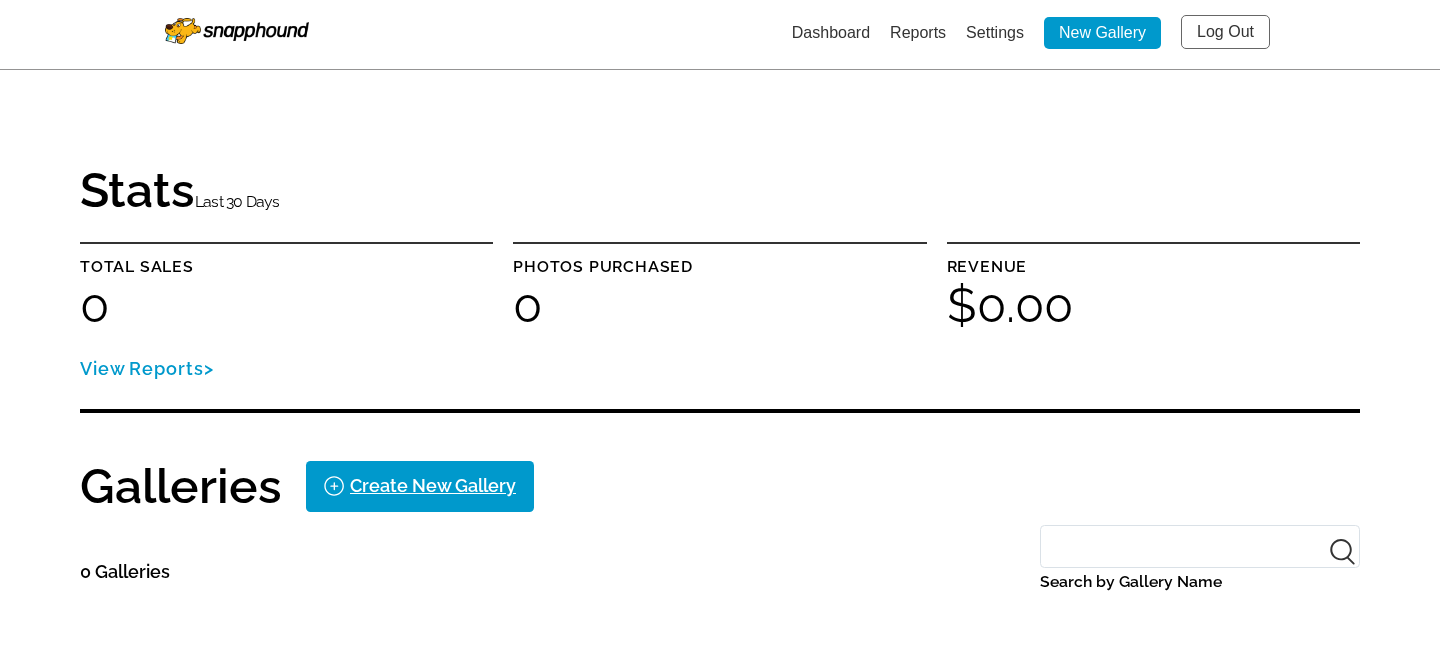 scroll, scrollTop: 0, scrollLeft: 0, axis: both 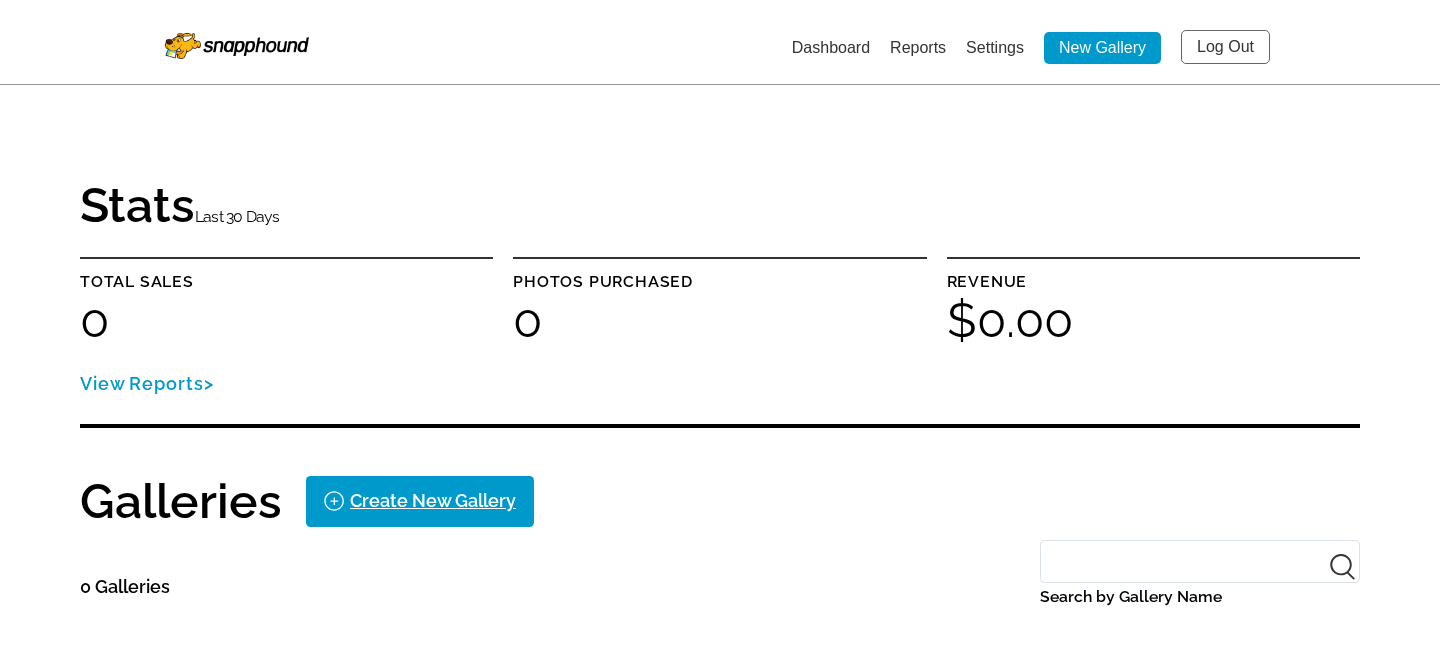 click on "Log Out" at bounding box center (1225, 47) 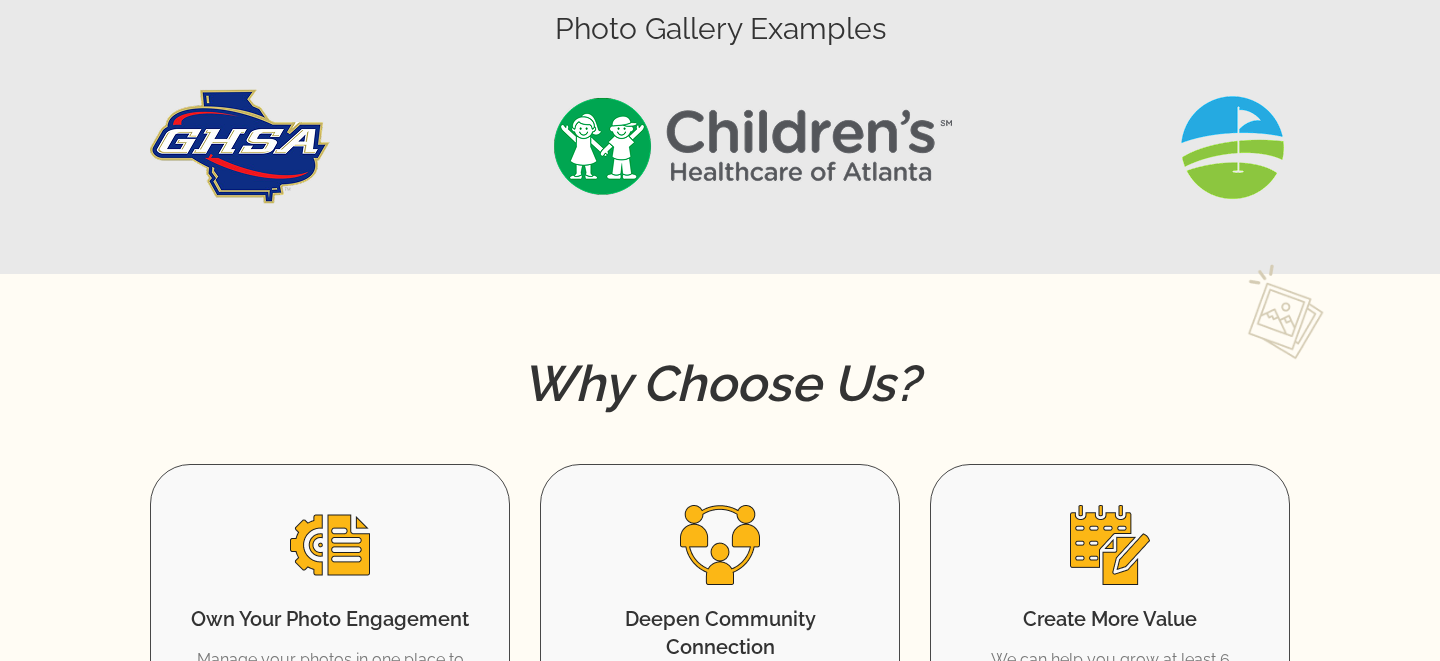 scroll, scrollTop: 0, scrollLeft: 0, axis: both 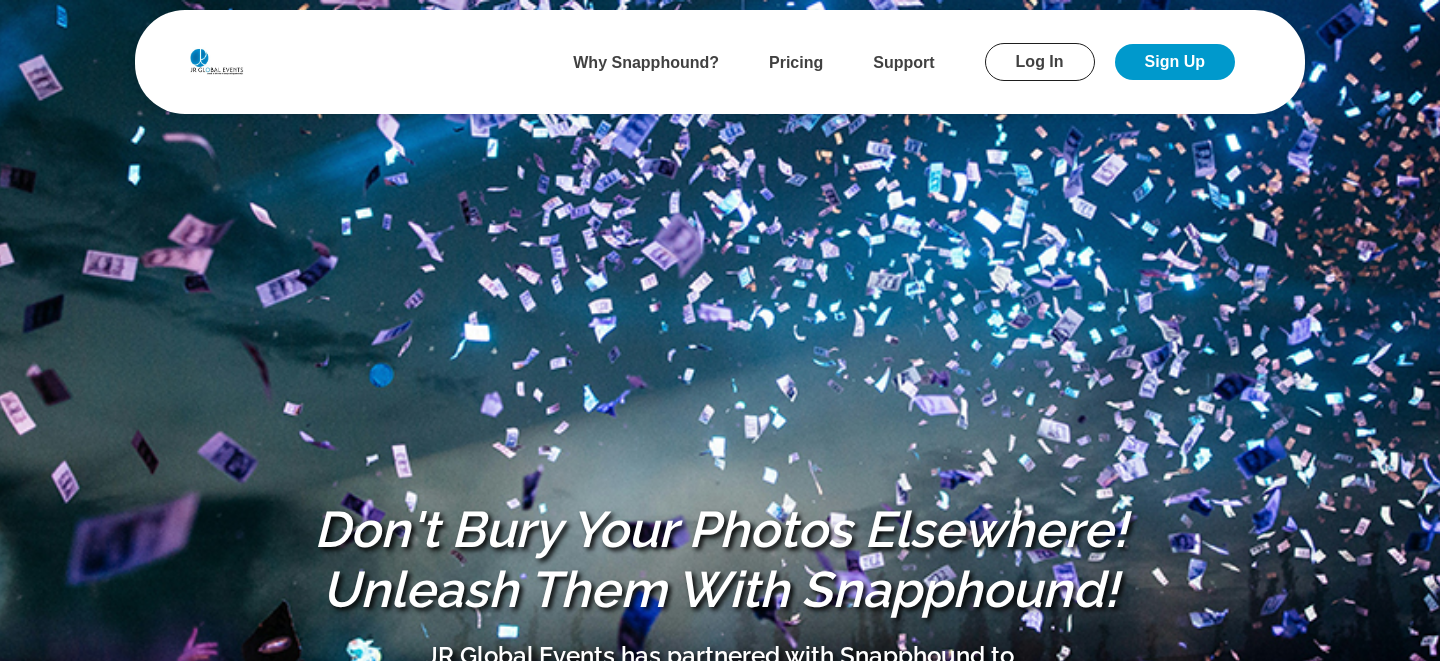click on "Log In" at bounding box center (1040, 62) 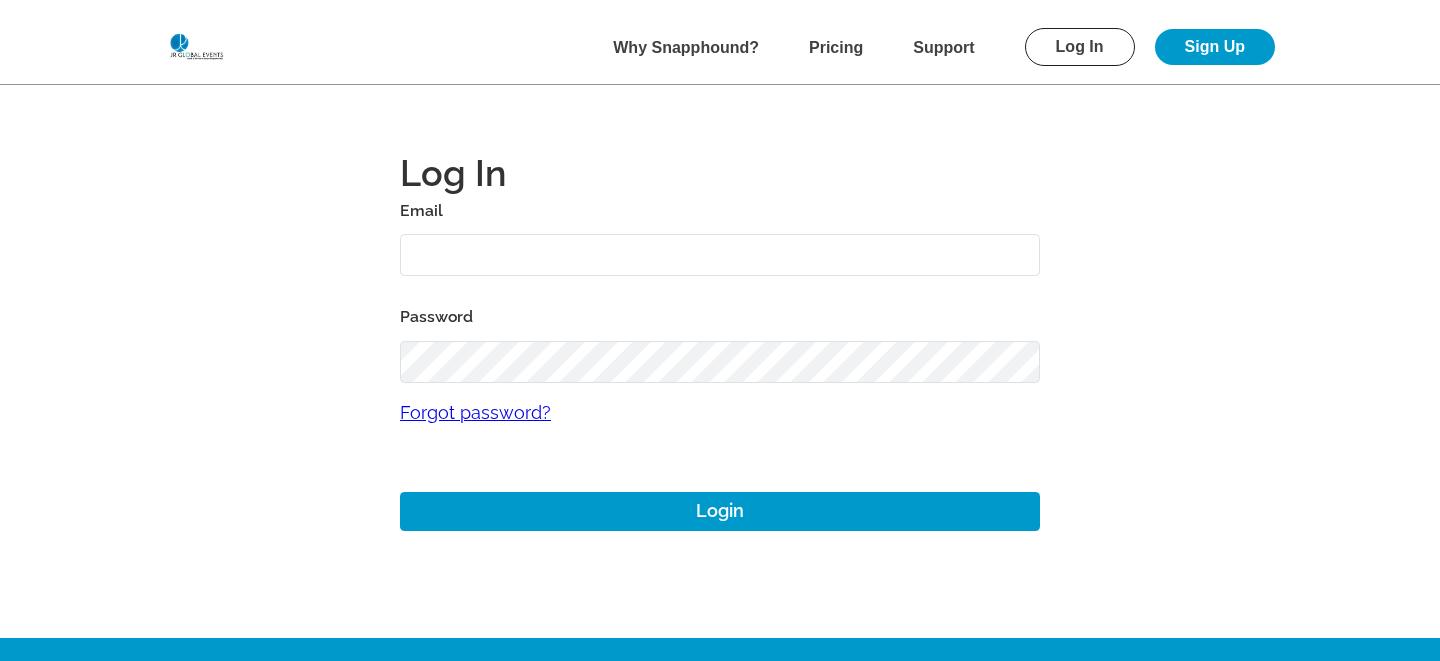 click at bounding box center [720, 255] 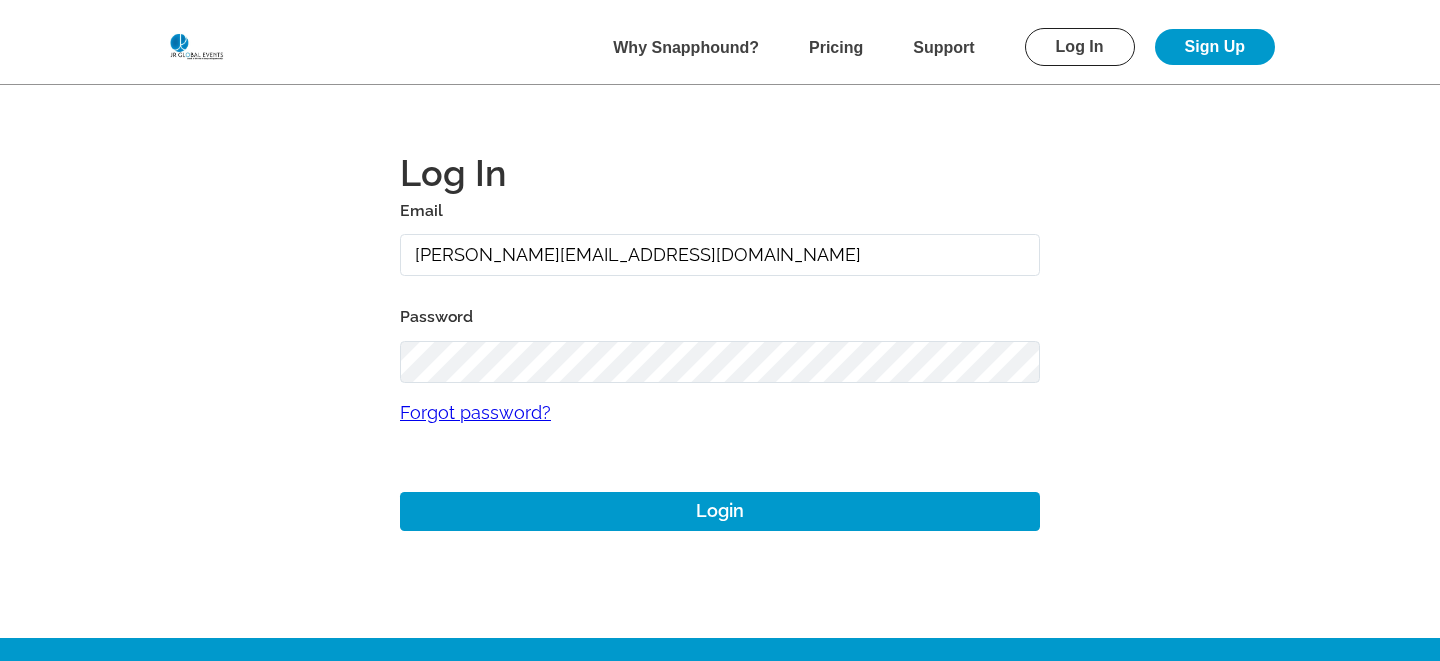 type on "[PERSON_NAME][EMAIL_ADDRESS][DOMAIN_NAME]" 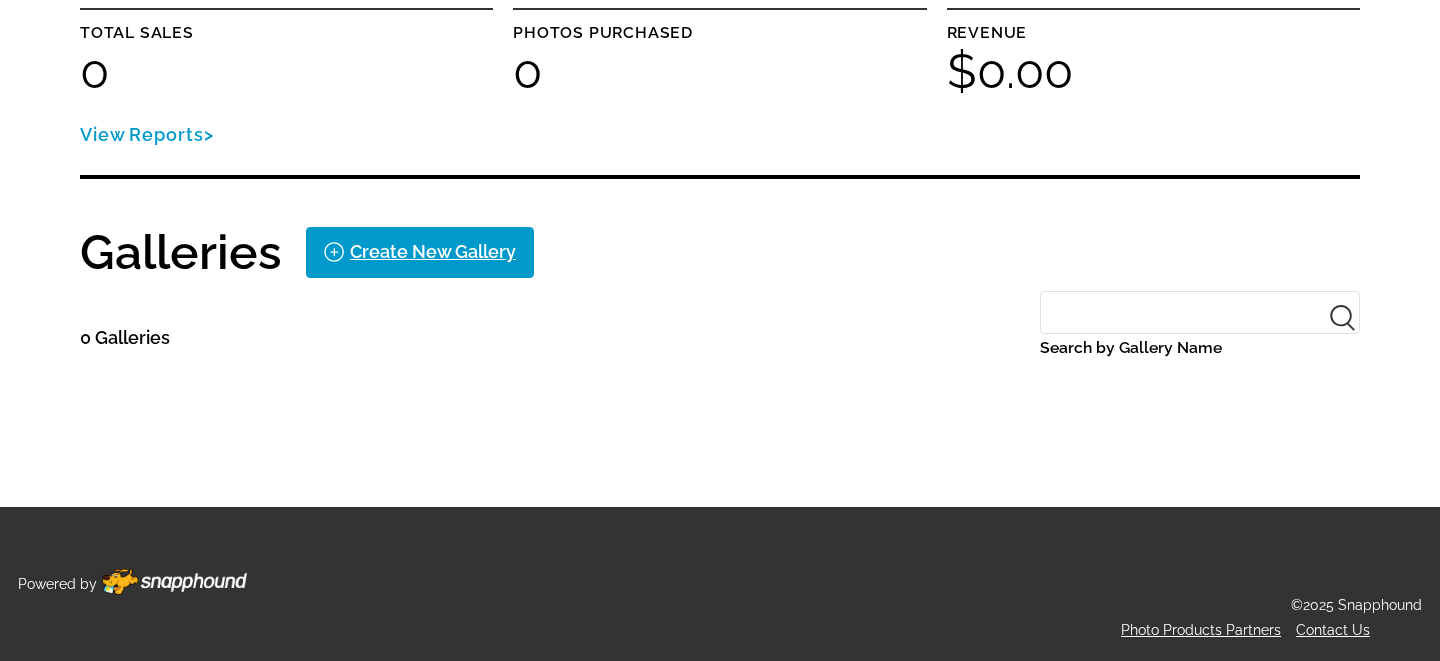 scroll, scrollTop: 0, scrollLeft: 0, axis: both 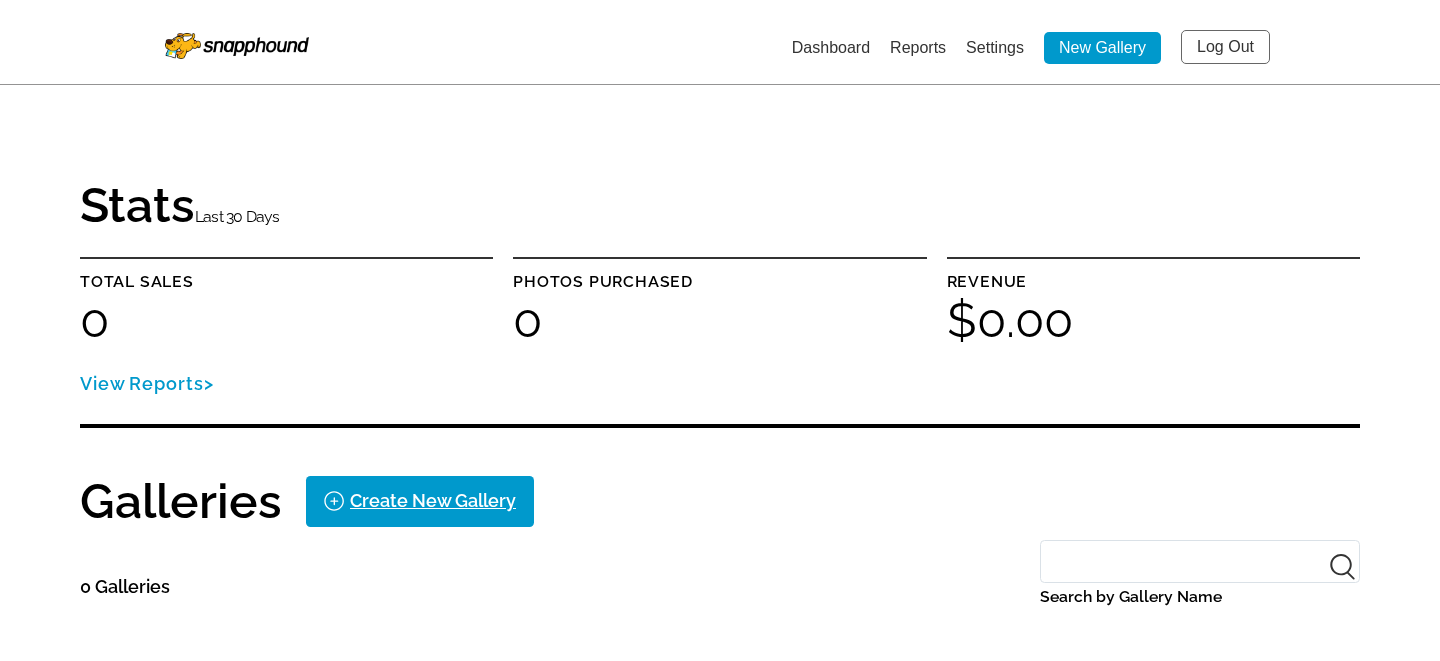click on "Settings" at bounding box center (995, 47) 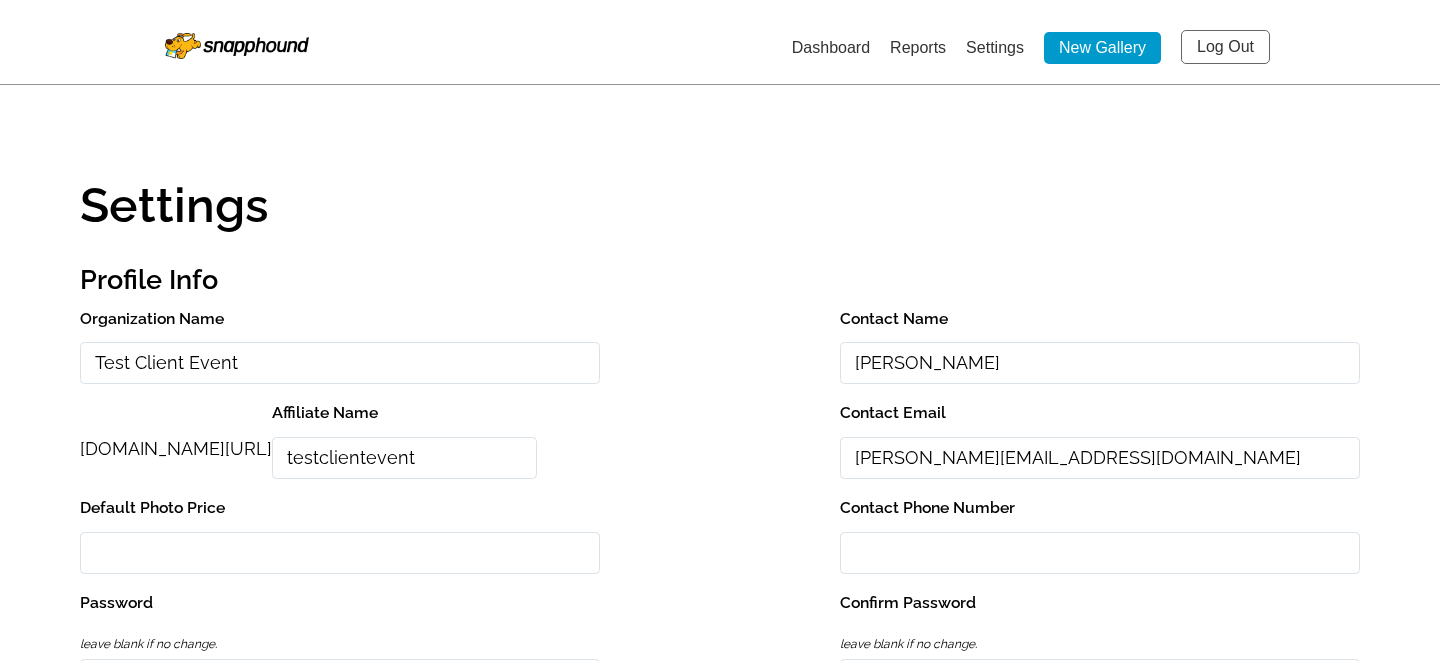 click at bounding box center [237, 42] 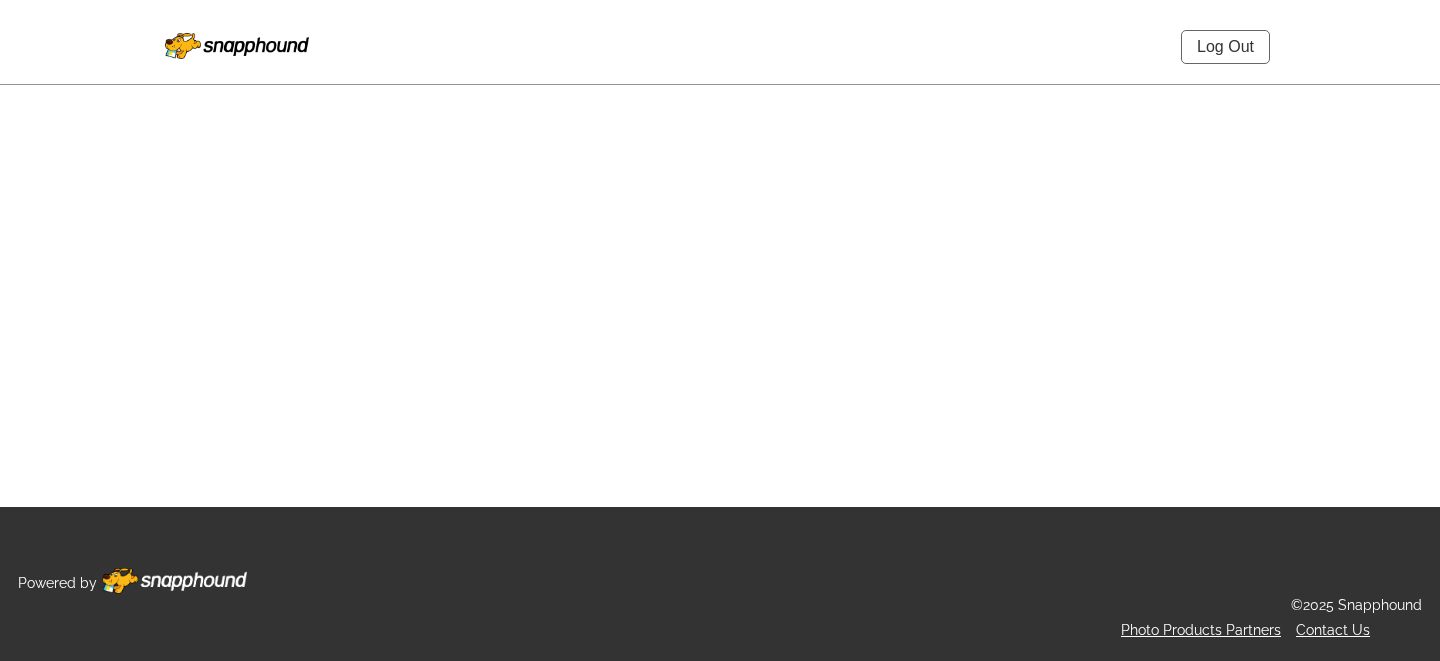 scroll, scrollTop: 0, scrollLeft: 0, axis: both 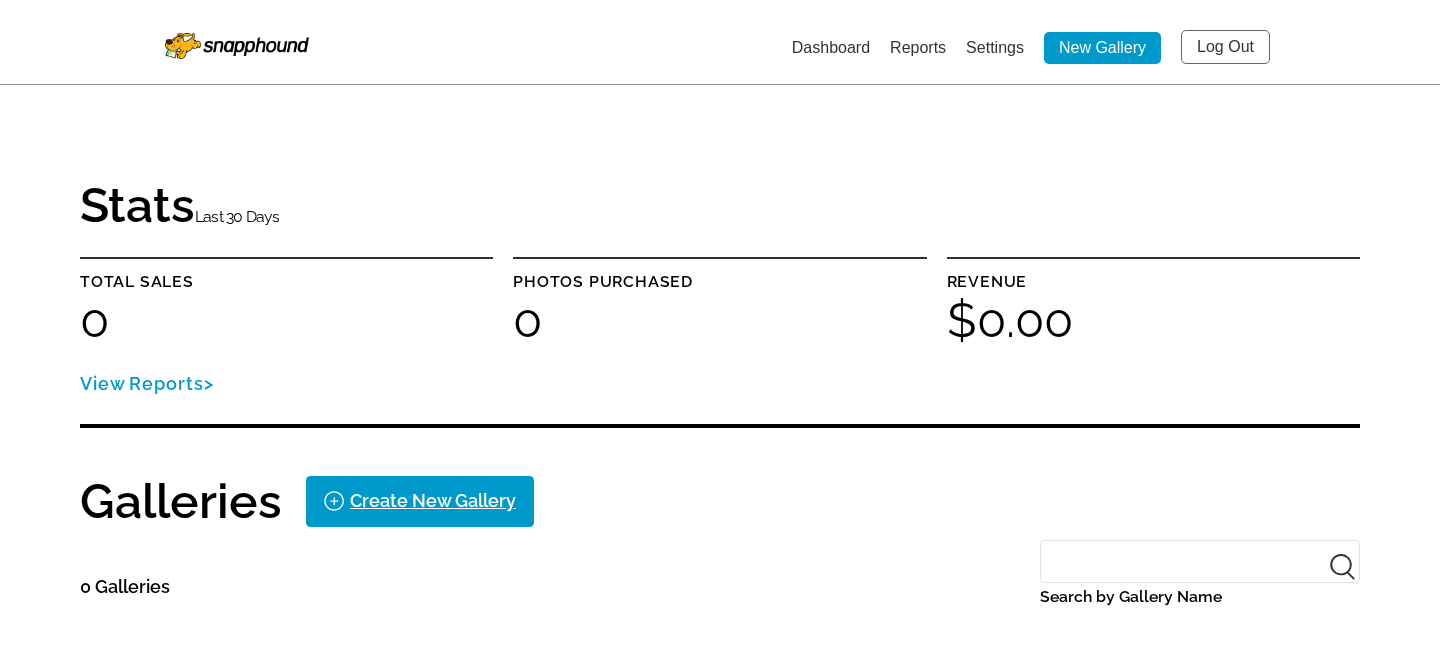click on "Settings" at bounding box center (995, 47) 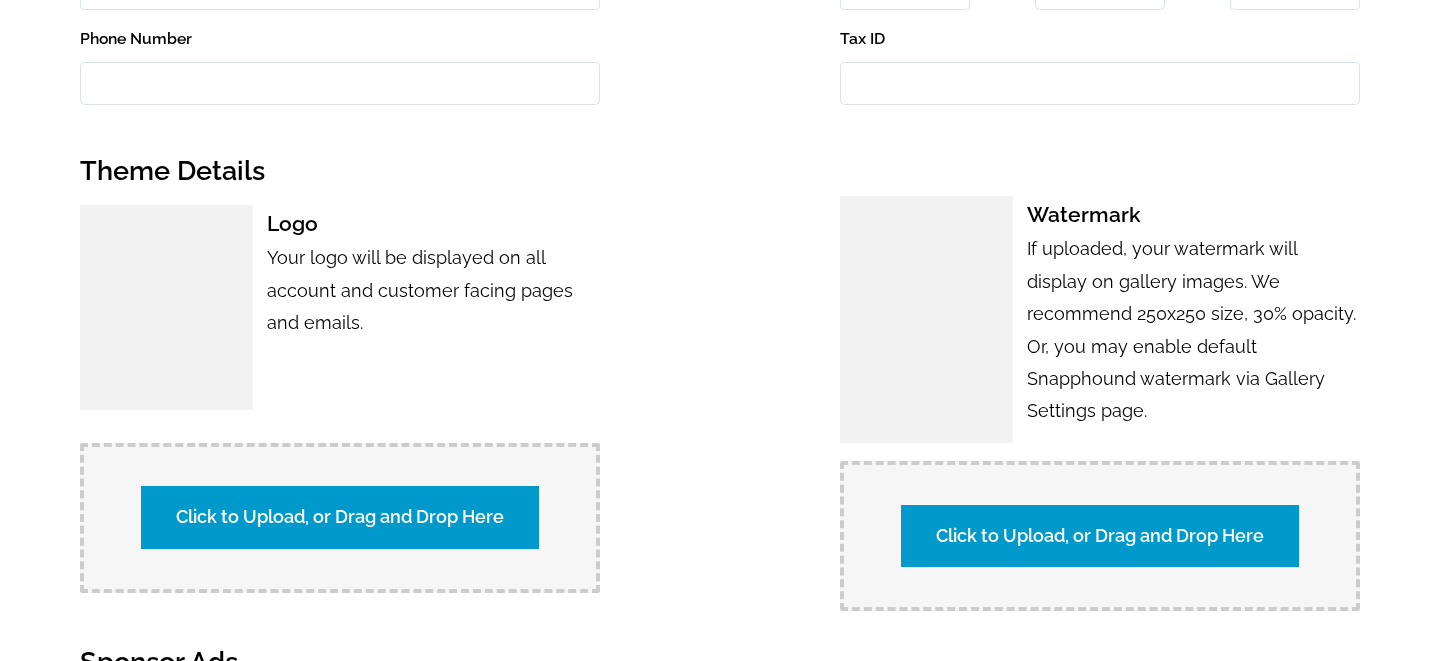 scroll, scrollTop: 1079, scrollLeft: 0, axis: vertical 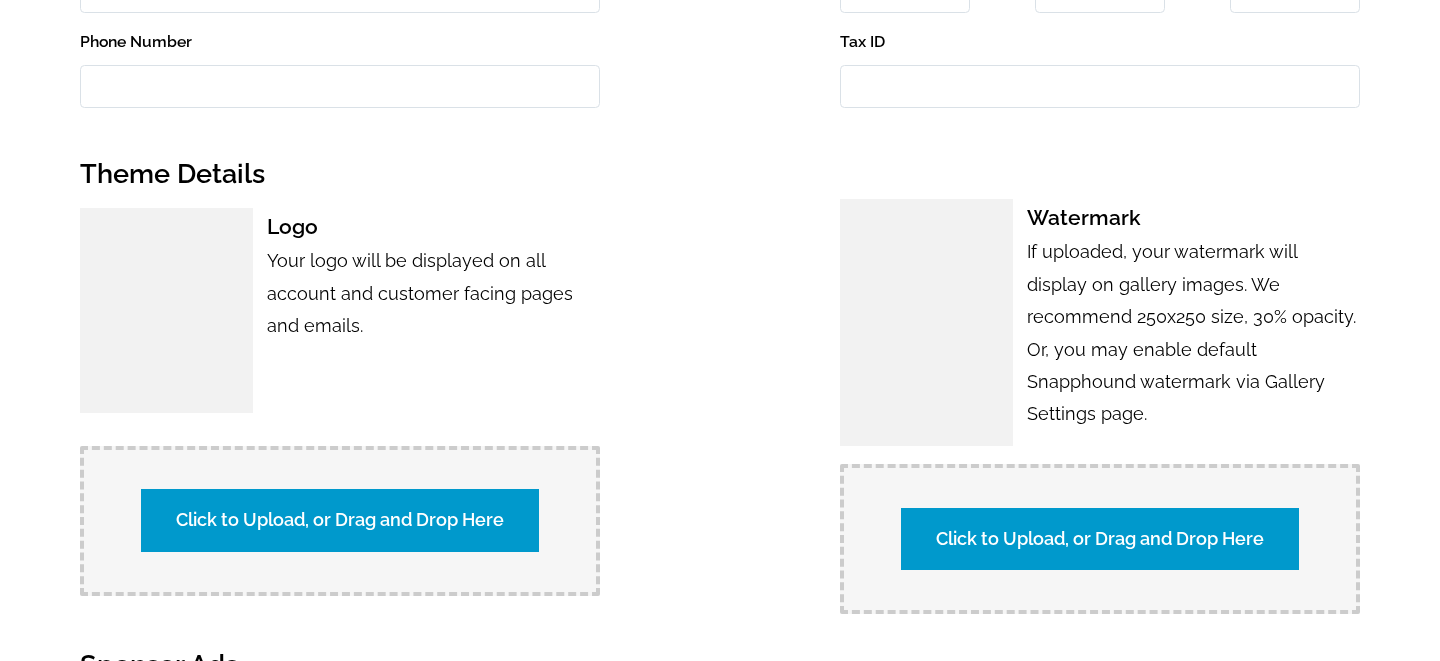 click on "Click to Upload, or Drag and Drop Here" at bounding box center (340, 520) 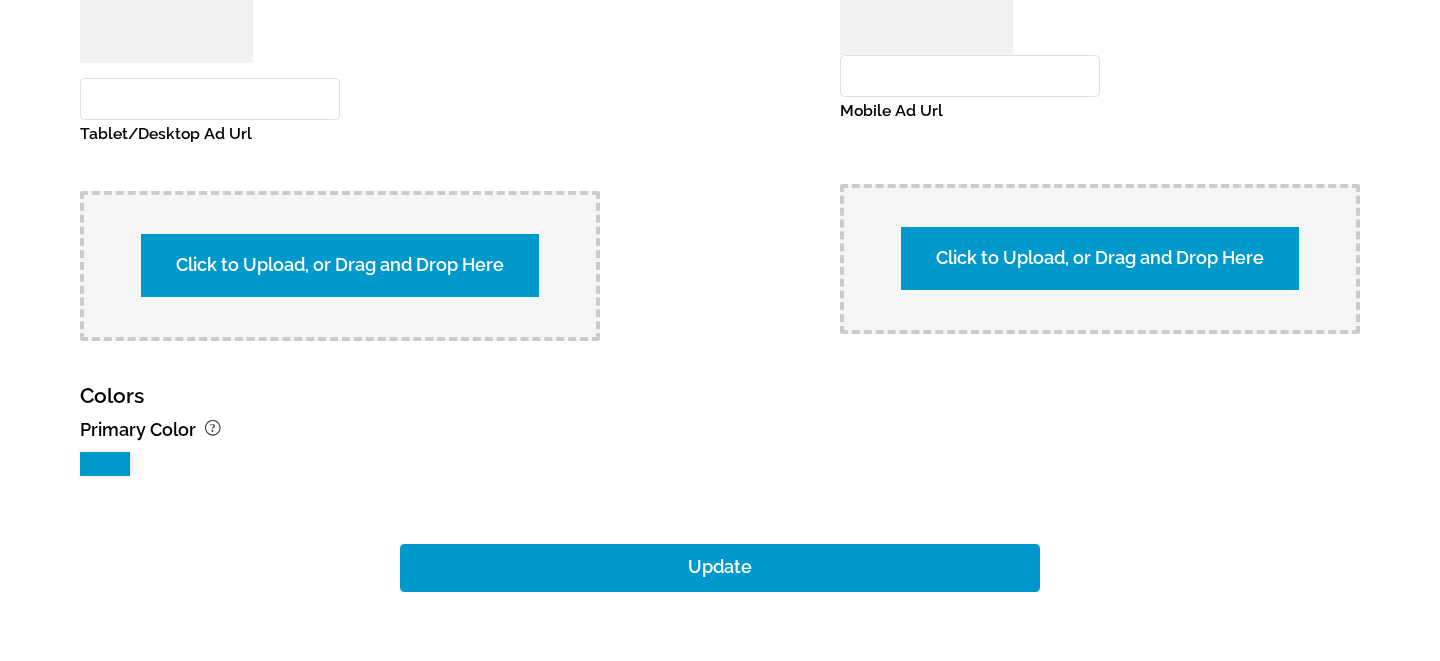scroll, scrollTop: 2122, scrollLeft: 0, axis: vertical 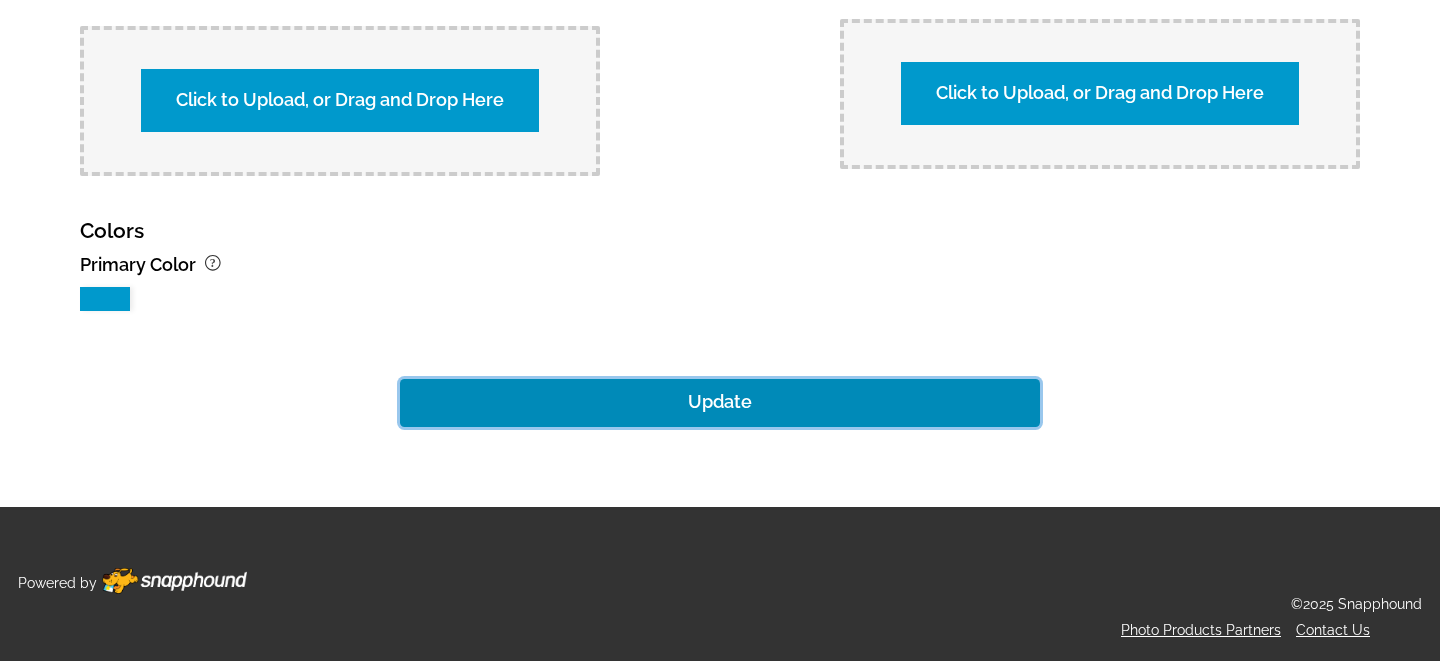 click on "Update" at bounding box center (720, 403) 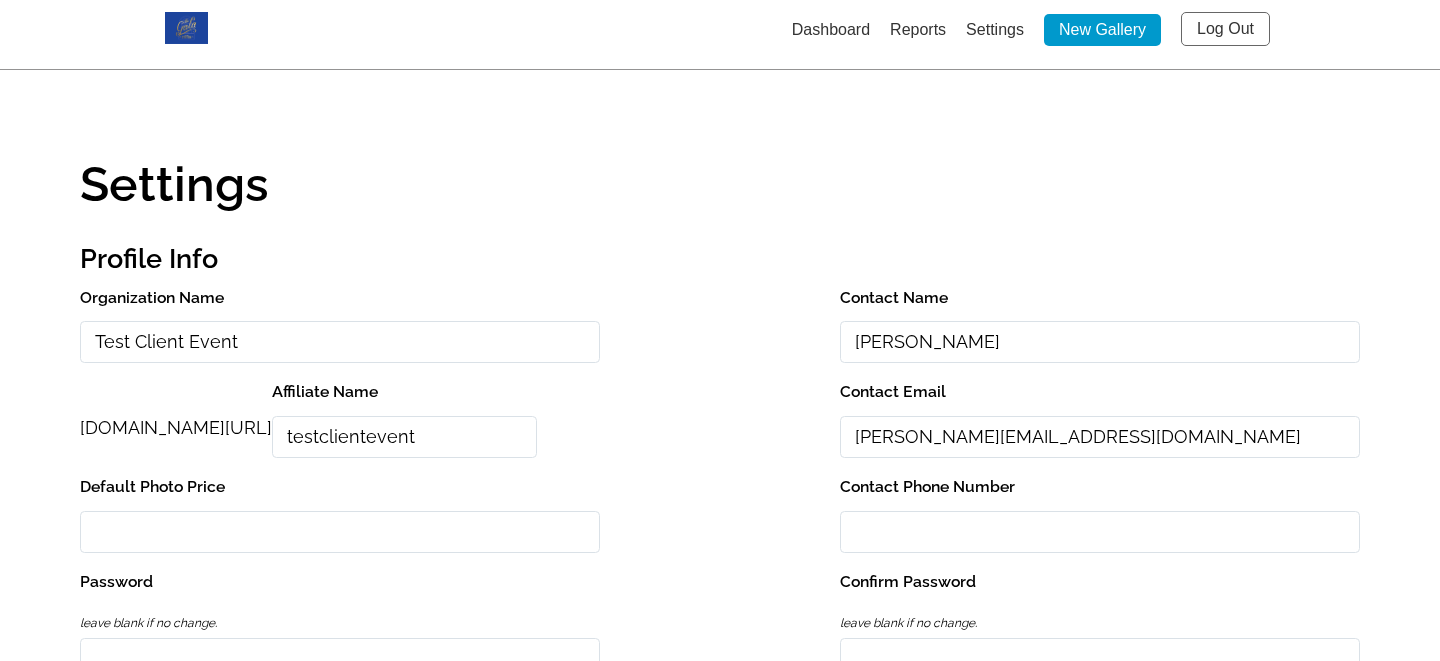 scroll, scrollTop: 0, scrollLeft: 0, axis: both 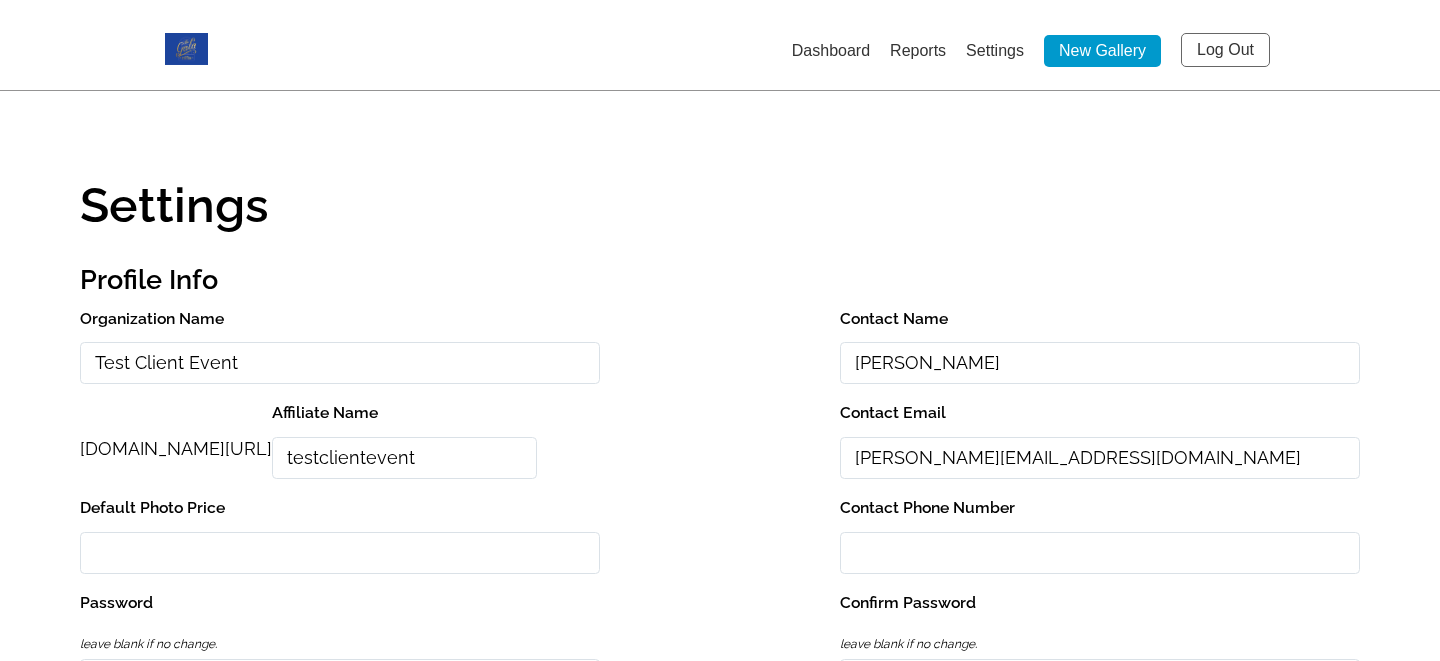 click on "Log Out" at bounding box center (1225, 50) 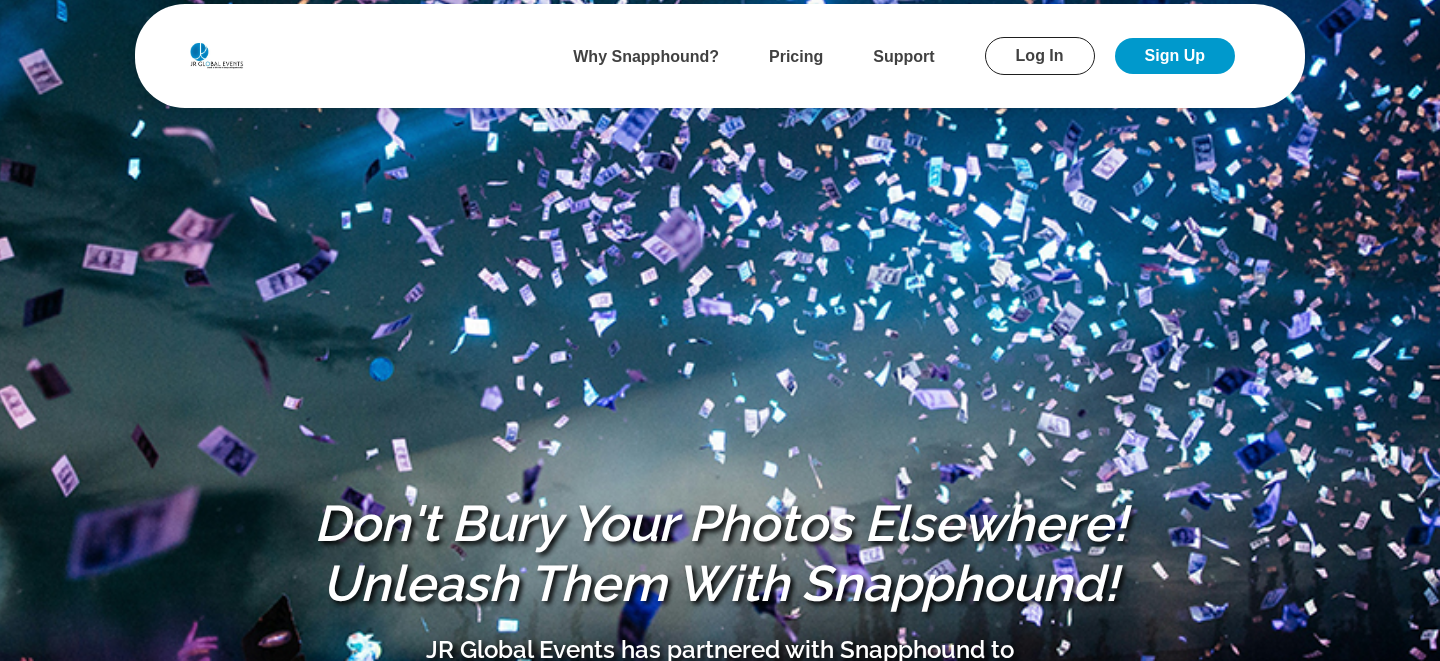scroll, scrollTop: 0, scrollLeft: 0, axis: both 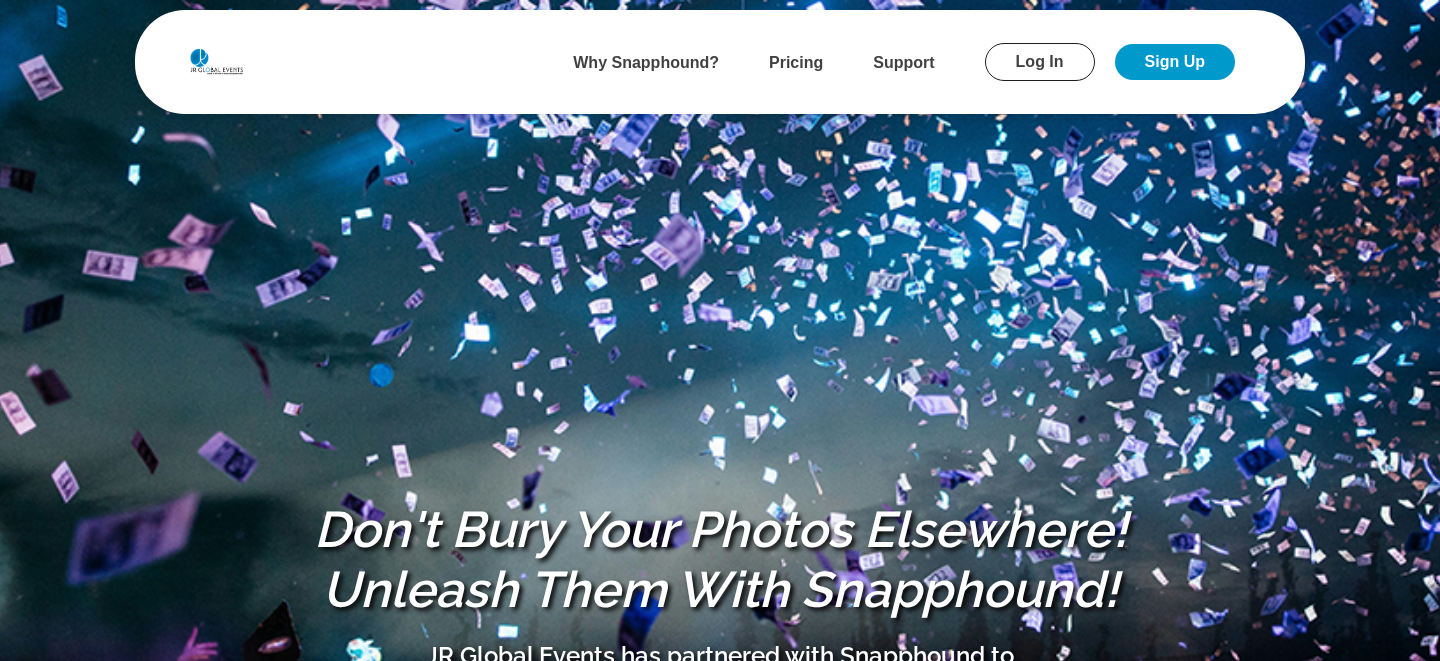 click on "Log In" at bounding box center (1040, 62) 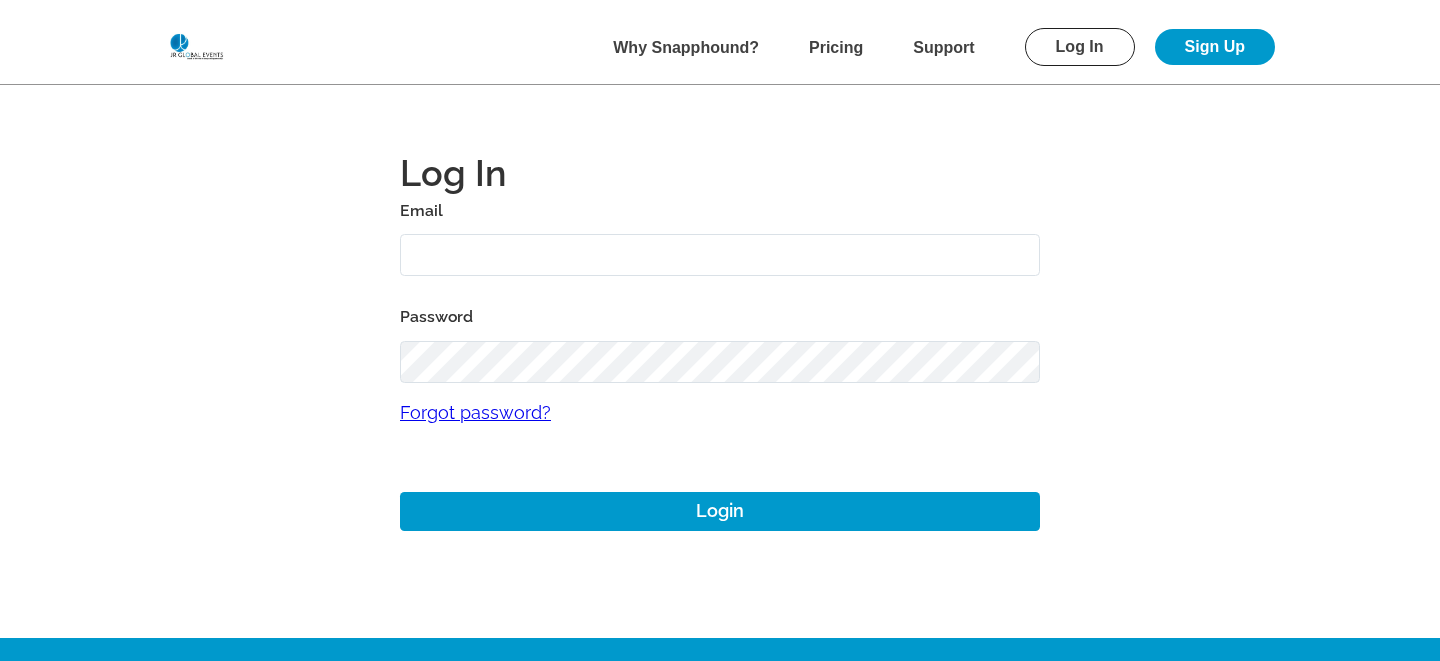click at bounding box center [720, 255] 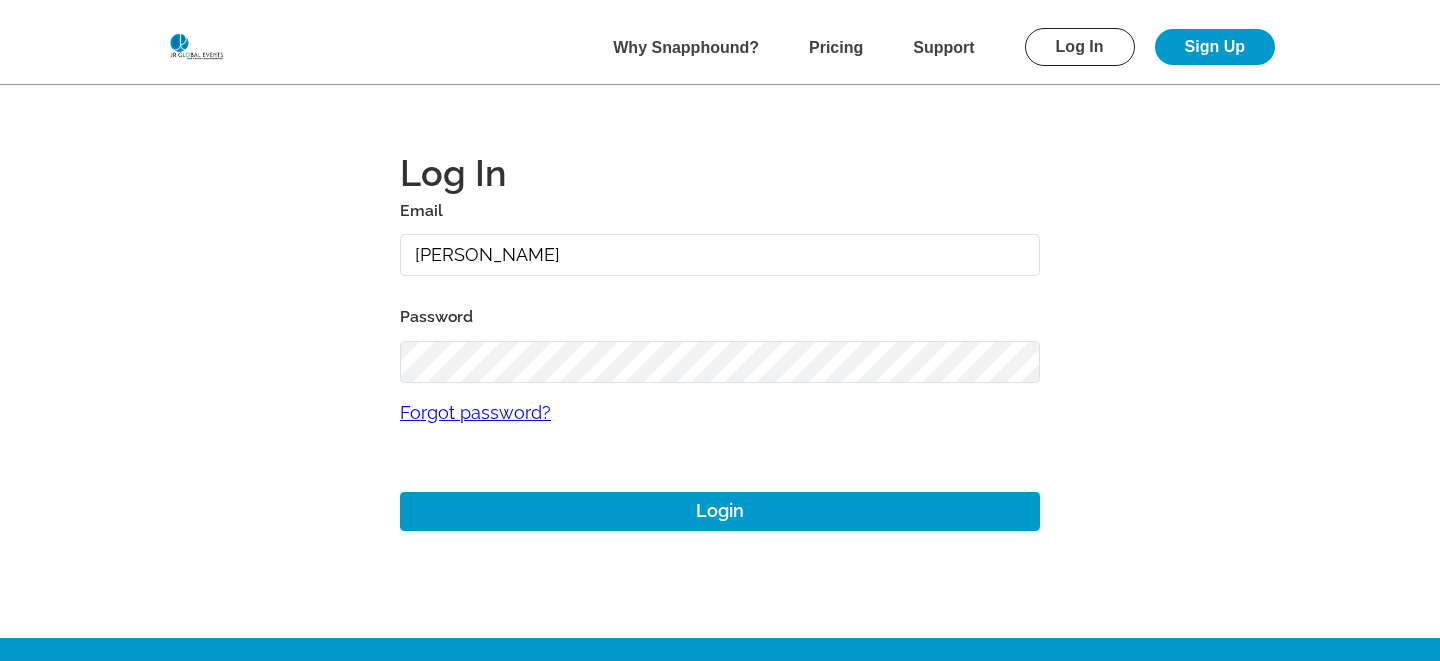 type on "mike+jrevent@snapphound.com" 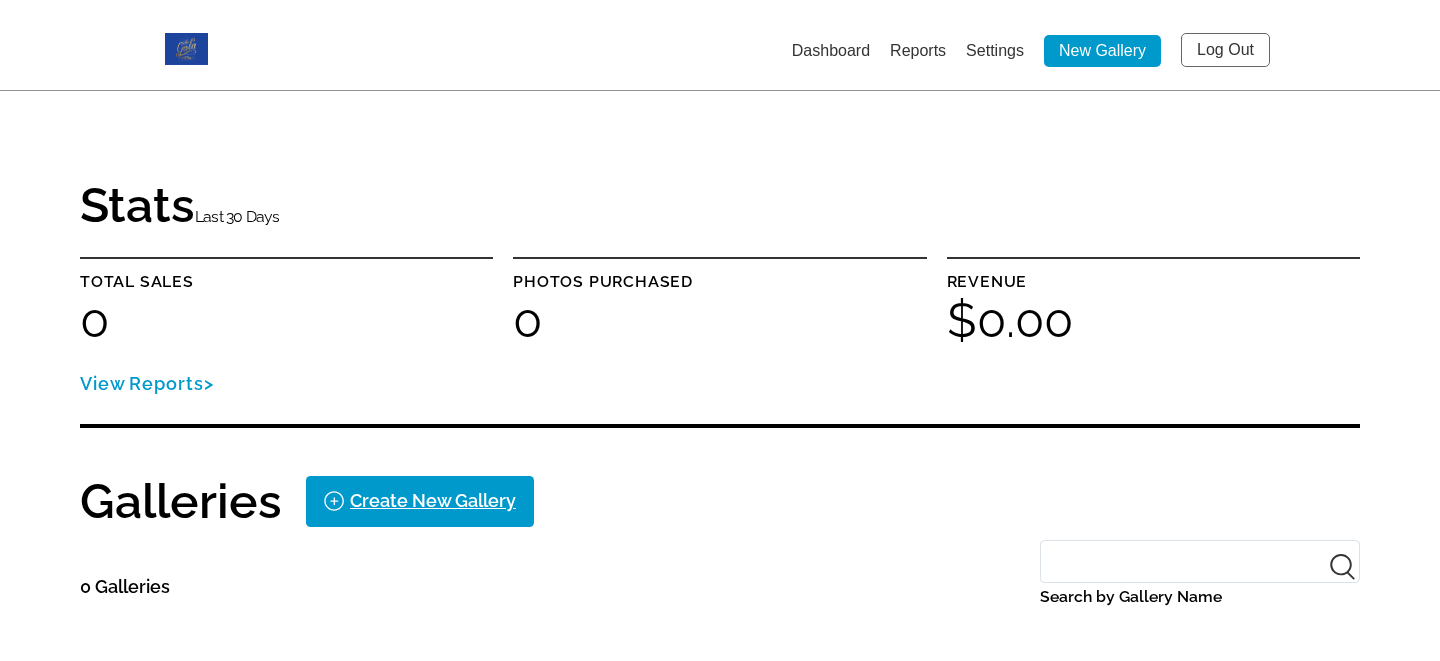 click on "Settings" at bounding box center [995, 50] 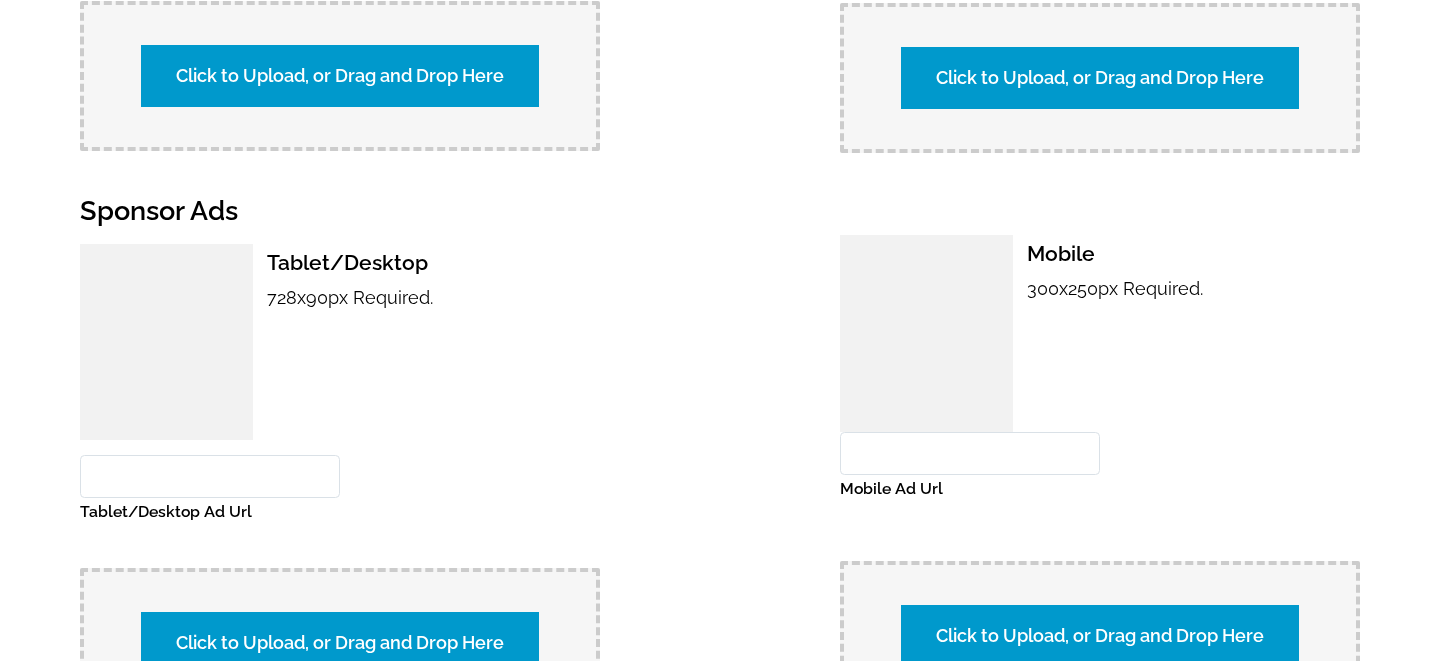 scroll, scrollTop: 1572, scrollLeft: 0, axis: vertical 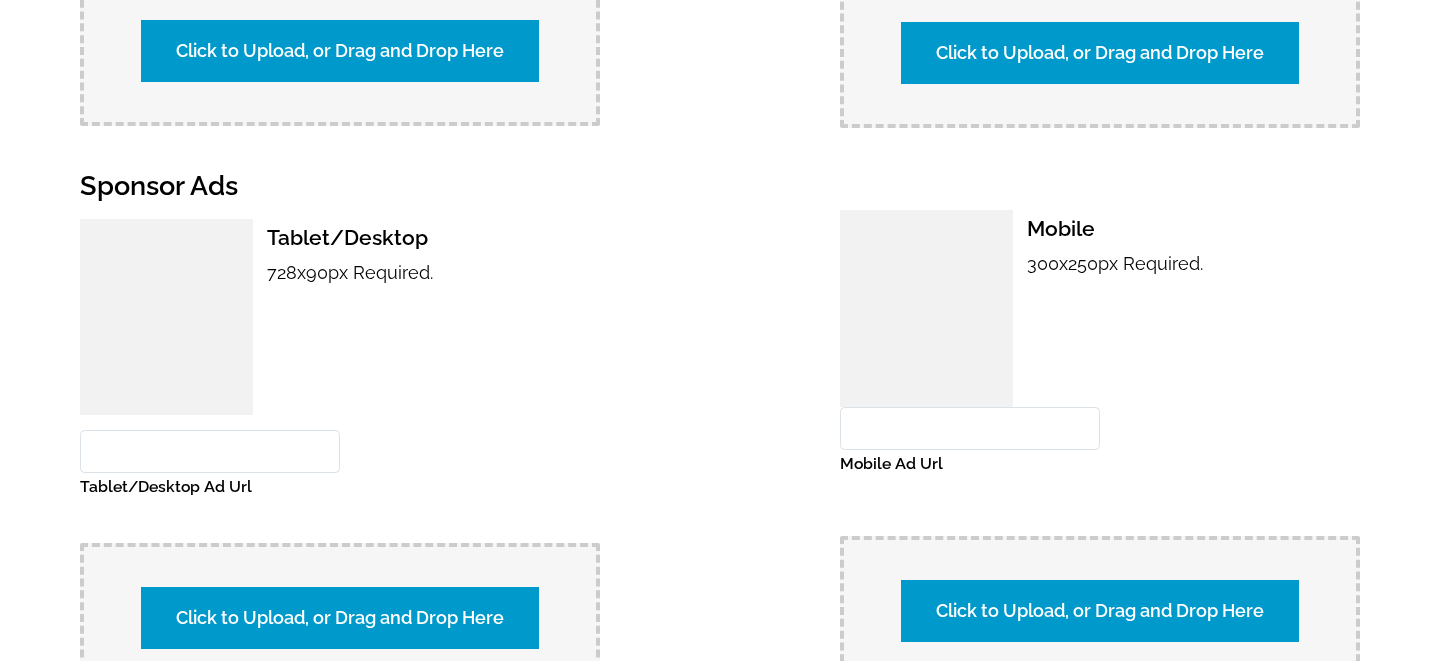 click on "Click to Upload, or Drag and Drop Here" at bounding box center (340, 618) 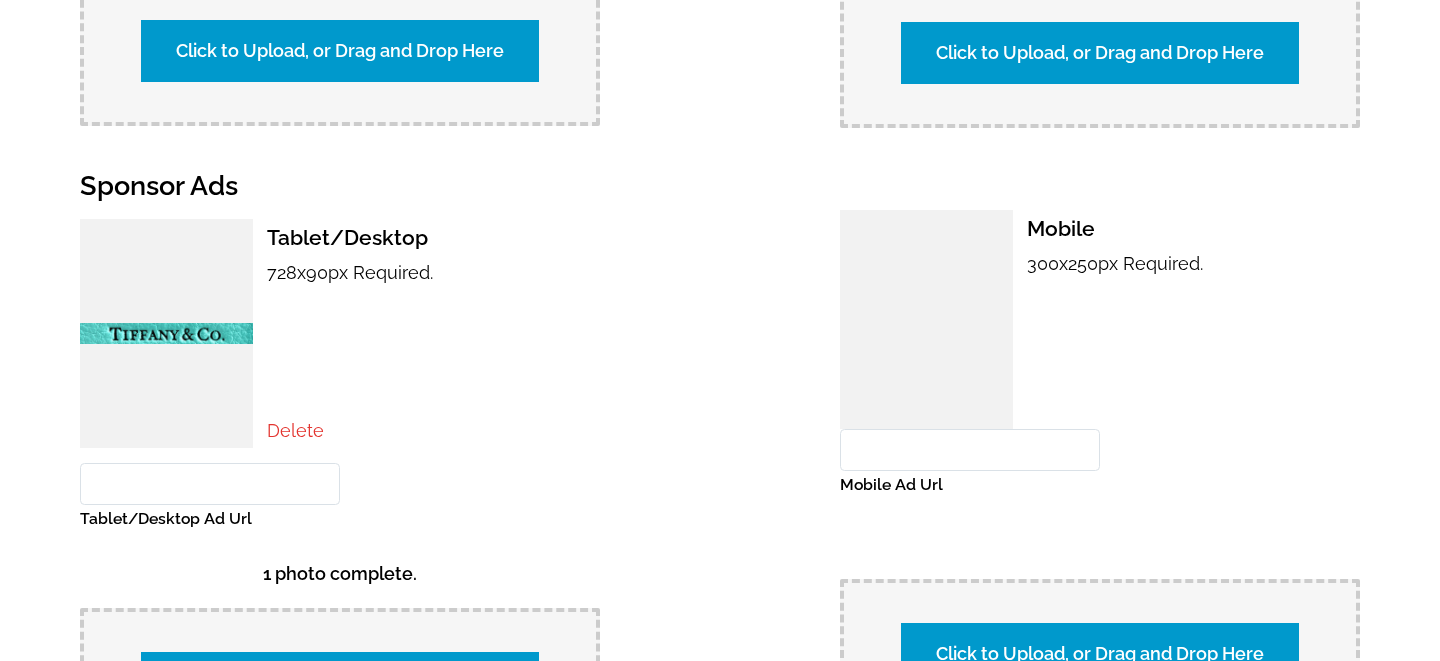 click on "Tablet/Desktop Ad Url" at bounding box center (210, 484) 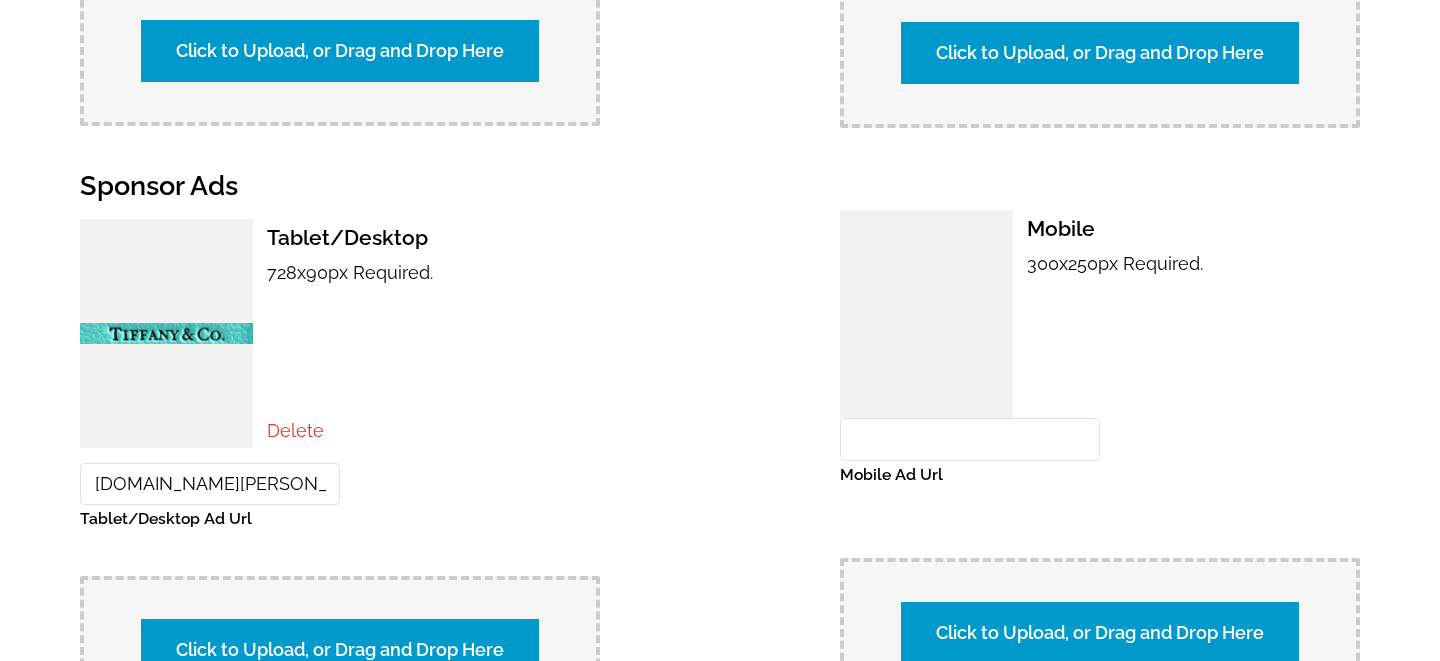 type on "[DOMAIN_NAME][PERSON_NAME]" 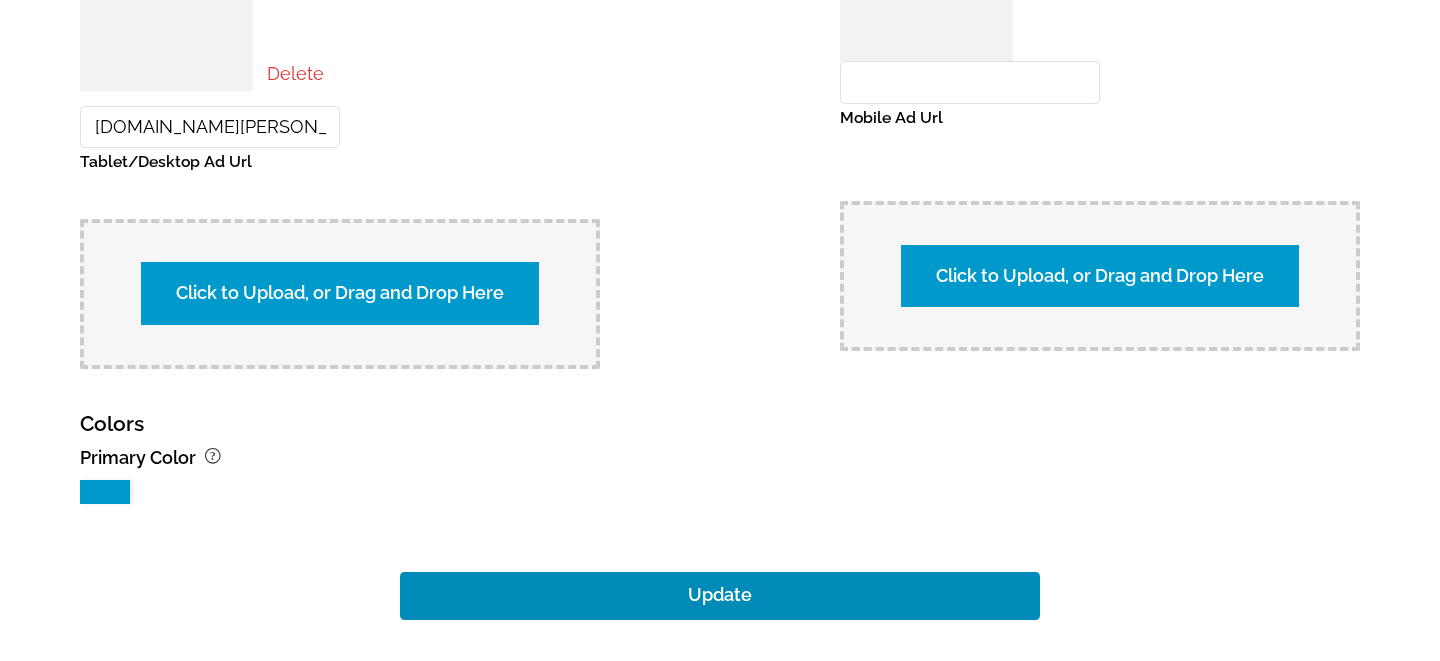 scroll, scrollTop: 1941, scrollLeft: 0, axis: vertical 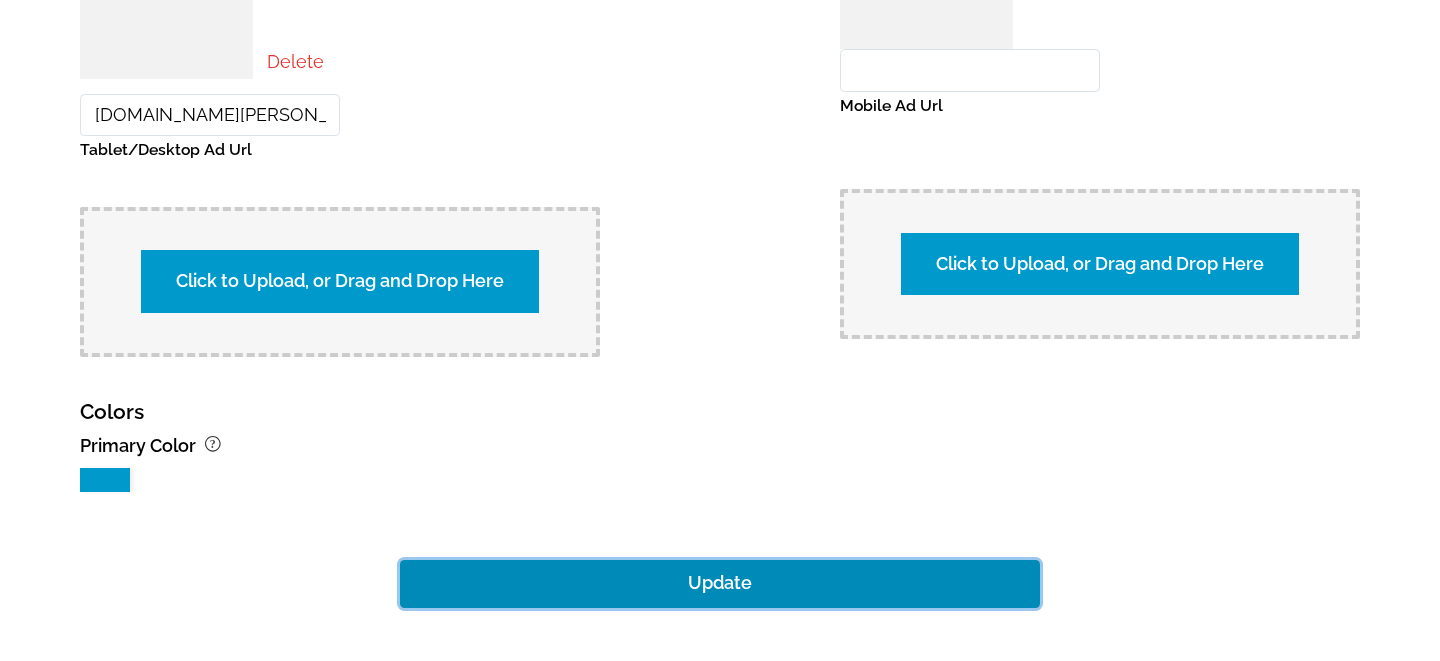 click on "Update" at bounding box center [720, 584] 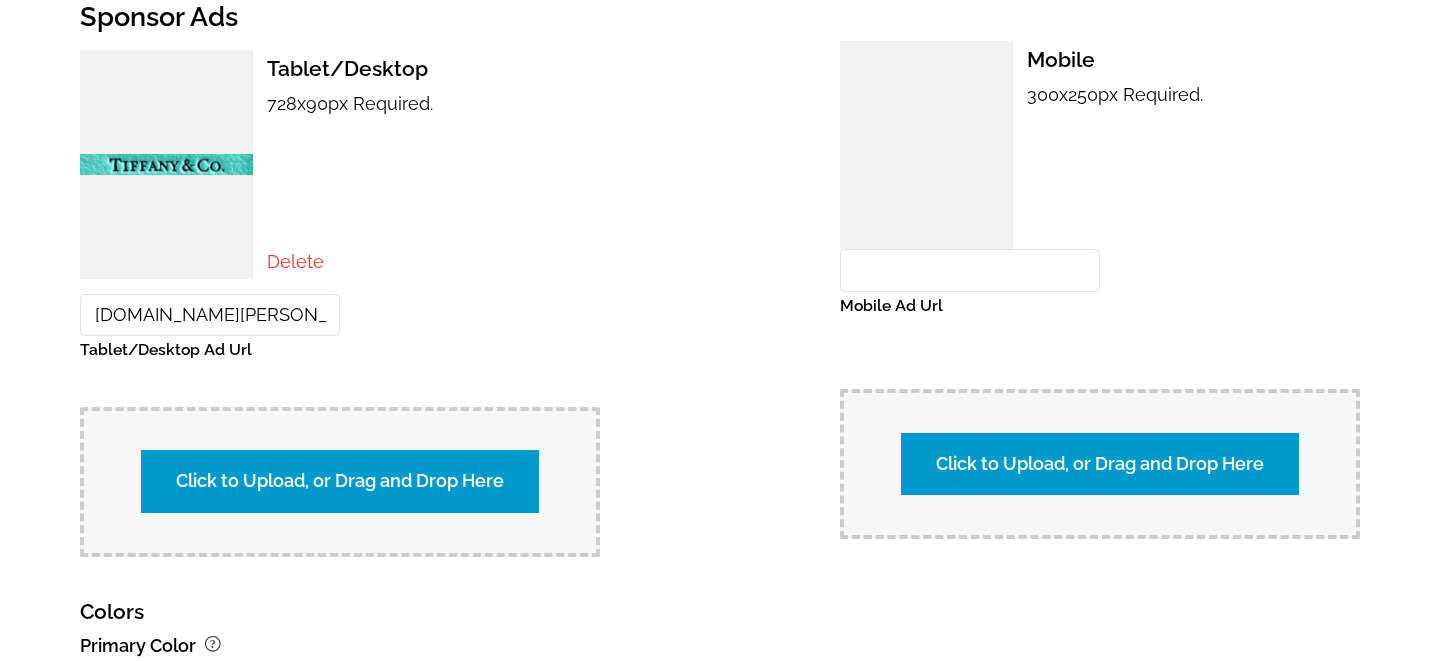 scroll, scrollTop: 1668, scrollLeft: 0, axis: vertical 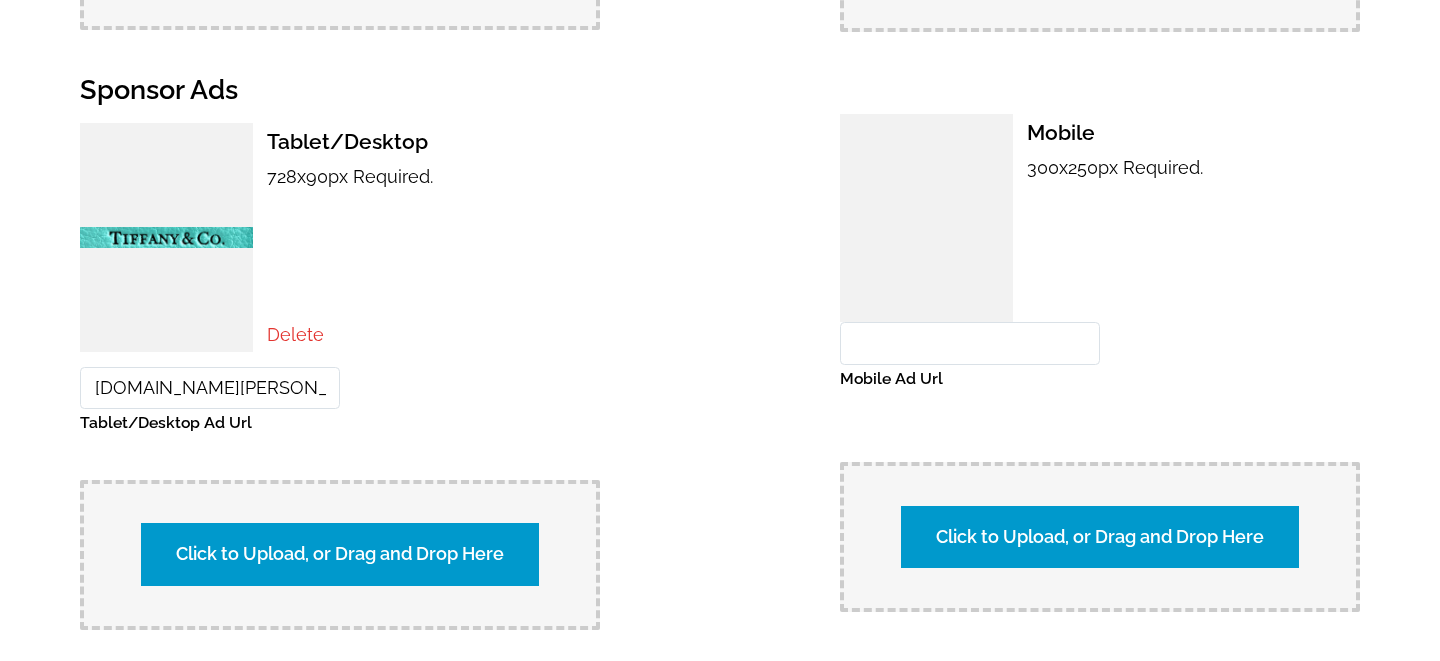 click on "Click to Upload, or Drag and Drop Here" at bounding box center (1100, 537) 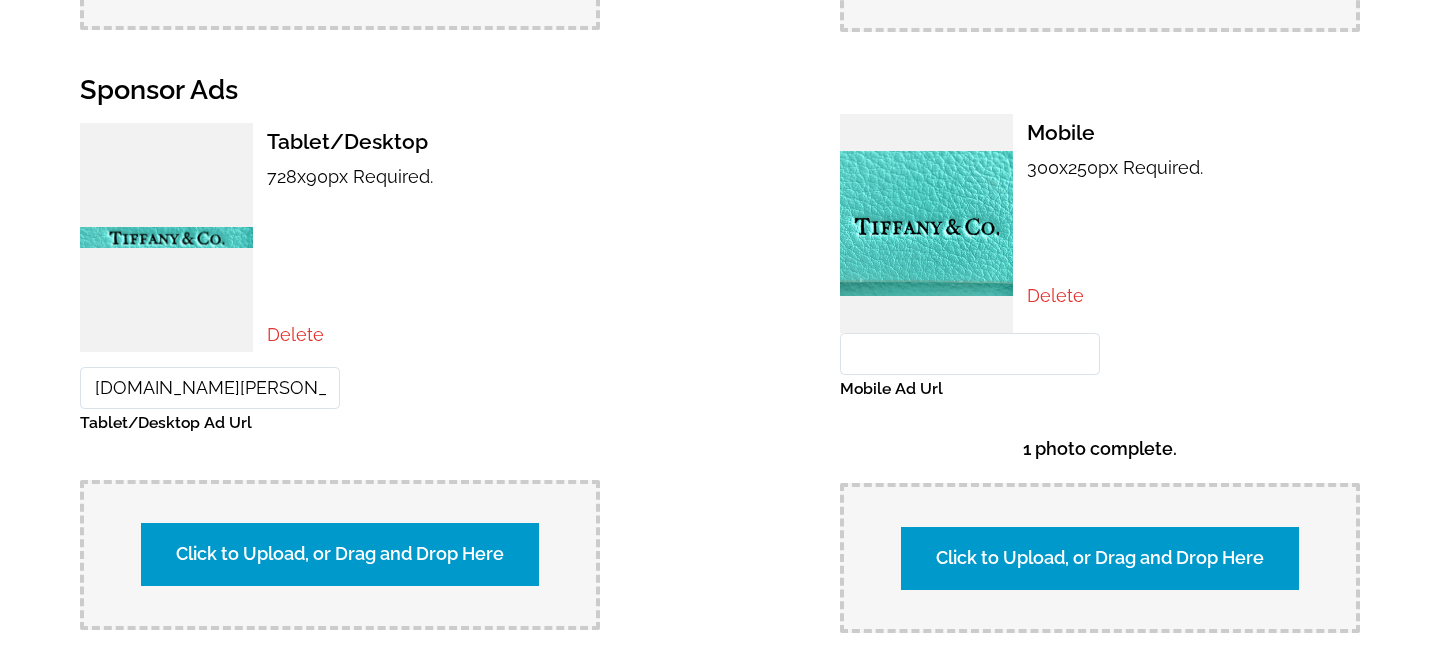 click on "Mobile Ad Url" at bounding box center (970, 354) 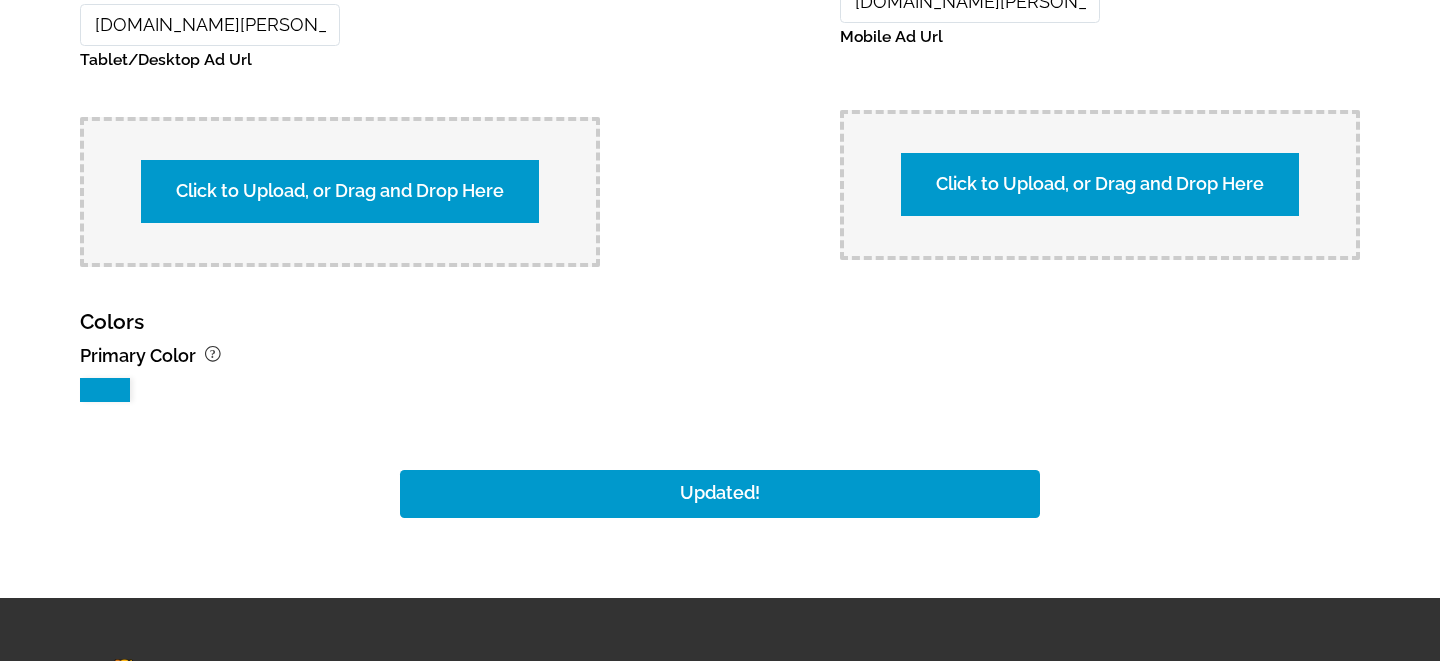 scroll, scrollTop: 2122, scrollLeft: 0, axis: vertical 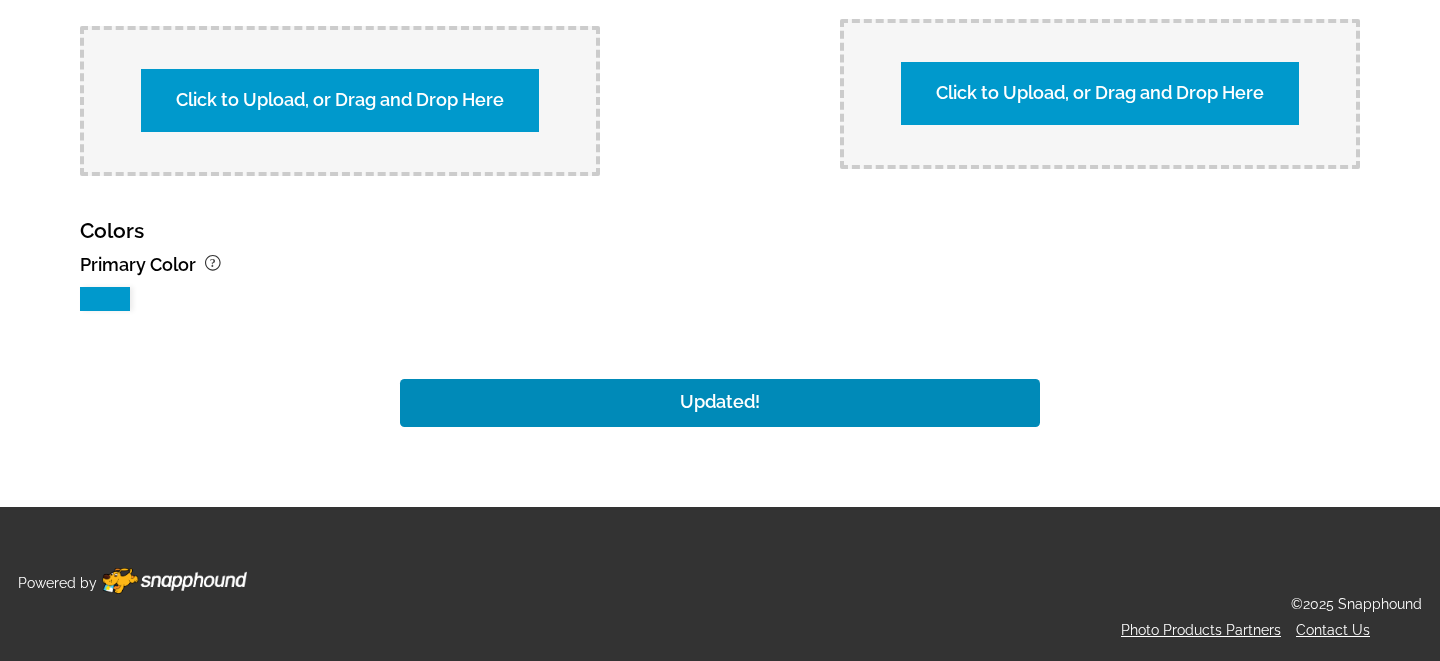 type on "[DOMAIN_NAME][PERSON_NAME]" 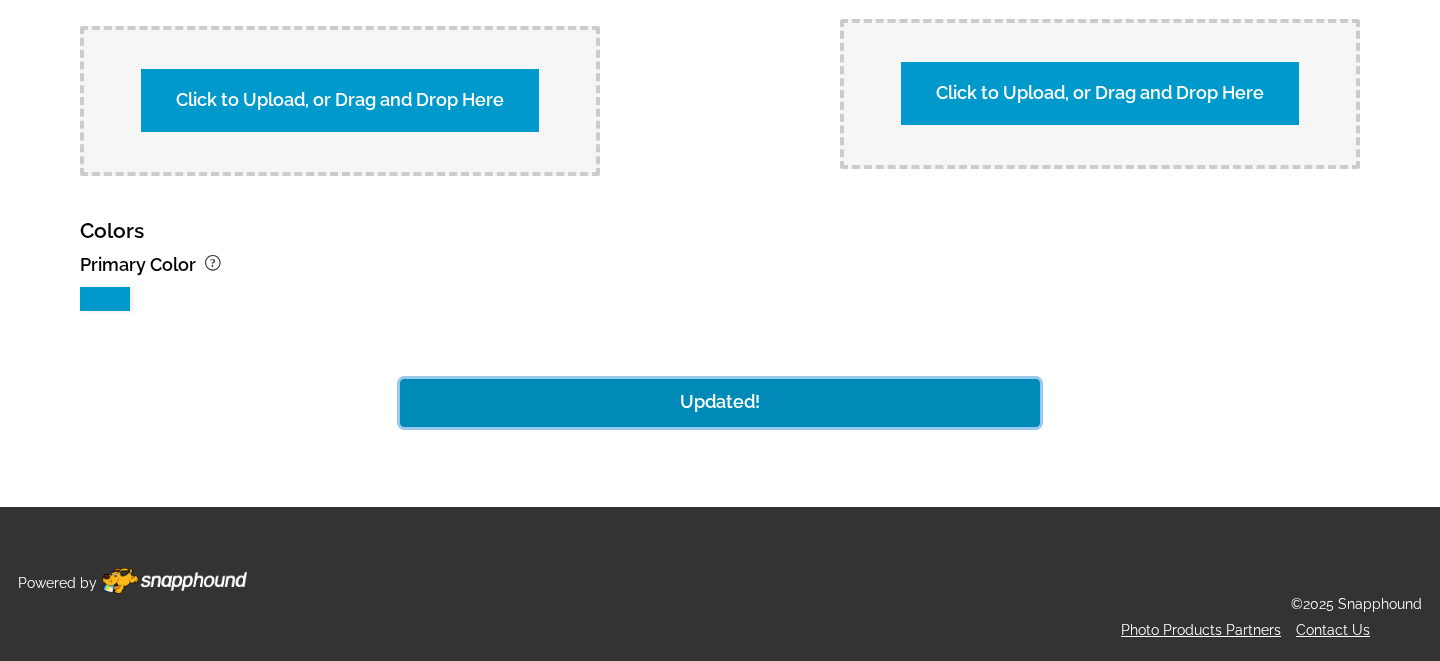 click on "Updated!" at bounding box center (720, 403) 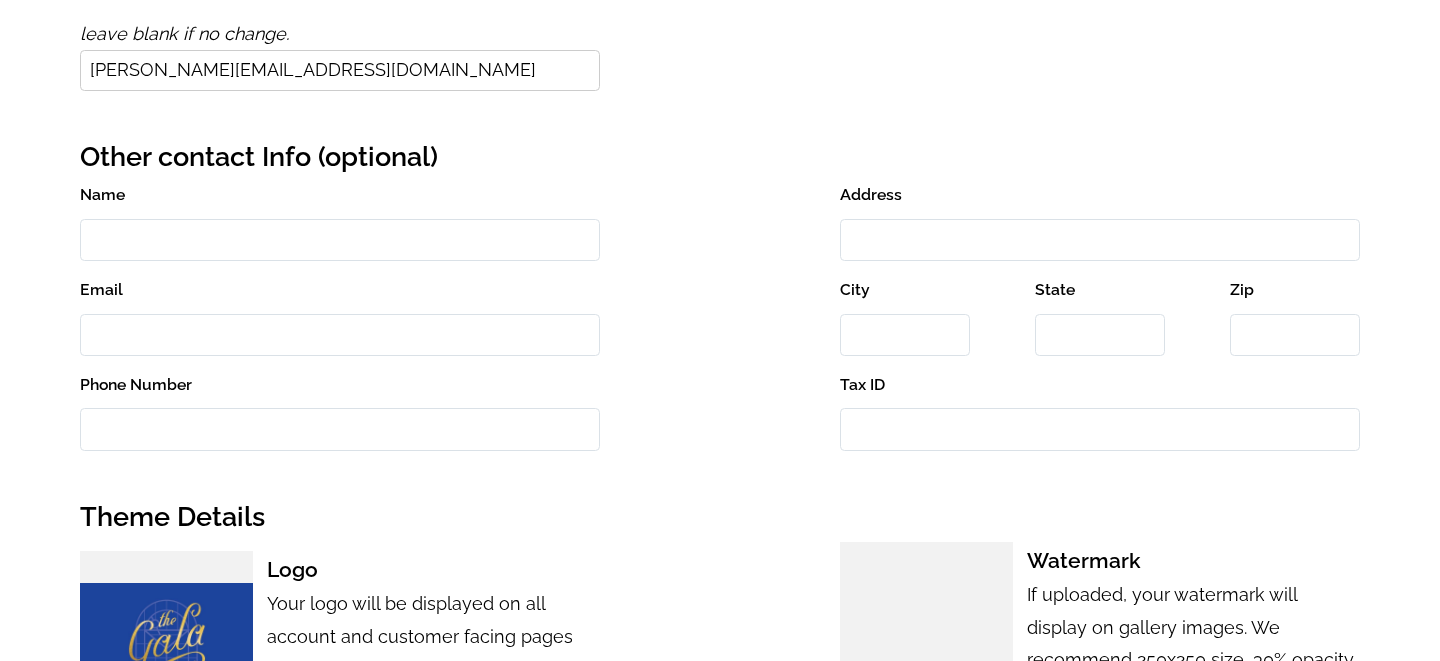 scroll, scrollTop: 0, scrollLeft: 0, axis: both 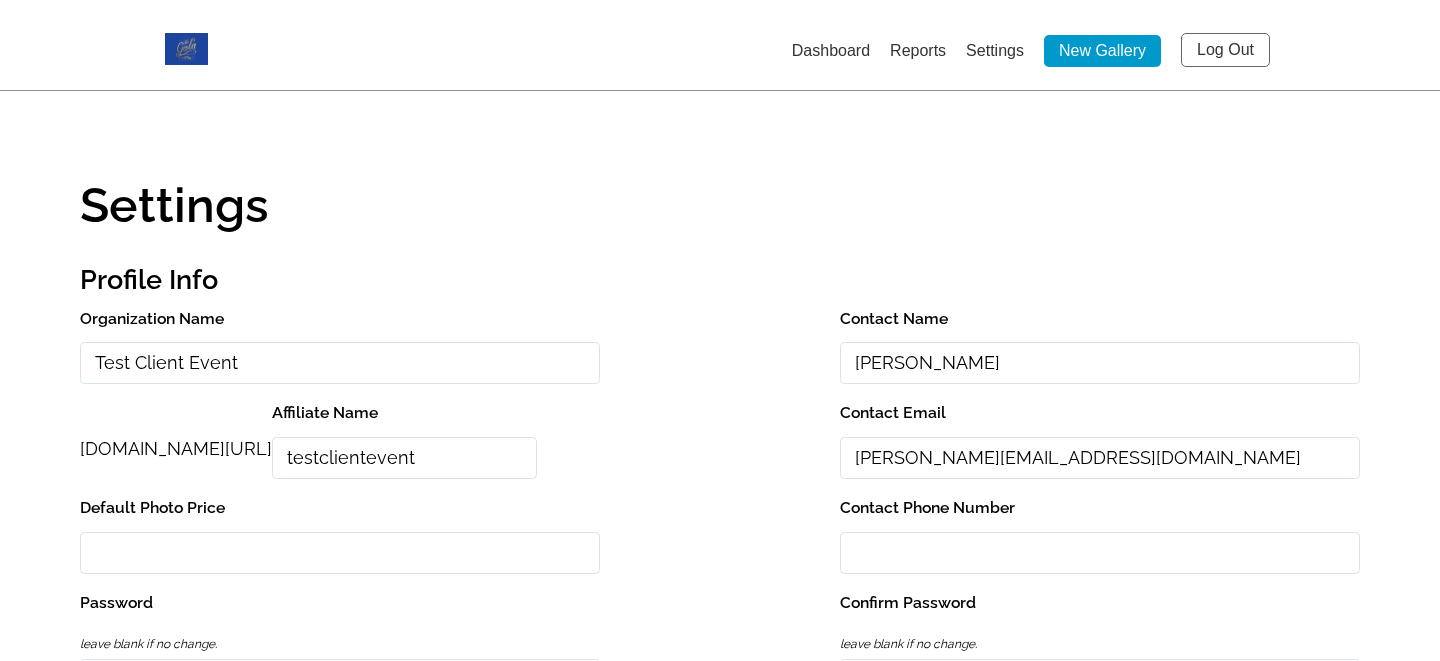 click on "Dashboard" at bounding box center [831, 50] 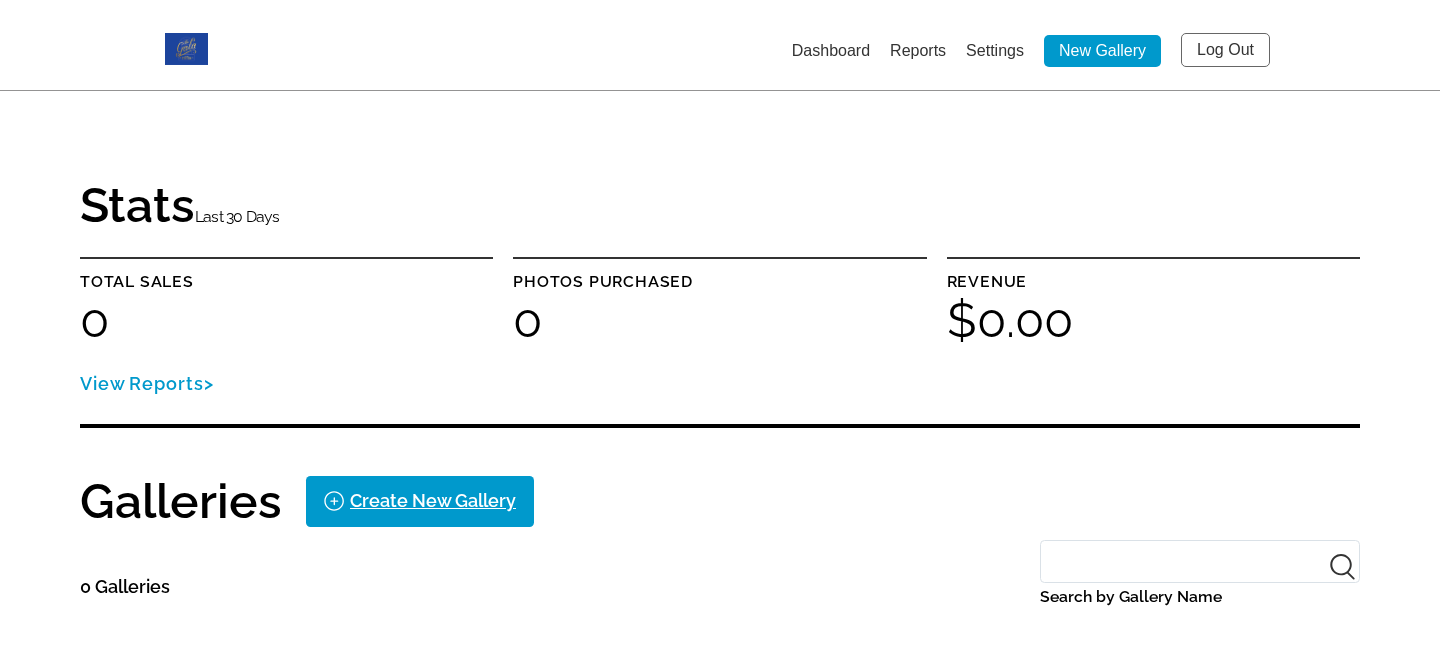 scroll, scrollTop: 249, scrollLeft: 0, axis: vertical 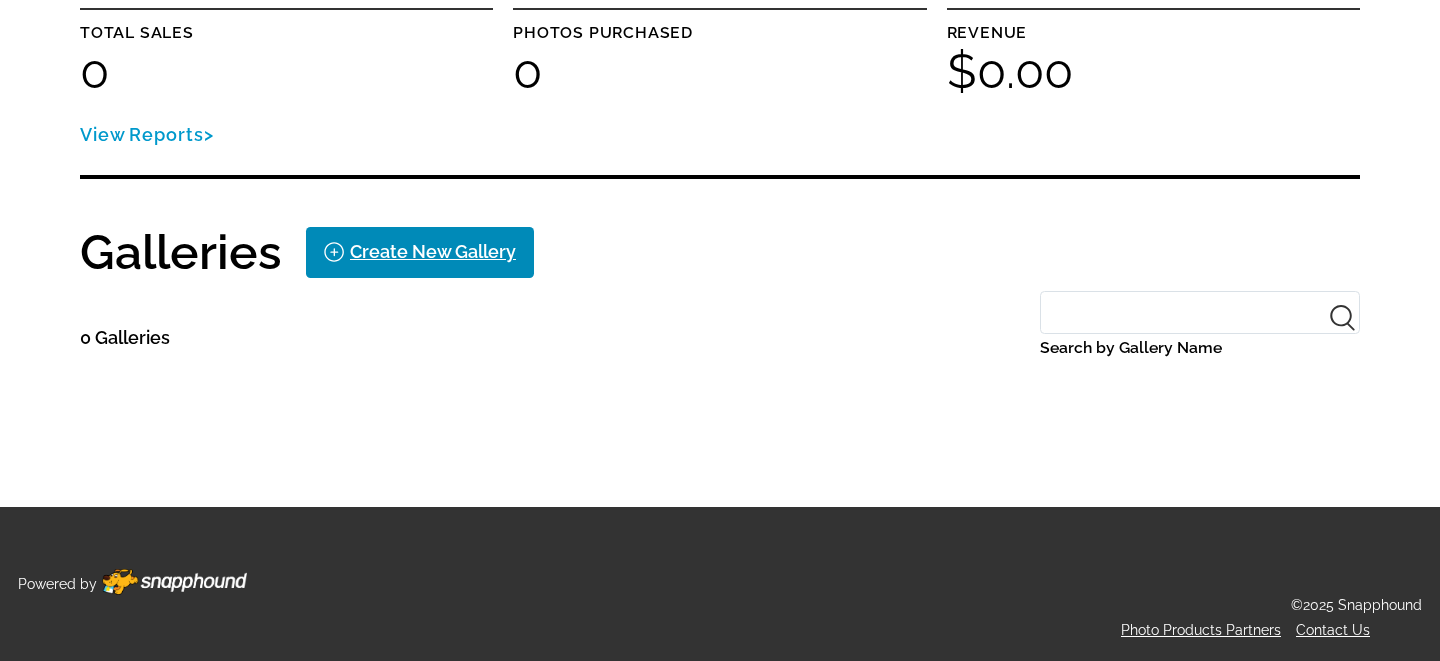 click on "Create New Gallery" at bounding box center (433, 252) 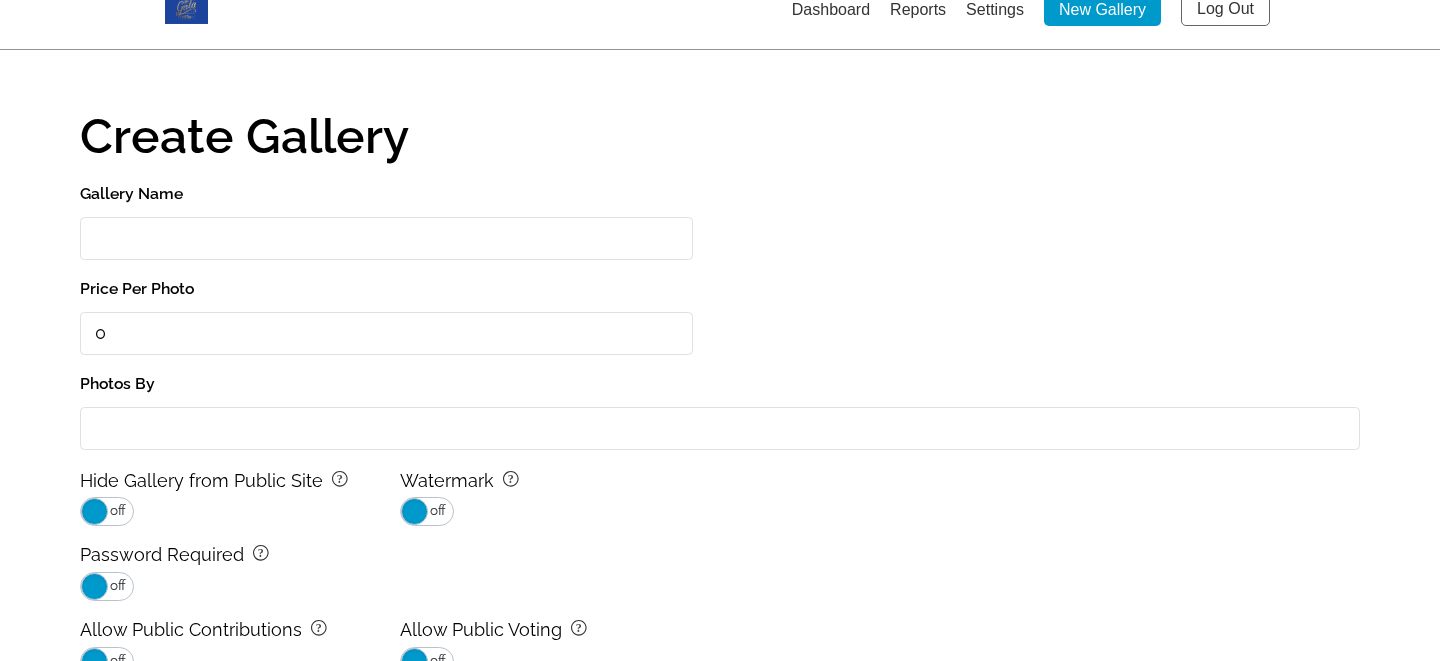 scroll, scrollTop: 0, scrollLeft: 0, axis: both 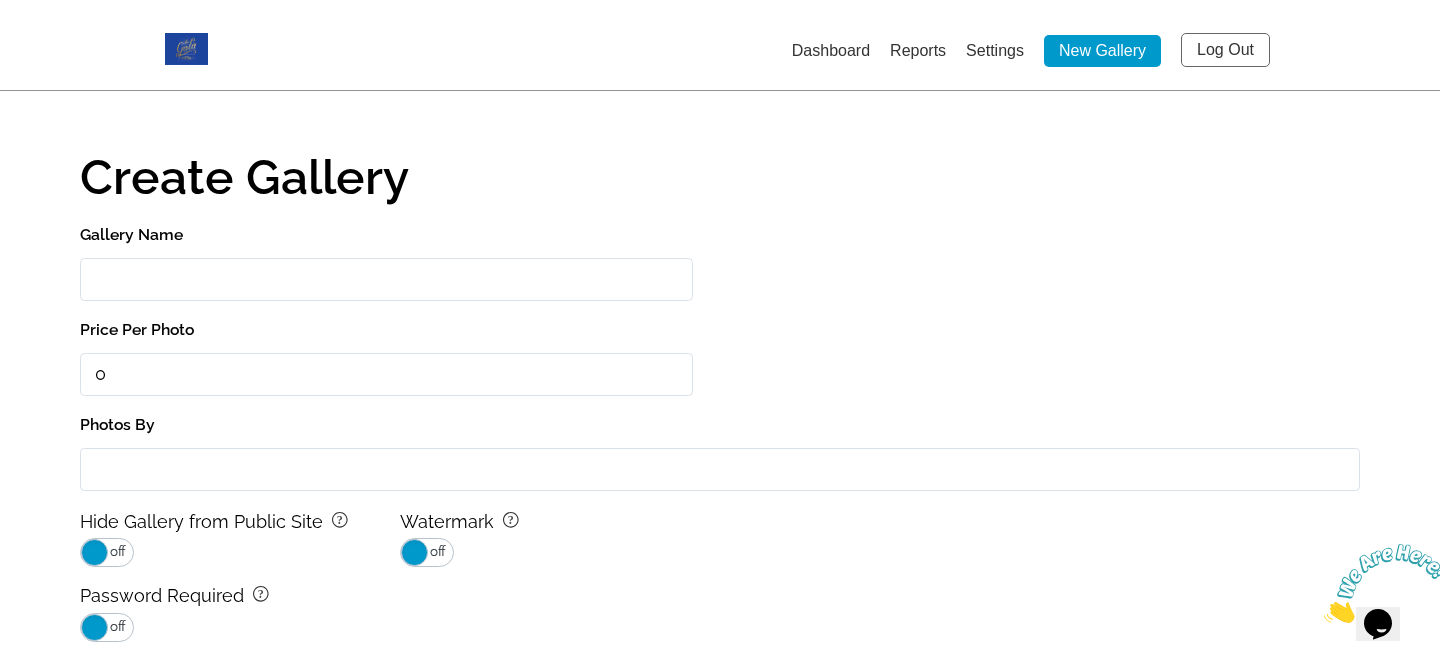 click on "Gallery Name" at bounding box center [386, 279] 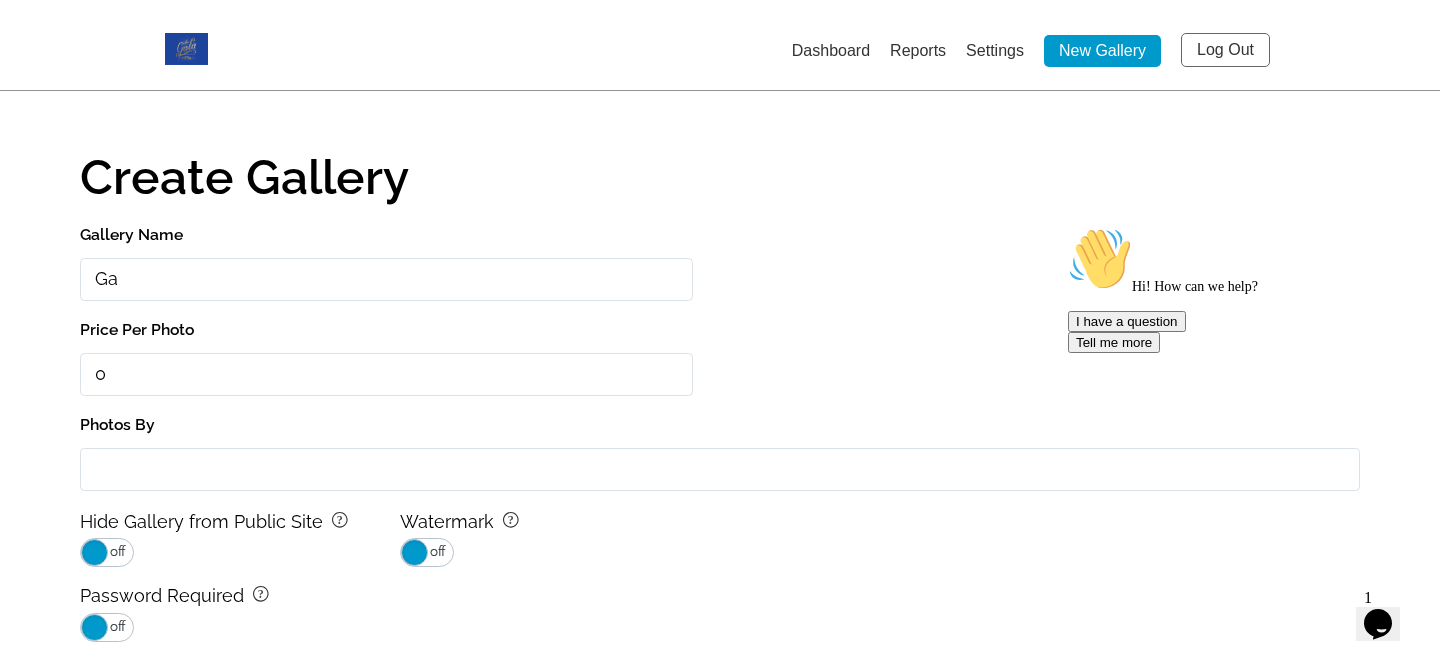 type on "G" 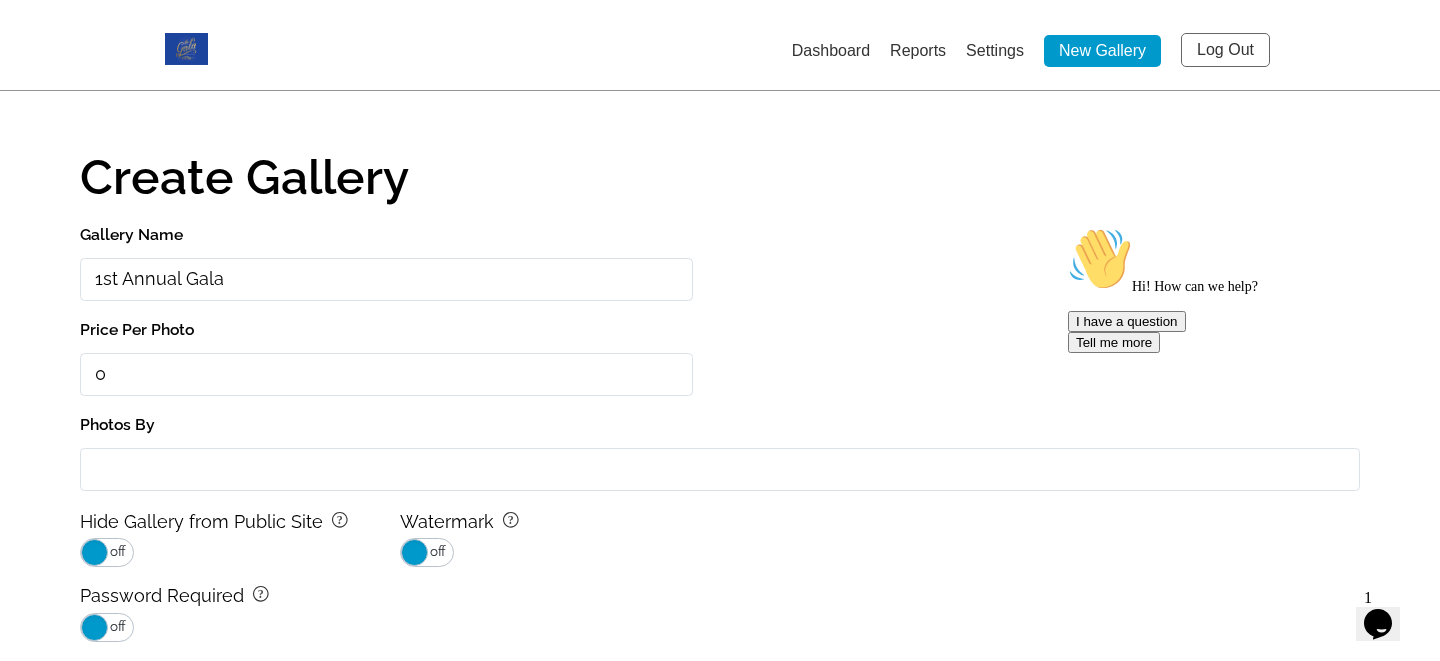 type on "1st Annual Gala" 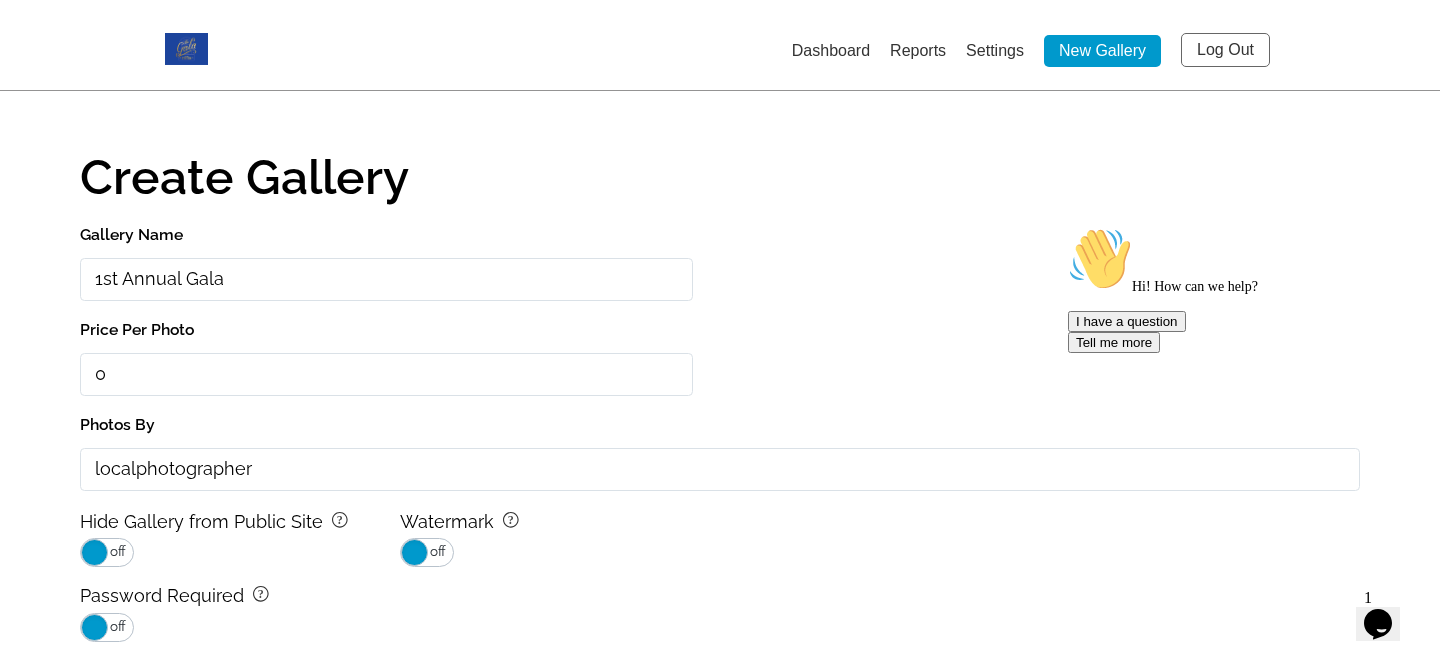 type on "localphotographer" 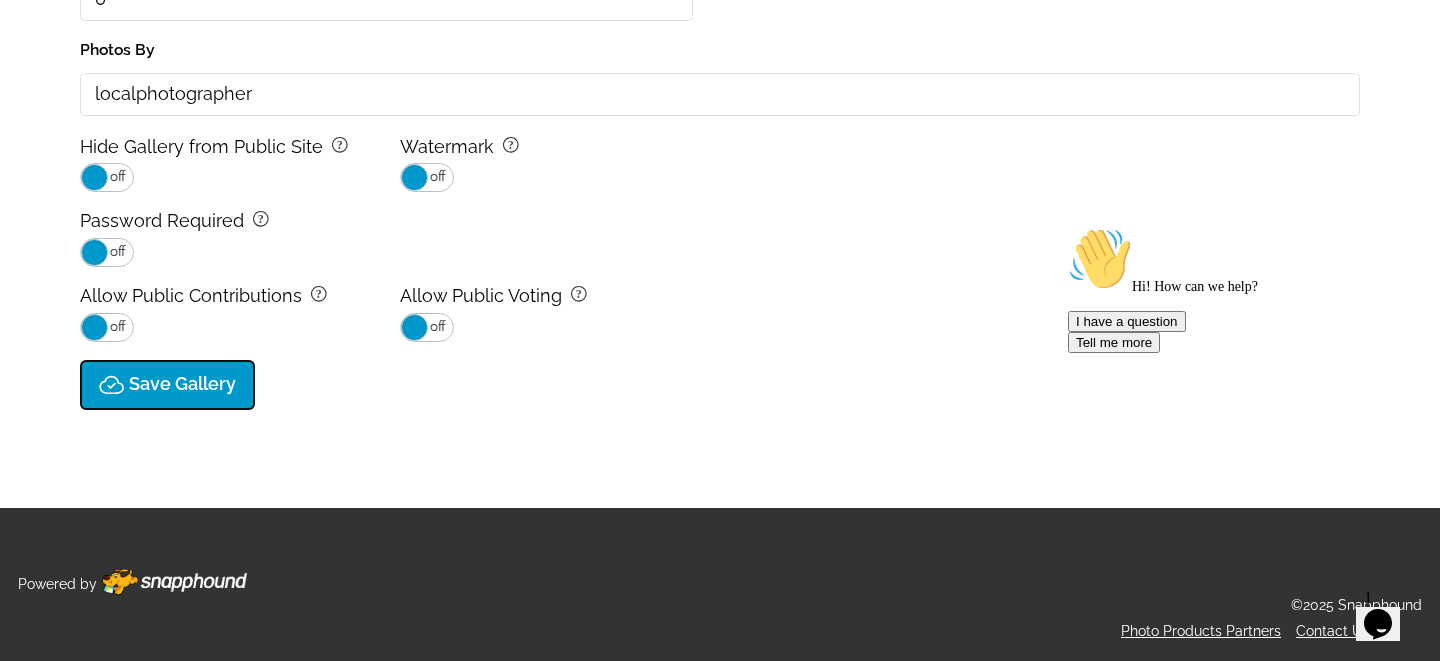 click on "Save Gallery" at bounding box center [182, 384] 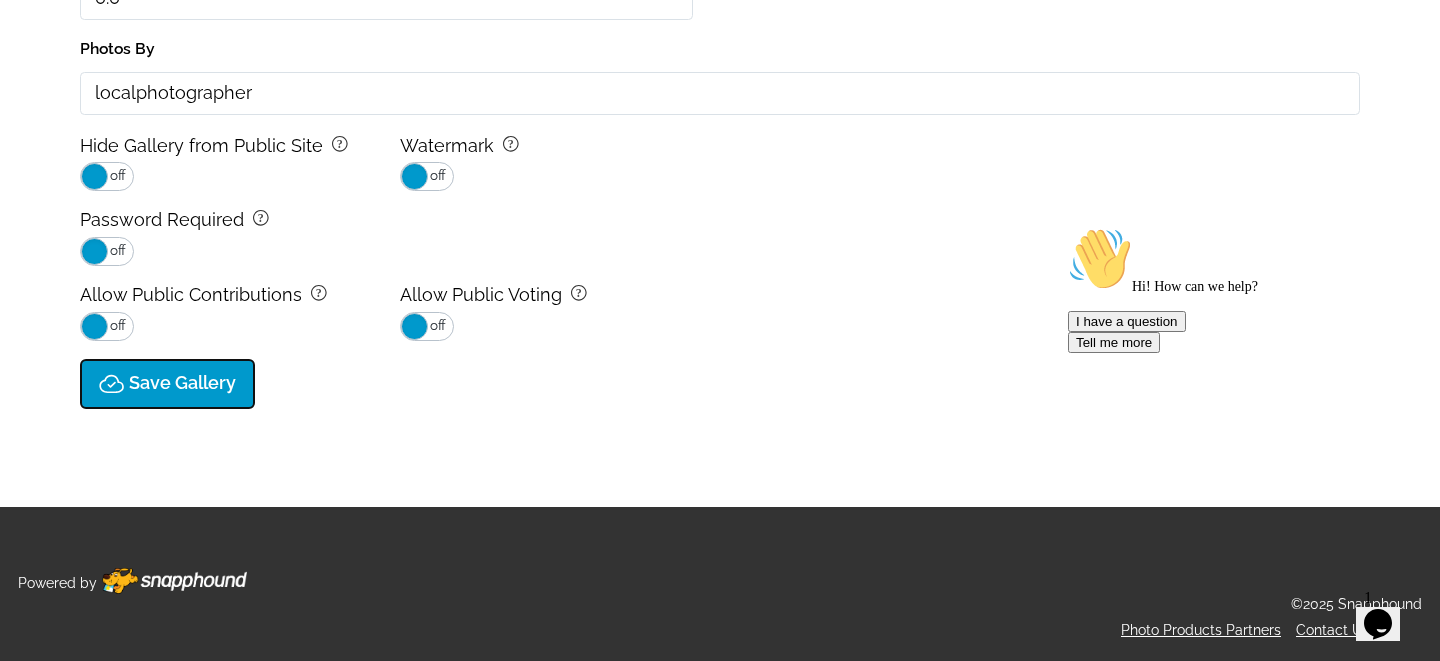 select on "onlyShowInGallery" 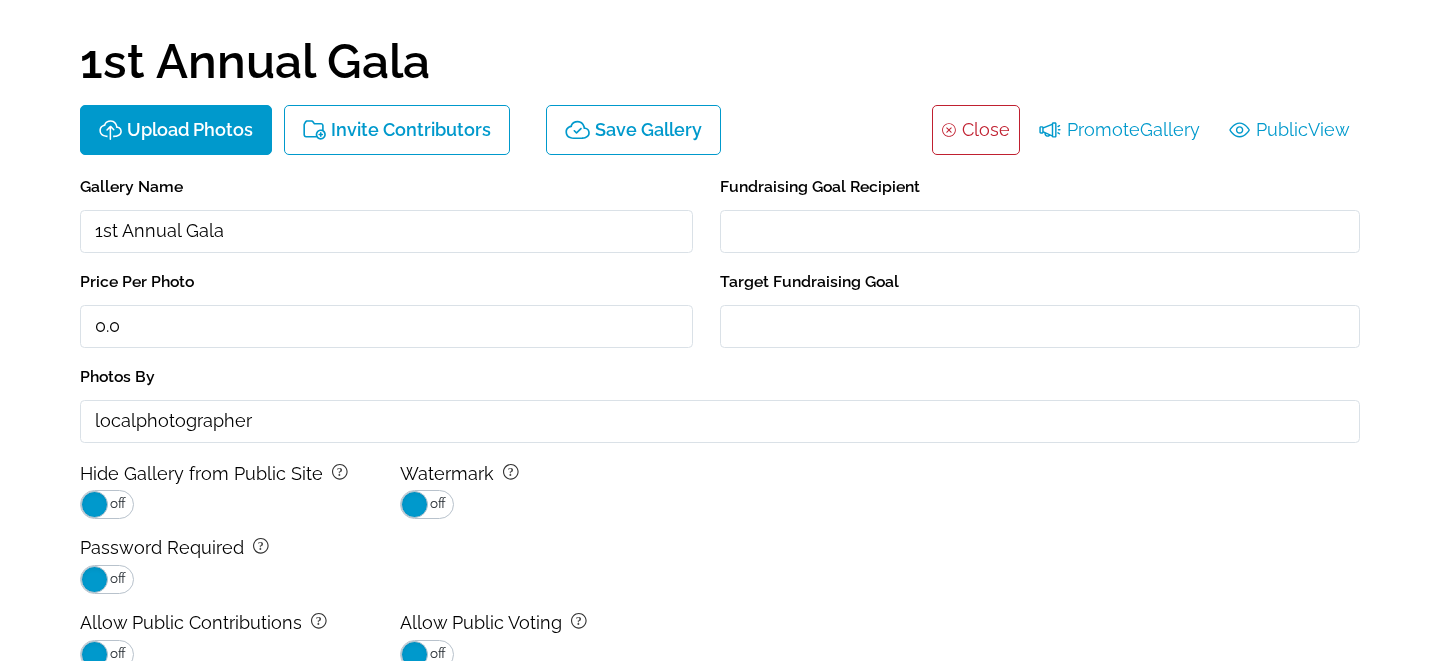 scroll, scrollTop: 0, scrollLeft: 0, axis: both 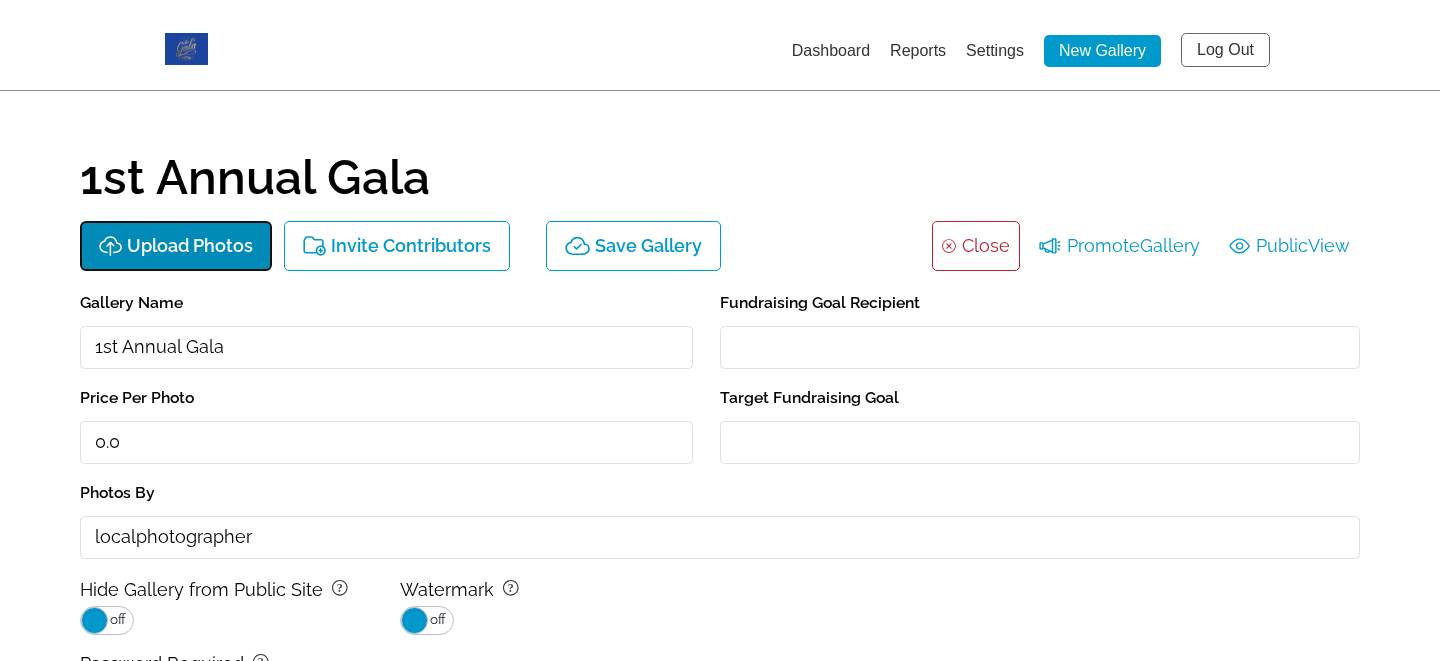 click on "Upload Photos" at bounding box center (190, 246) 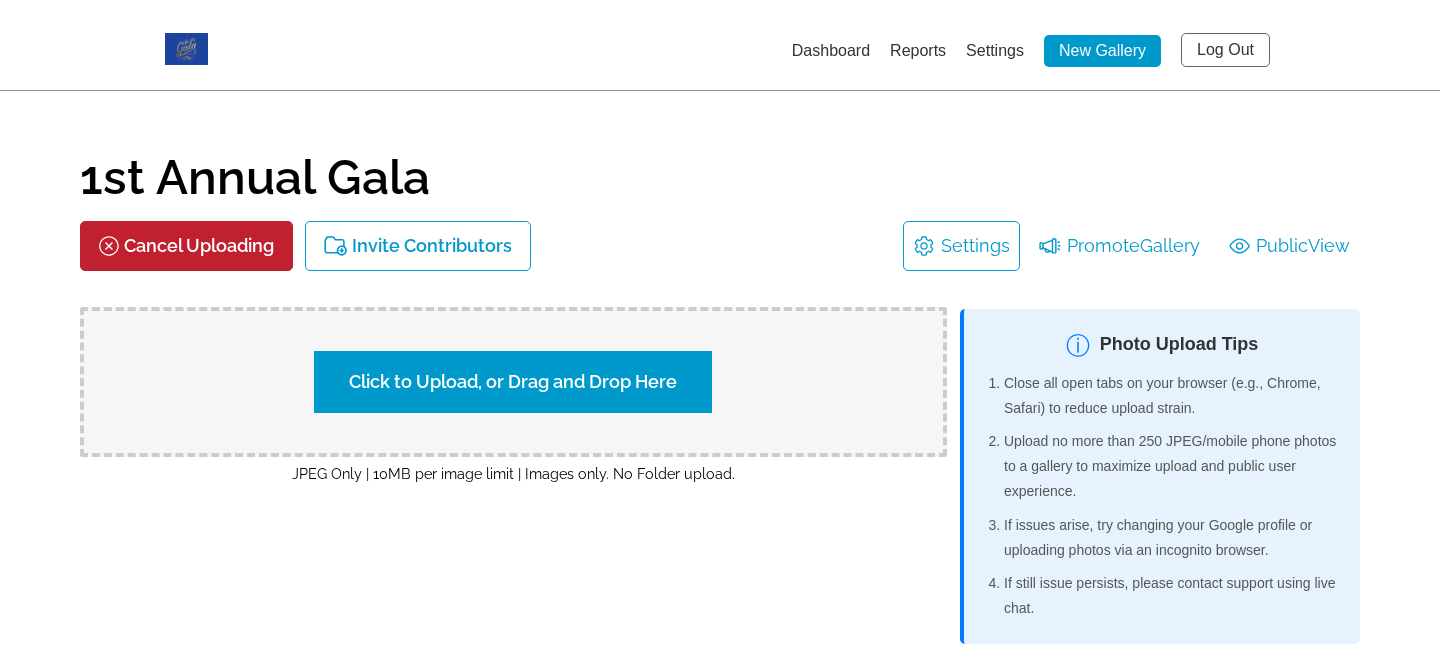 click on "Click to Upload, or Drag and Drop Here" at bounding box center (513, 382) 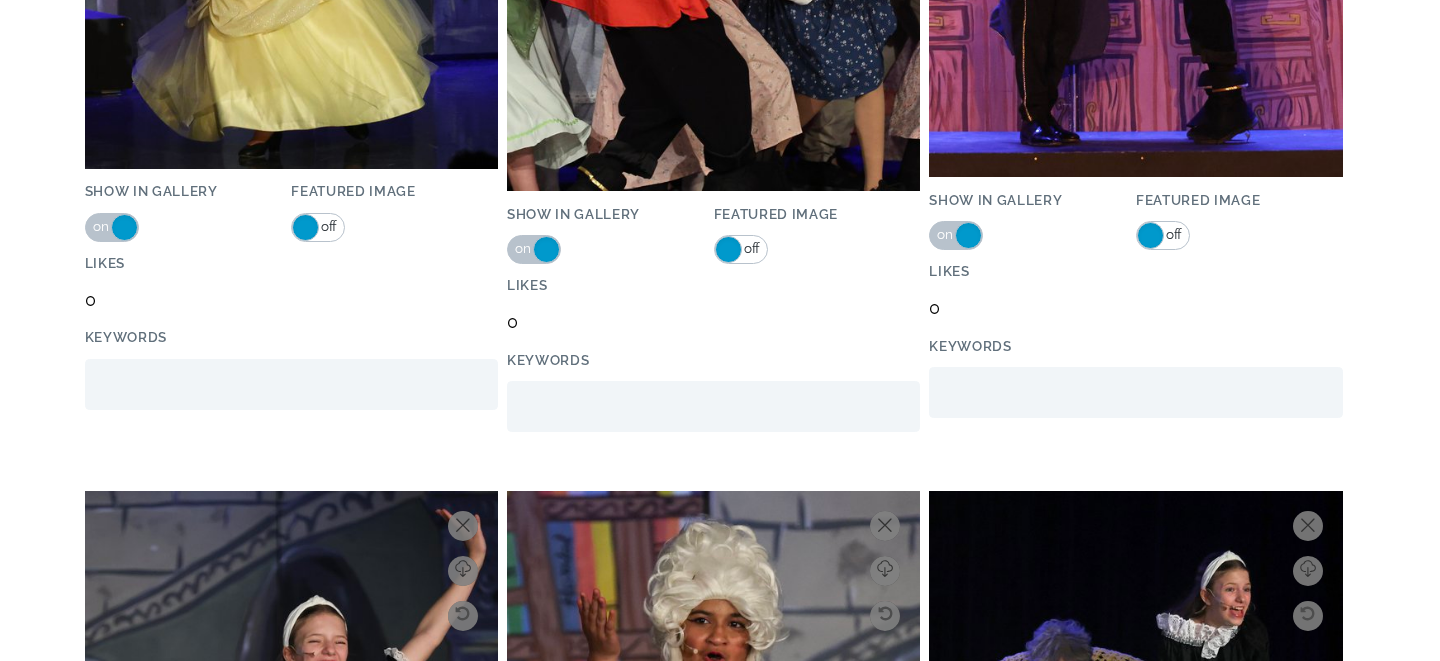 scroll, scrollTop: 0, scrollLeft: 0, axis: both 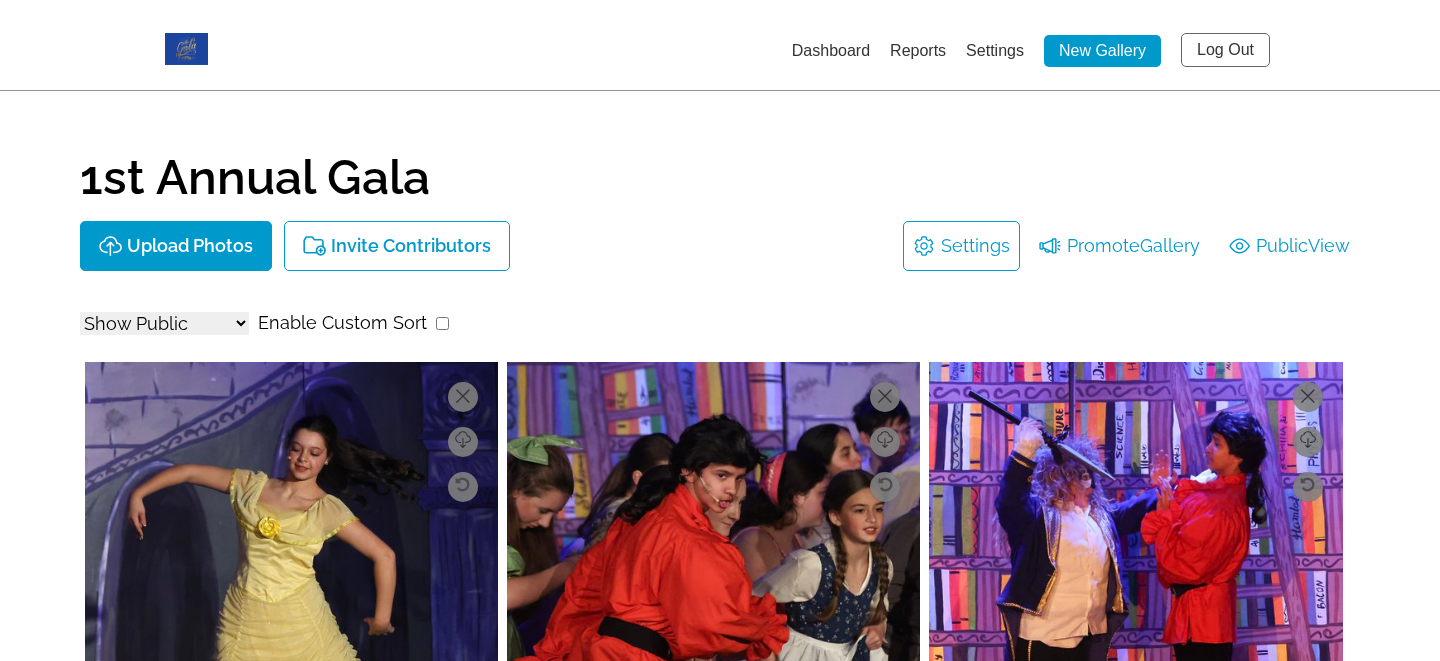 click on "Settings" at bounding box center [975, 246] 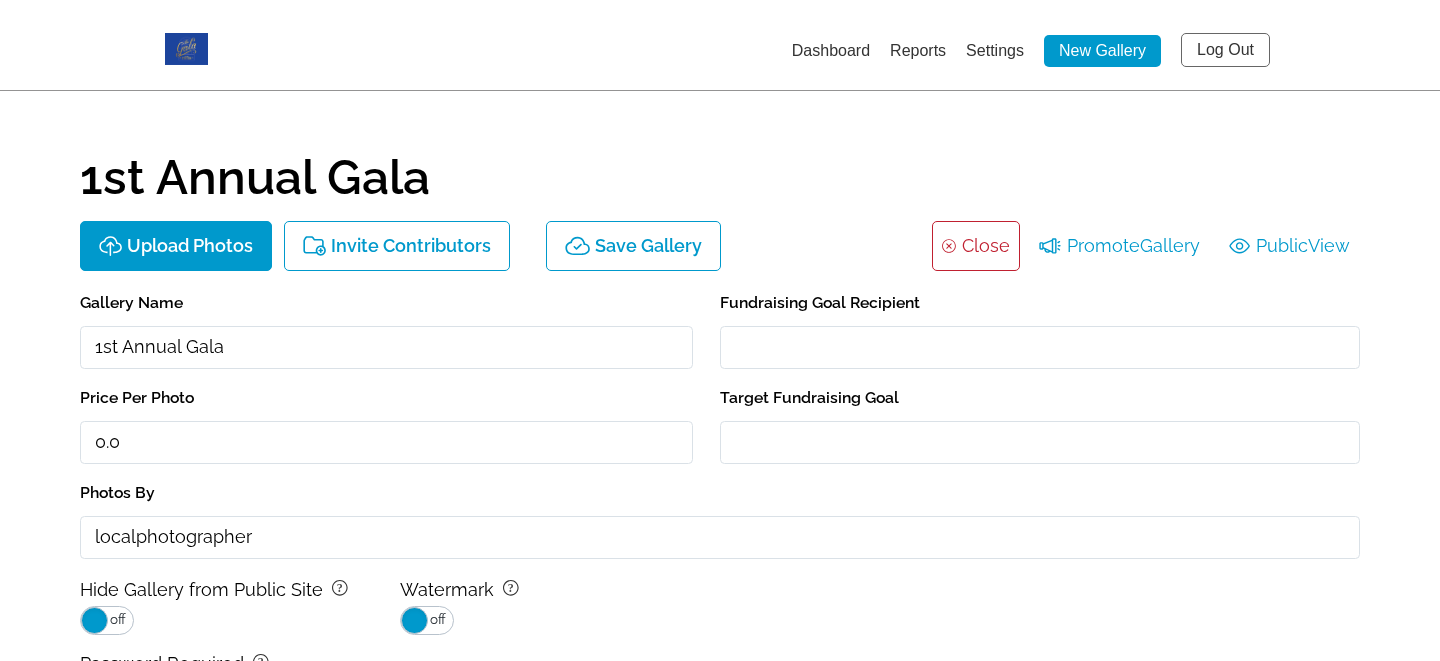 click on "Fundraising Goal Recipient" at bounding box center (1040, 347) 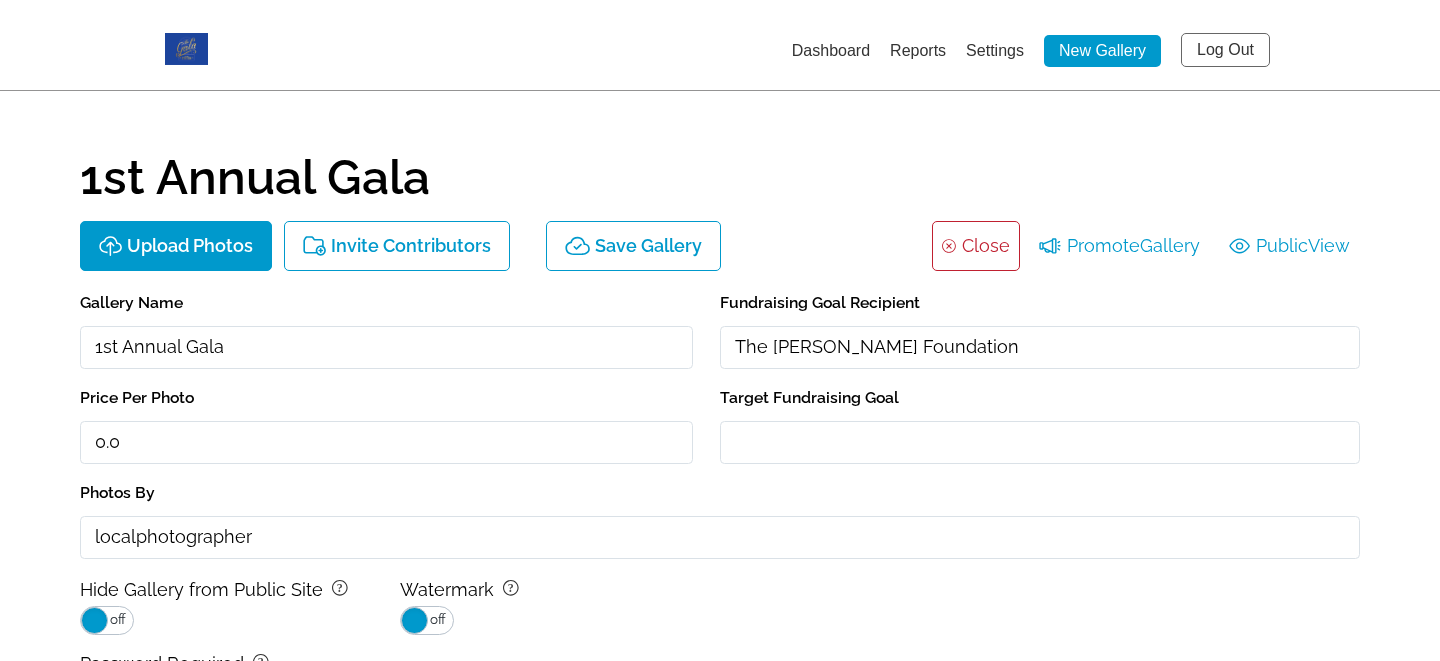 type on "The Tiffany Foundation" 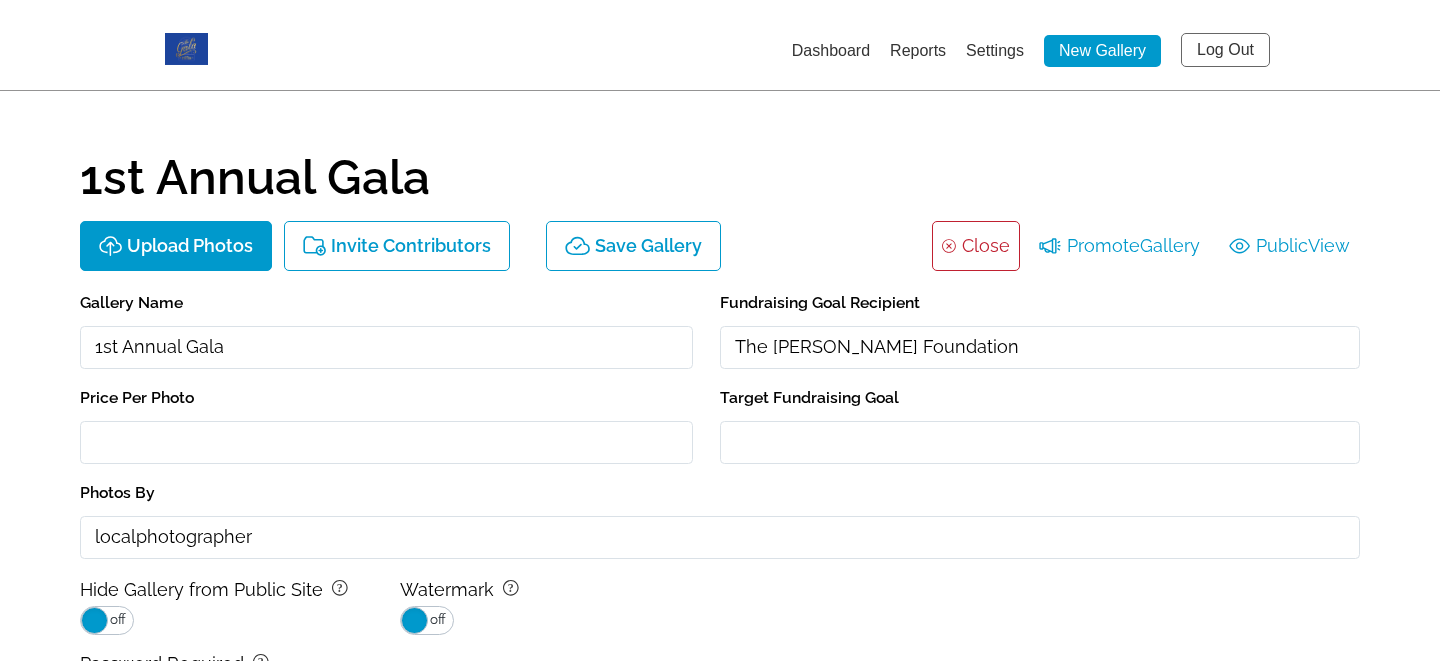 type on "0.0" 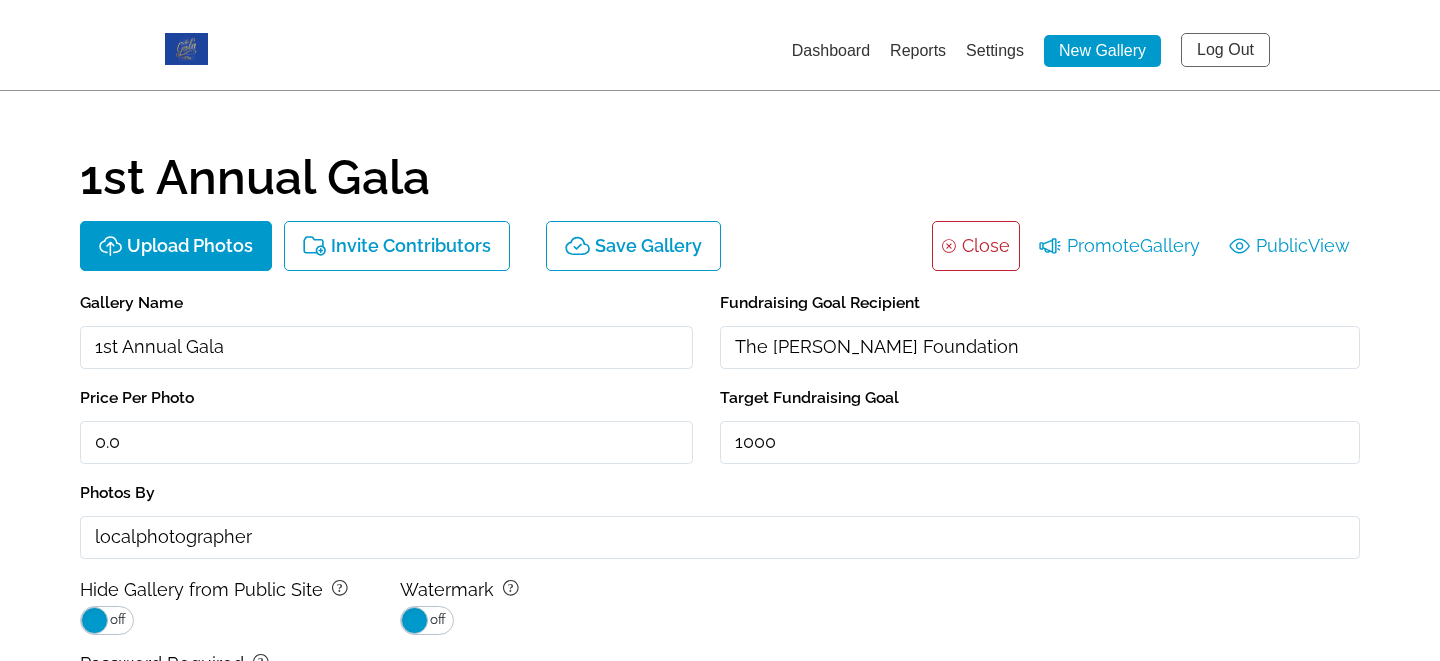 type on "1000" 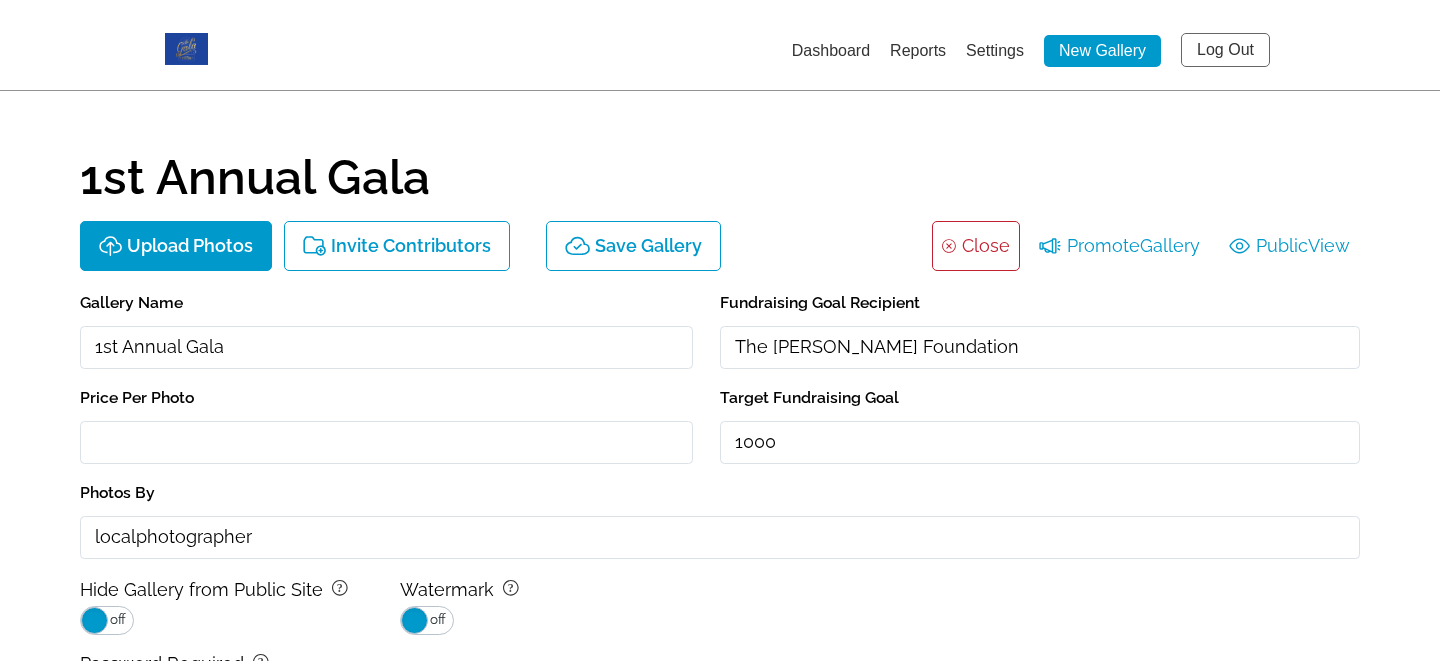 drag, startPoint x: 183, startPoint y: 431, endPoint x: 49, endPoint y: 431, distance: 134 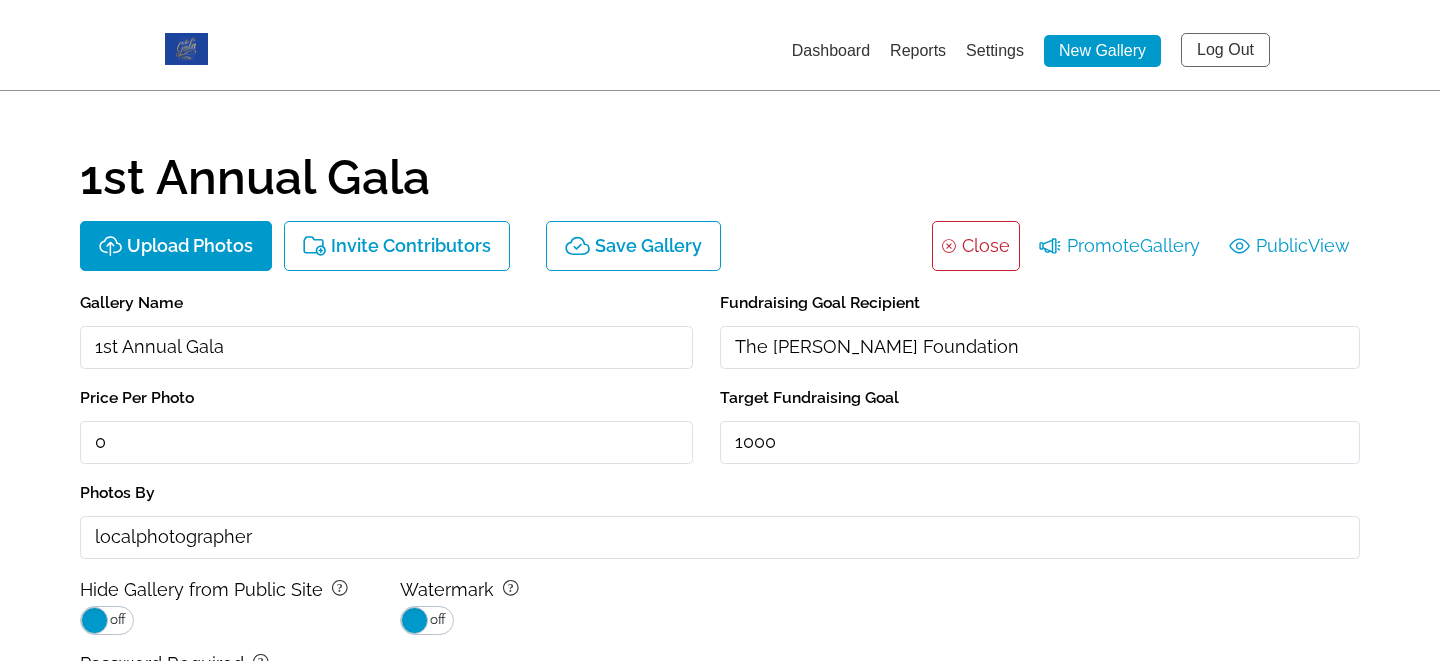 click on "1st Annual Gala Upload Photos Invite Contributors Save Gallery background Layer 1 Close  Promote  Gallery  Public  View  Gallery Name  1st Annual Gala  Fundraising Goal Recipient  The Tiffany Foundation  Price Per Photo  0  Target Fundraising Goal  1000  Photos By  localphotographer  Hide Gallery from Public Site  ? on off  Watermark  ? on off  Password Required  ? on off  Allow Public Contributions  ? on off  Allow Public Voting  ? on off Save Gallery Show All Show Public Show Non-Public Enable Custom Sort Download Delete Rotate Updating Info...  Show in Gallery  on off  Featured Image  on off  Likes  0  Keywords  Download Delete Rotate Updating Info...  Show in Gallery  on off  Featured Image  on off  Likes  0  Keywords  Download Delete Rotate Updating Info...  Show in Gallery  on off  Featured Image  on off  Likes  0  Keywords  Download Delete Rotate Updating Info...  Show in Gallery  on off  Featured Image  on off  Likes  0  Keywords  Download Delete Rotate Updating Info...  Show in Gallery  on off on 0" at bounding box center [720, 4345] 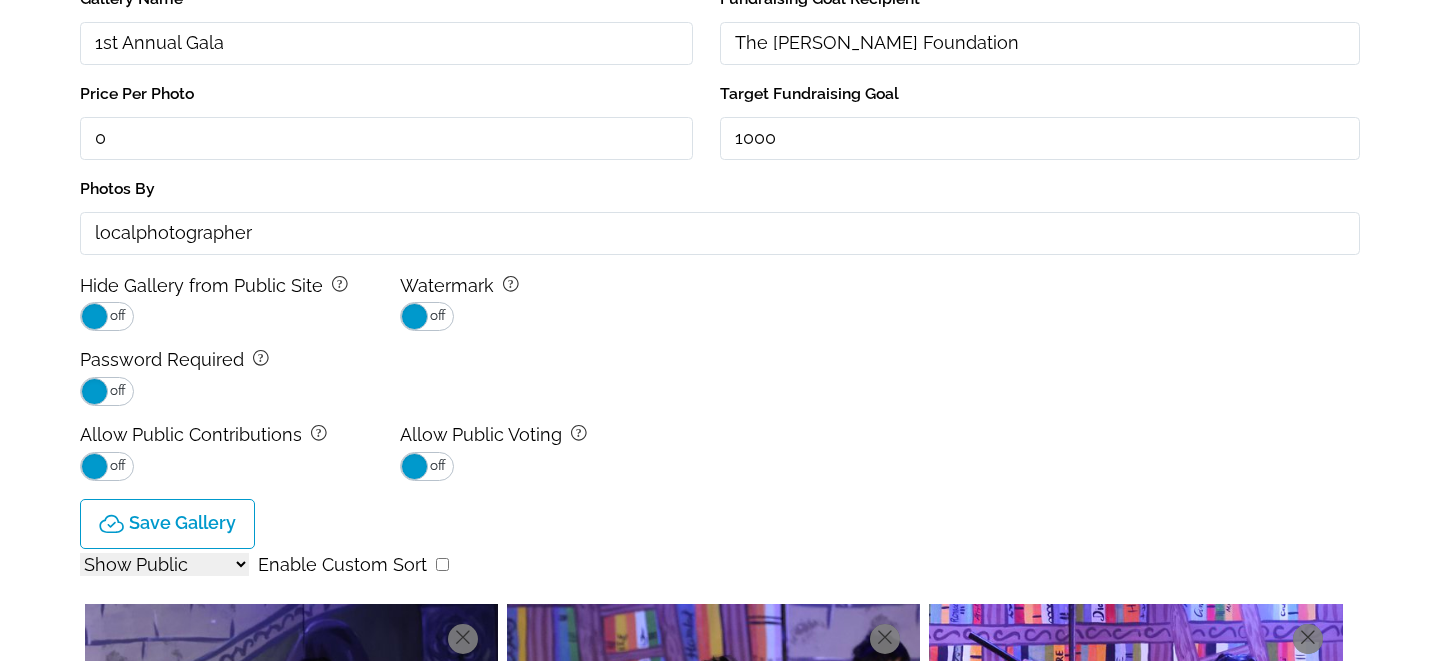 scroll, scrollTop: 339, scrollLeft: 0, axis: vertical 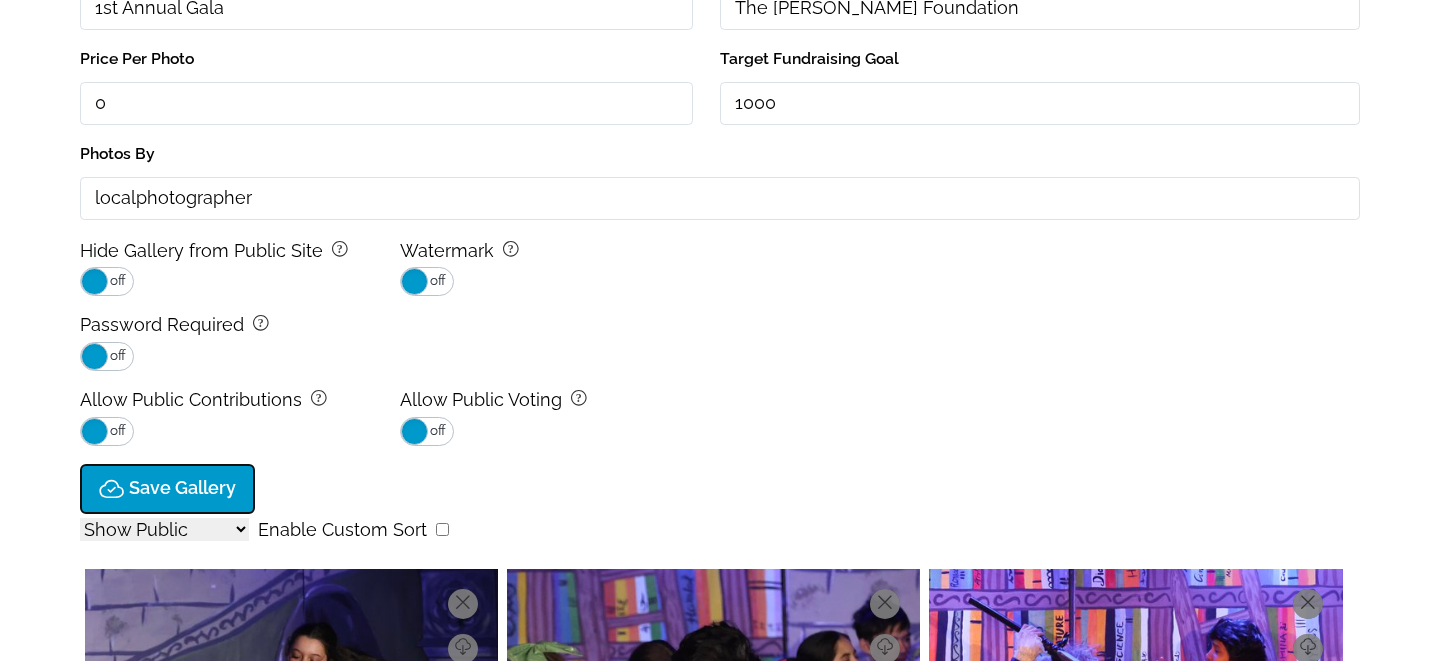 click on "Save Gallery" at bounding box center (182, 488) 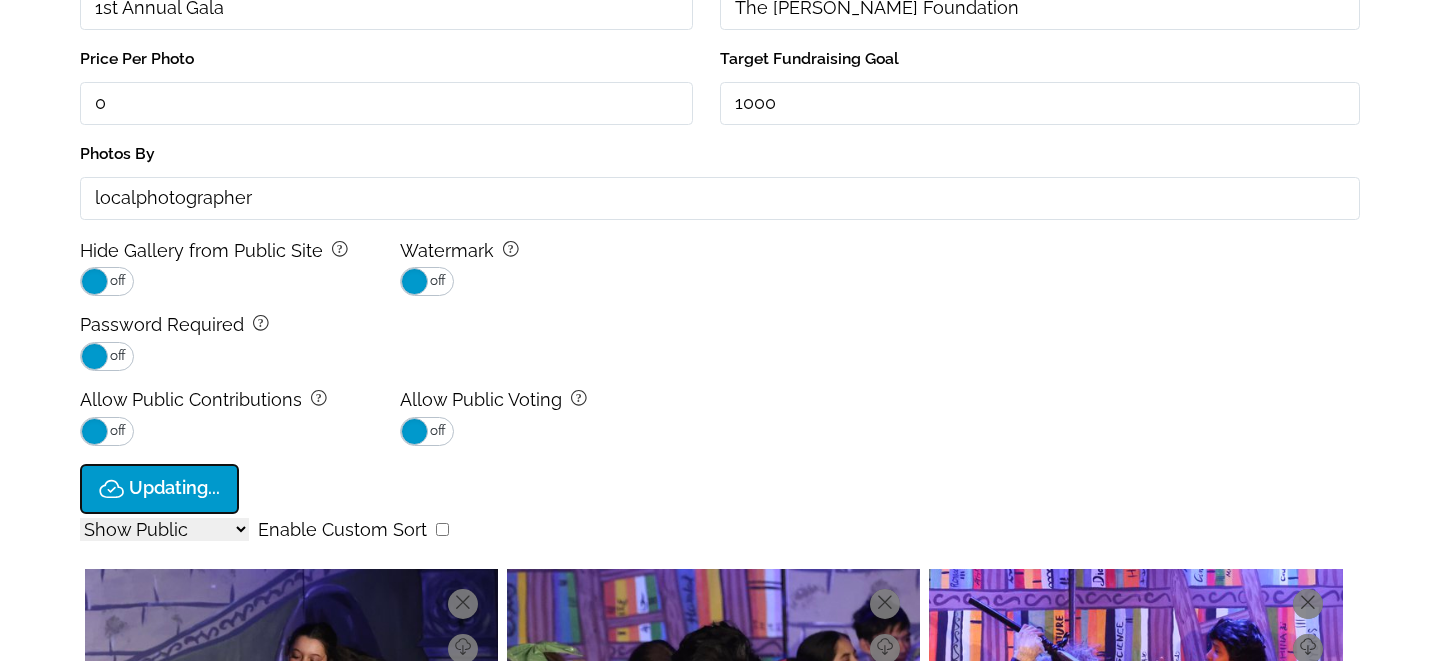 type on "$0" 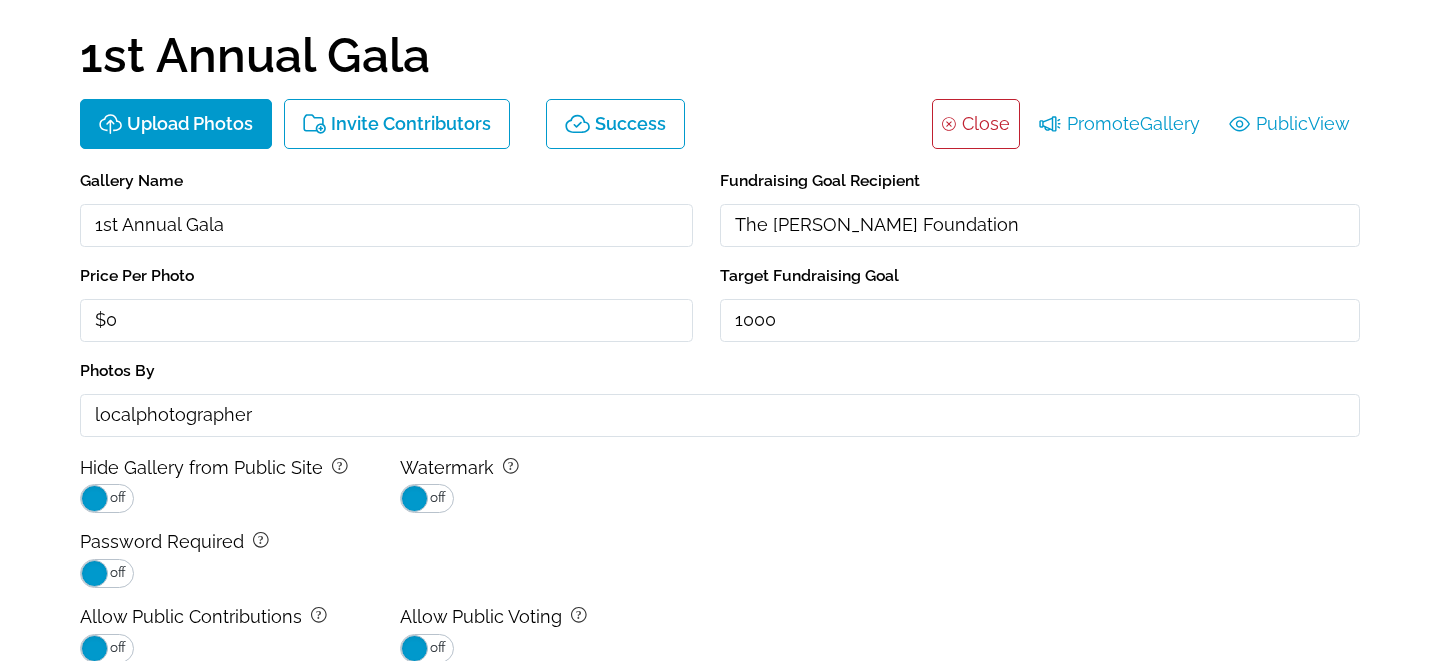 scroll, scrollTop: 0, scrollLeft: 0, axis: both 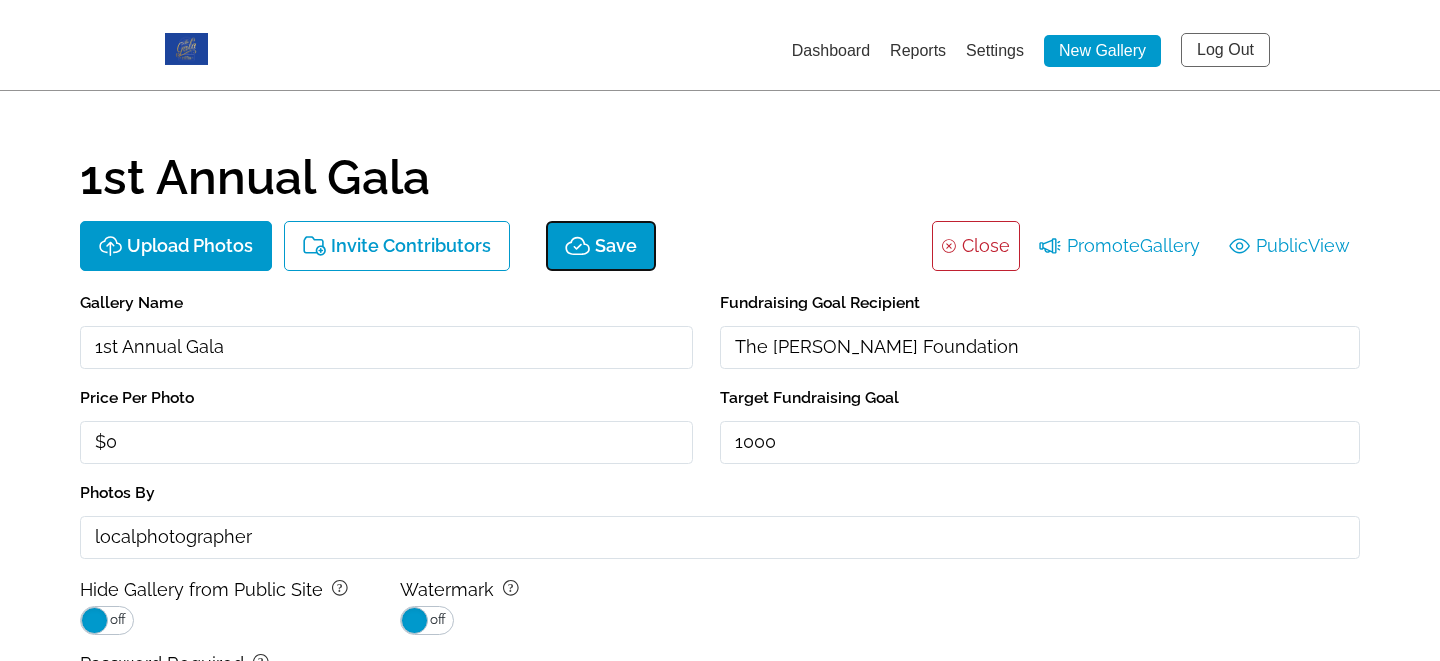 click on "Save" at bounding box center [616, 246] 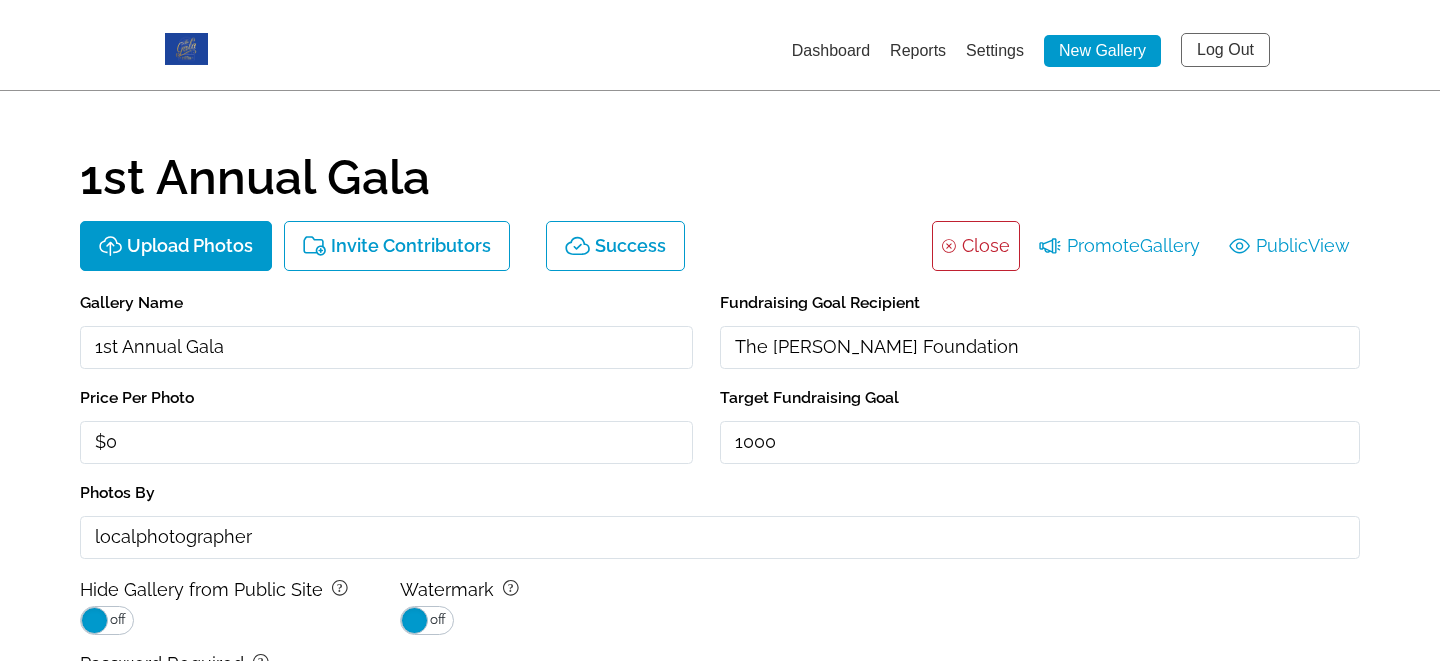click on "Close" at bounding box center [986, 246] 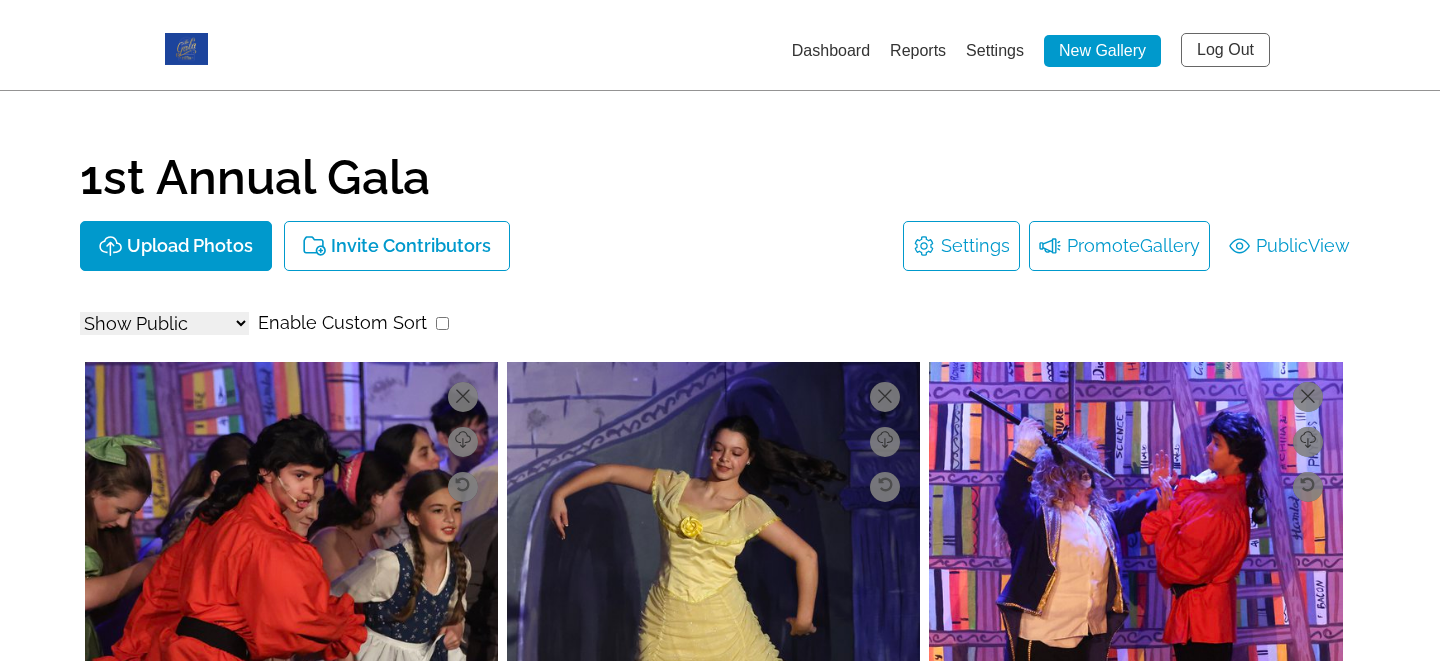 click on "Promote  Gallery" at bounding box center (1119, 246) 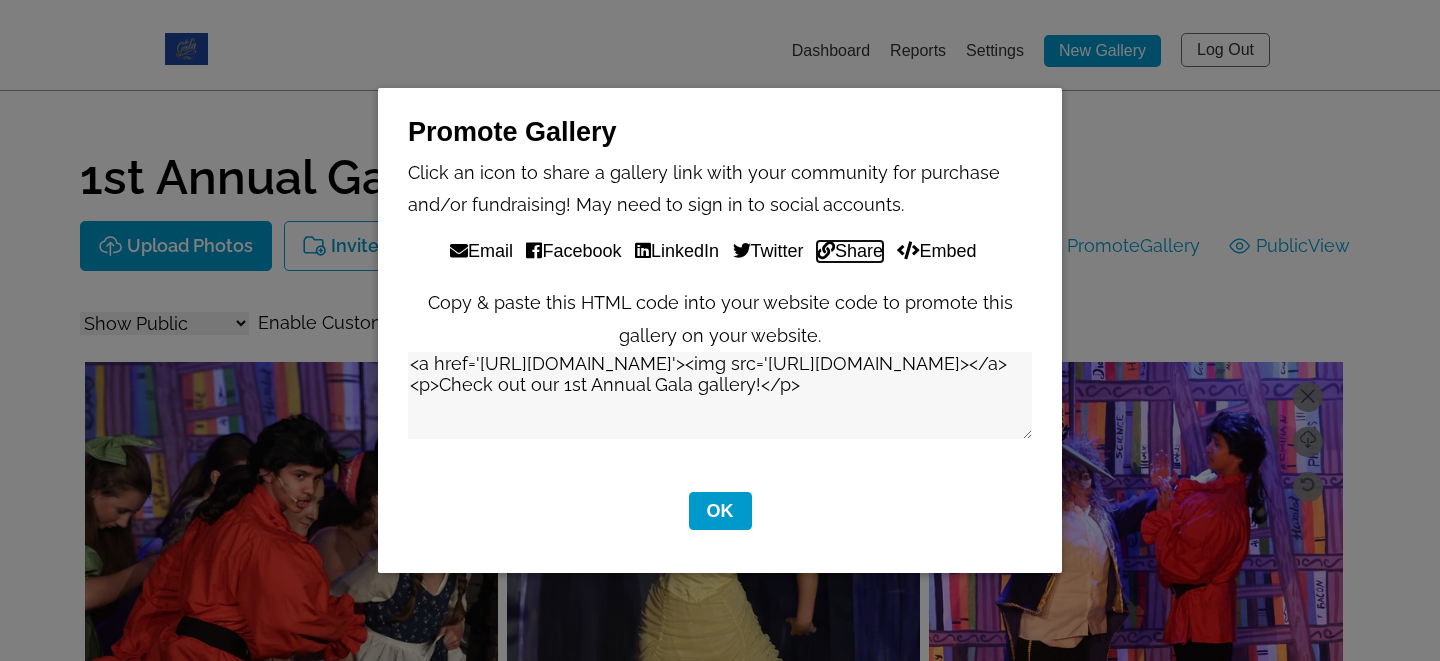 click on "Share" at bounding box center [850, 251] 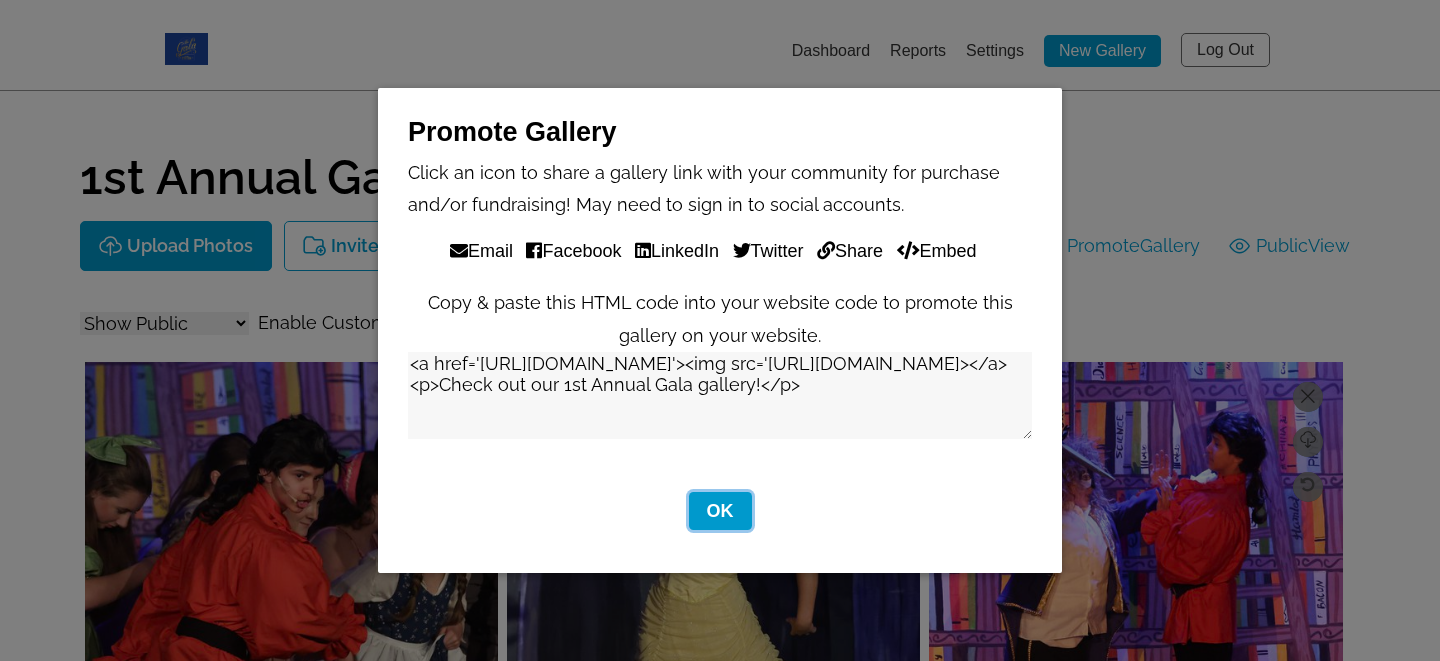 click on "OK" 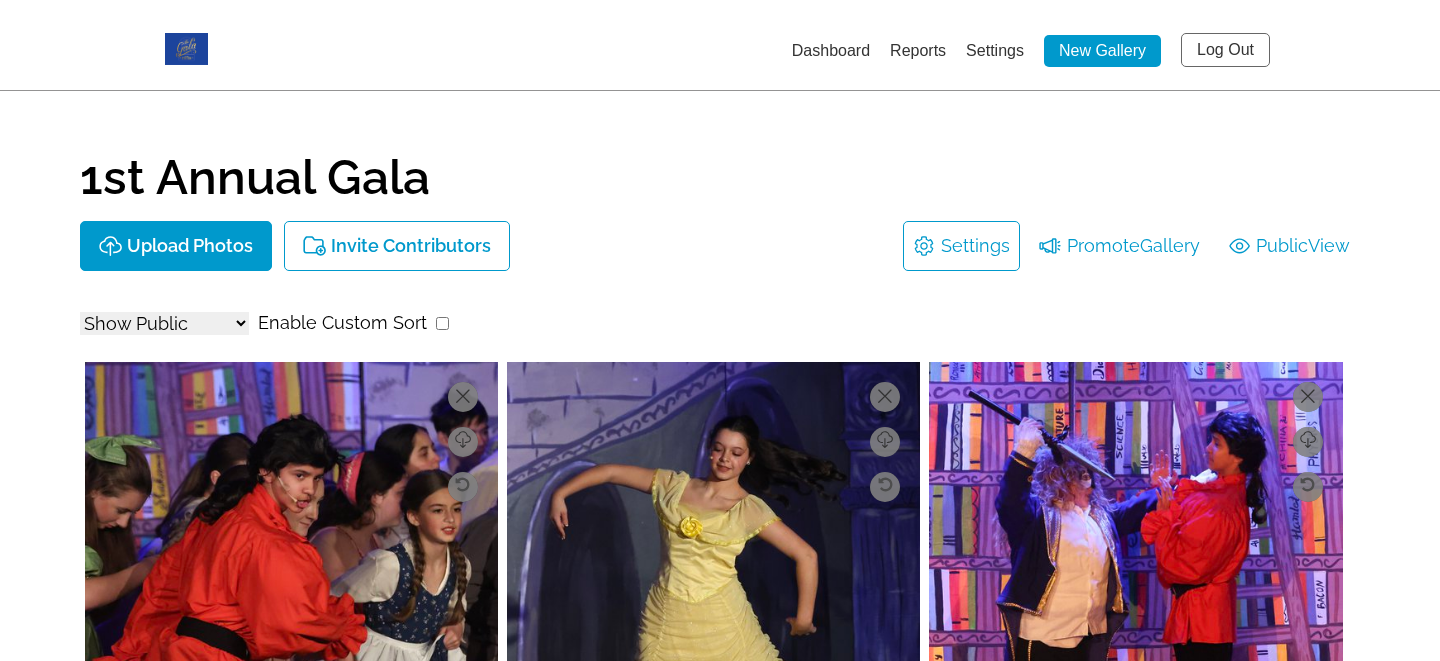 click on "Log Out" at bounding box center [1225, 50] 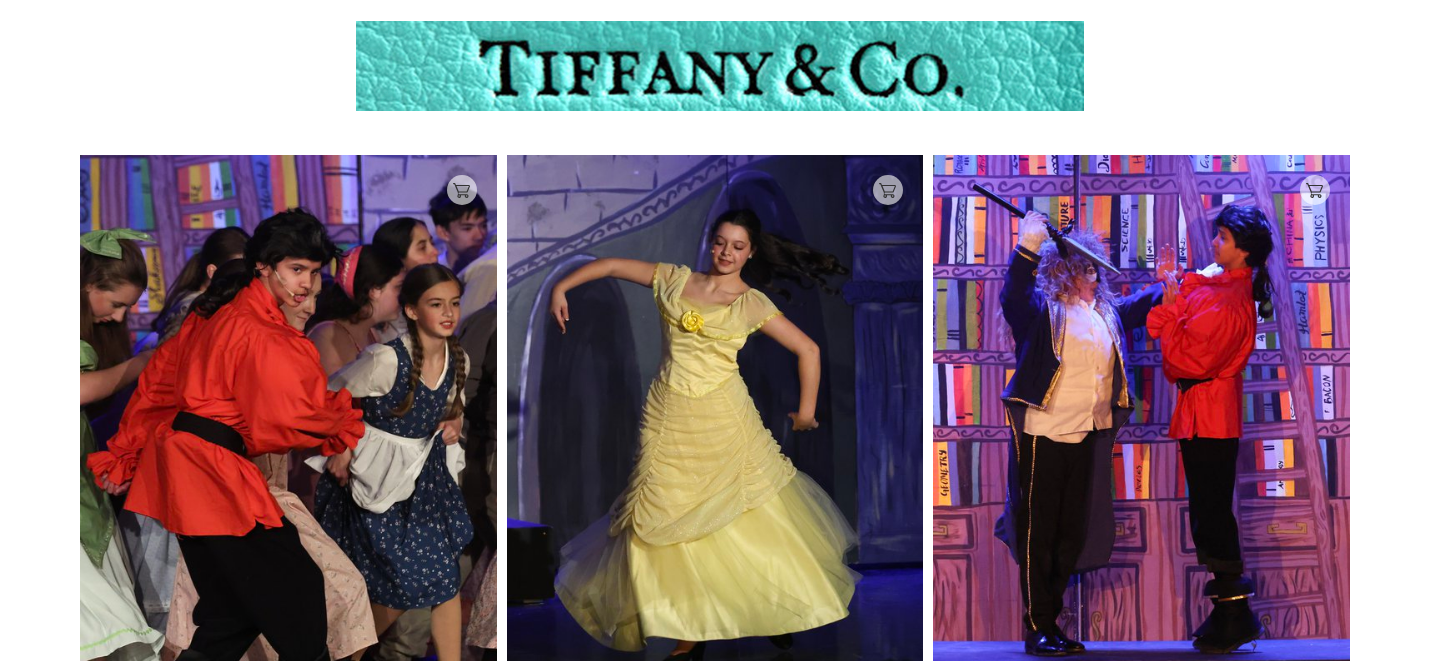 scroll, scrollTop: 0, scrollLeft: 0, axis: both 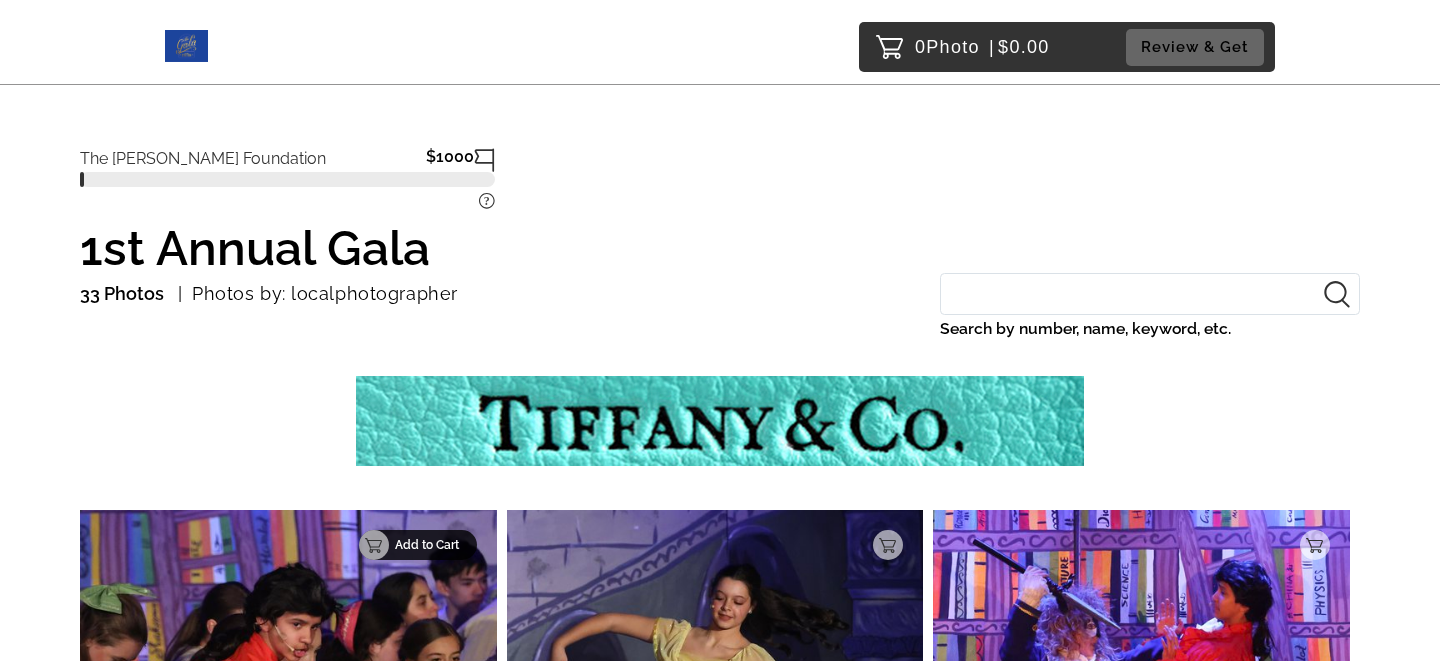 click on "Add to Cart" at bounding box center (430, 545) 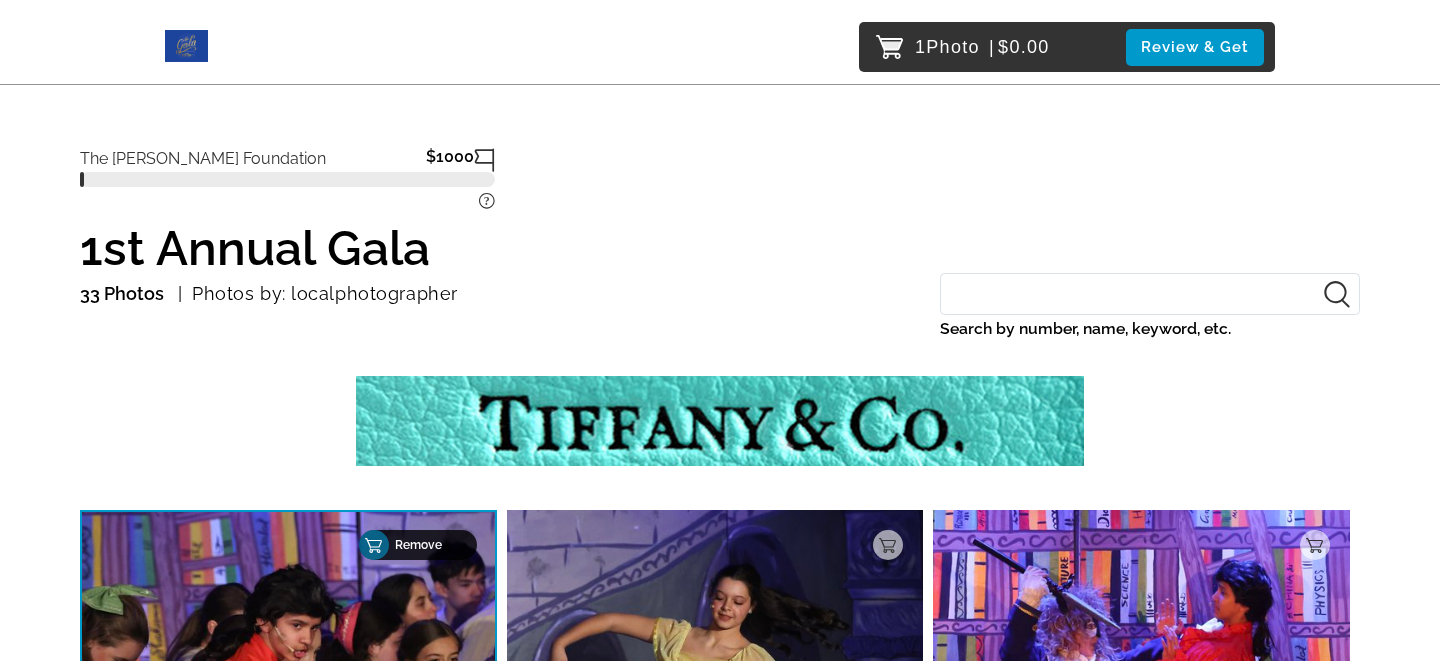 click on "Remove" at bounding box center (430, 545) 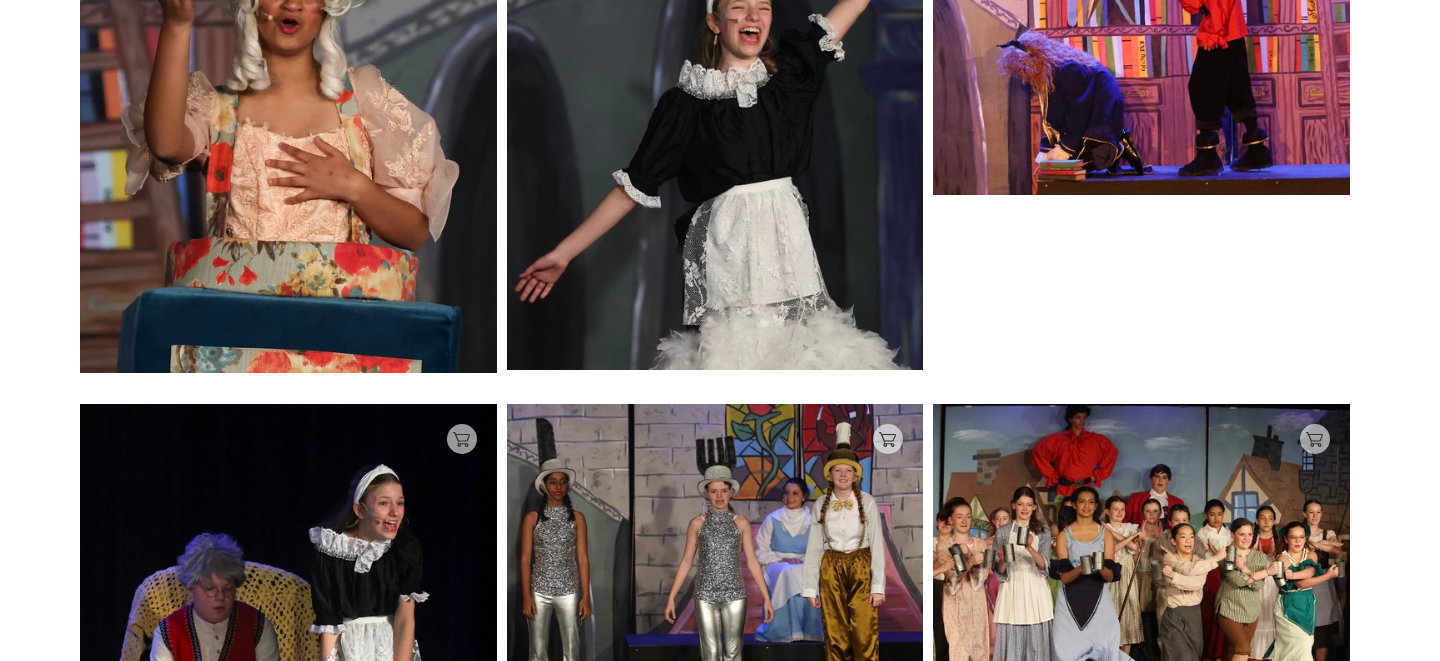 scroll, scrollTop: 0, scrollLeft: 0, axis: both 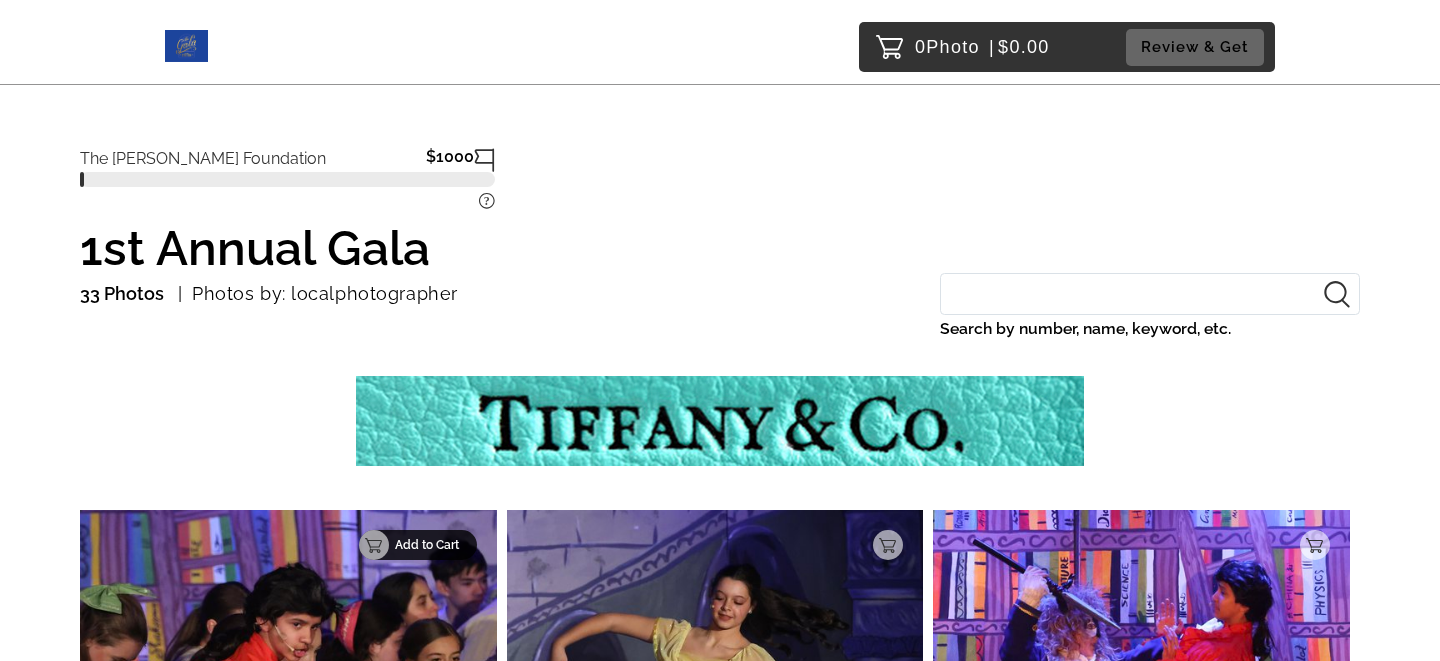 click on "Add to Cart" at bounding box center [430, 545] 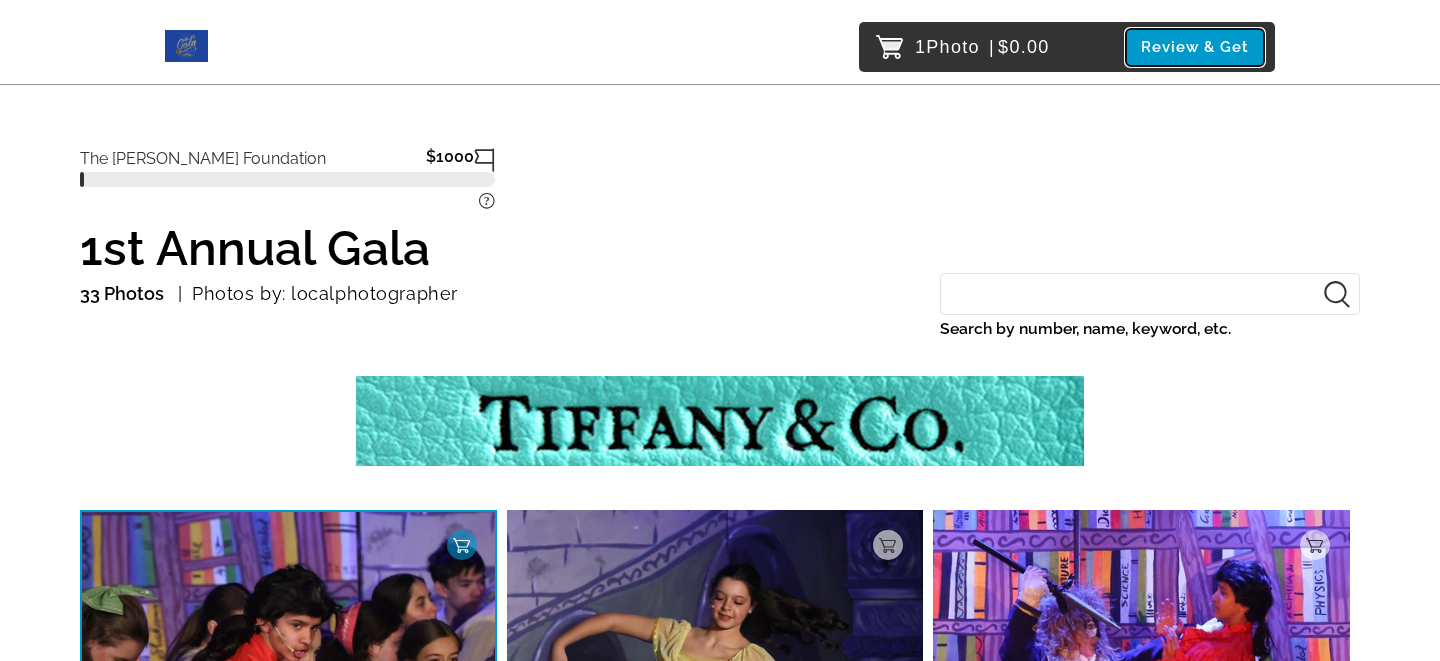 click on "Review & Get" at bounding box center (1195, 47) 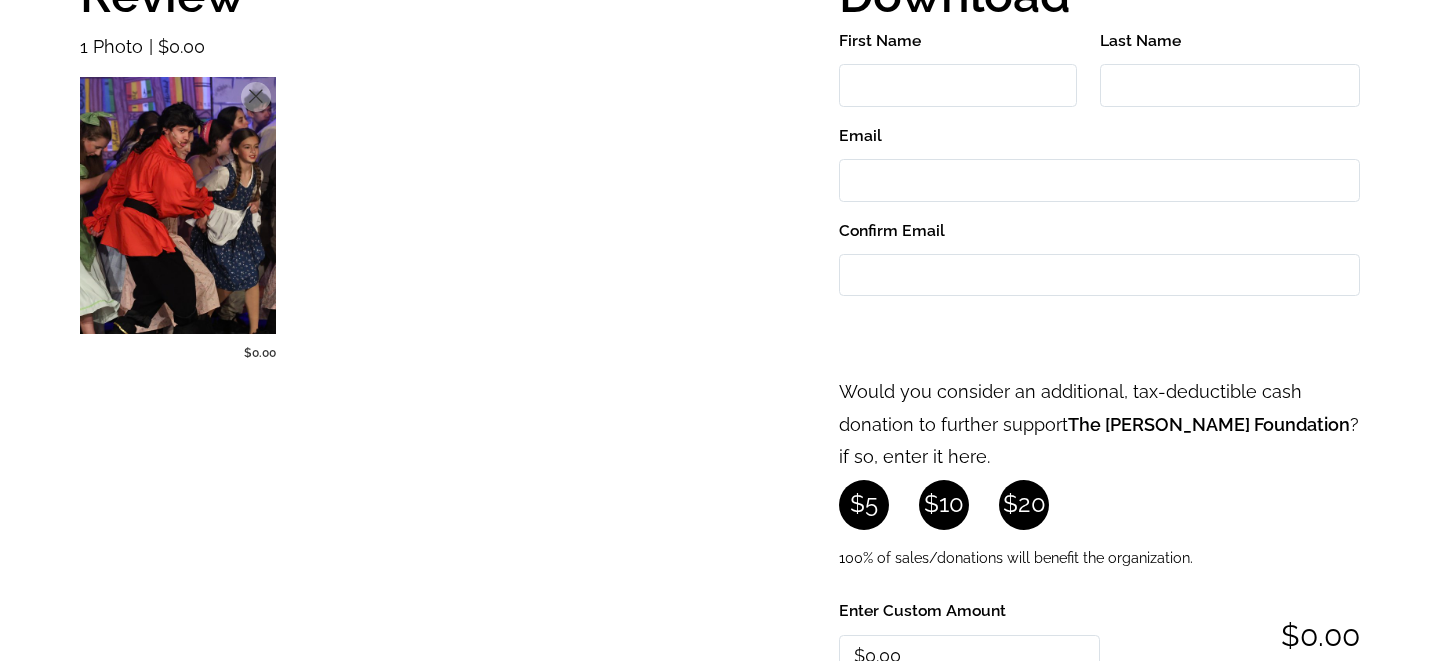 scroll, scrollTop: 0, scrollLeft: 0, axis: both 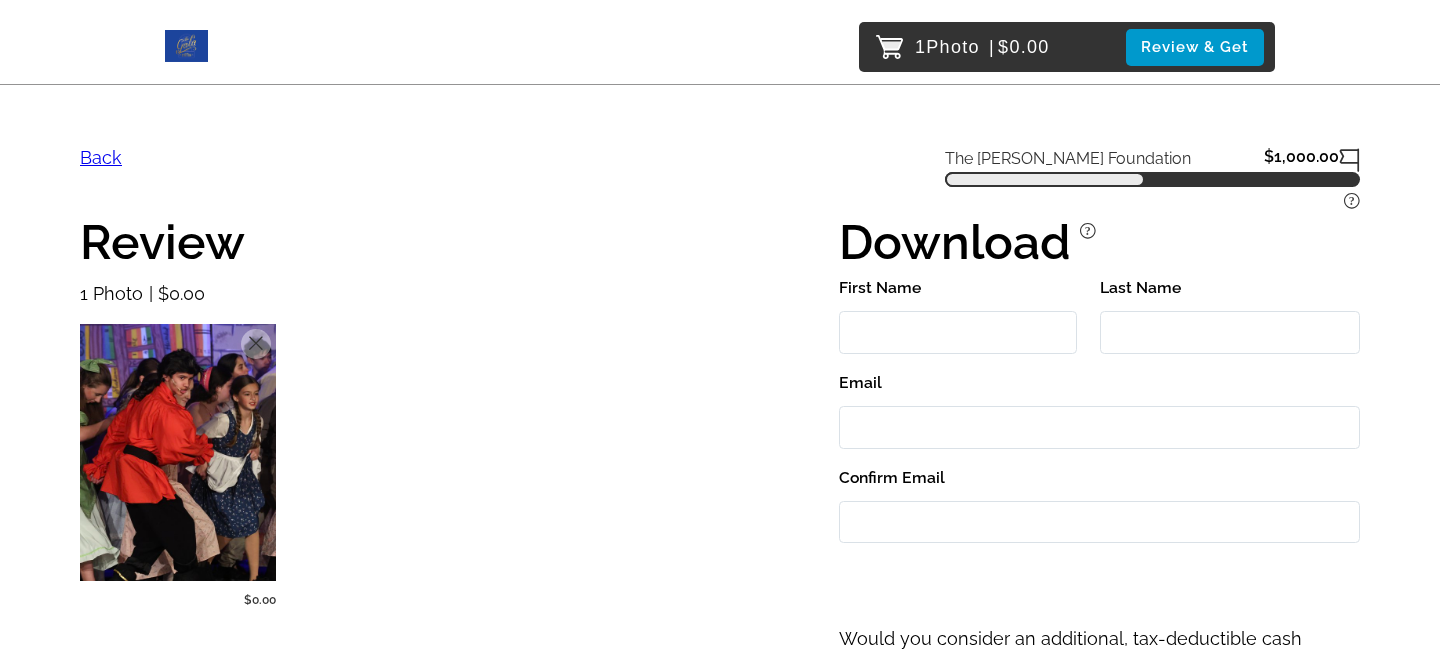 click on "Back" at bounding box center (101, 157) 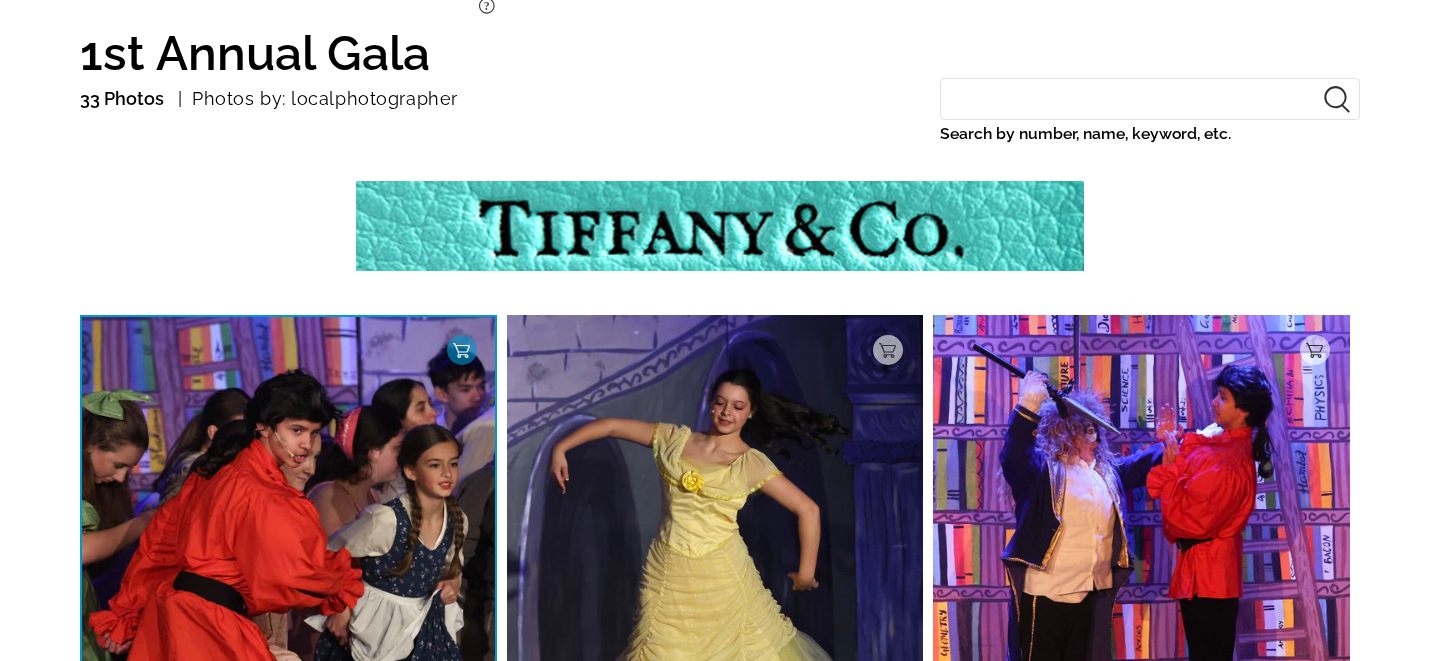 click at bounding box center (720, 226) 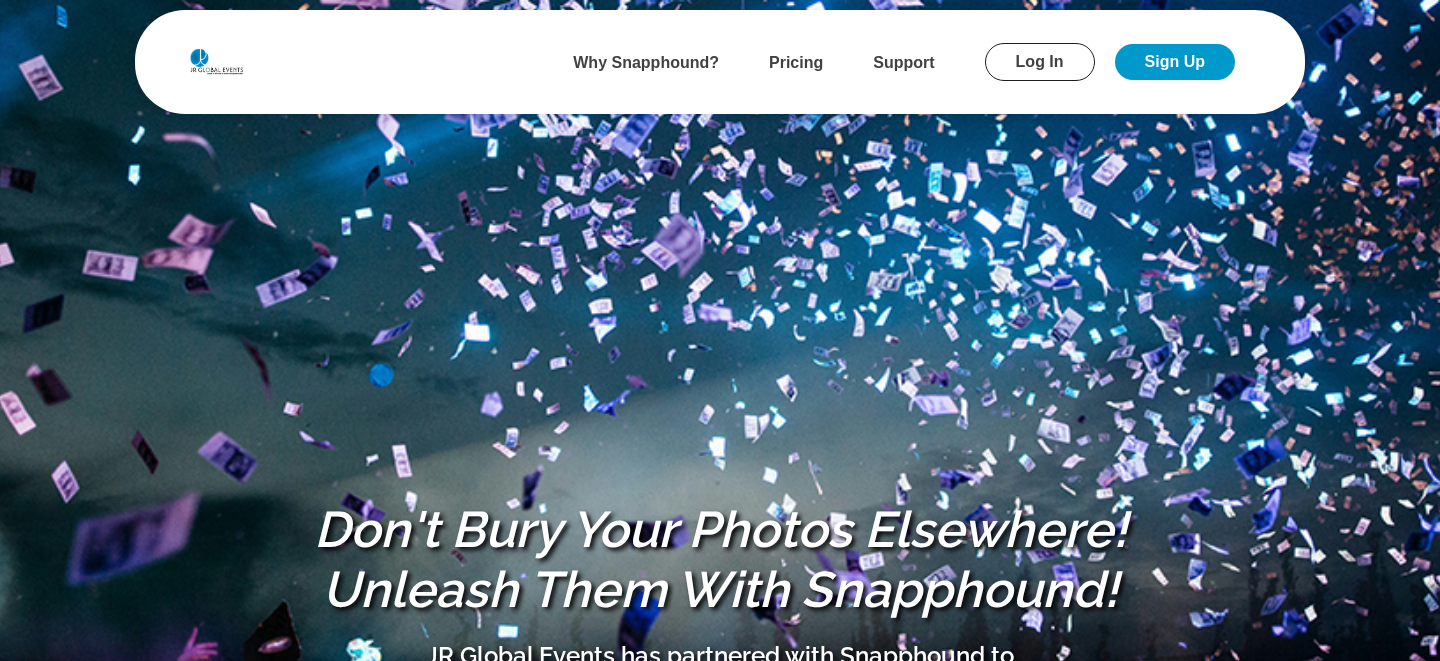 scroll, scrollTop: 0, scrollLeft: 0, axis: both 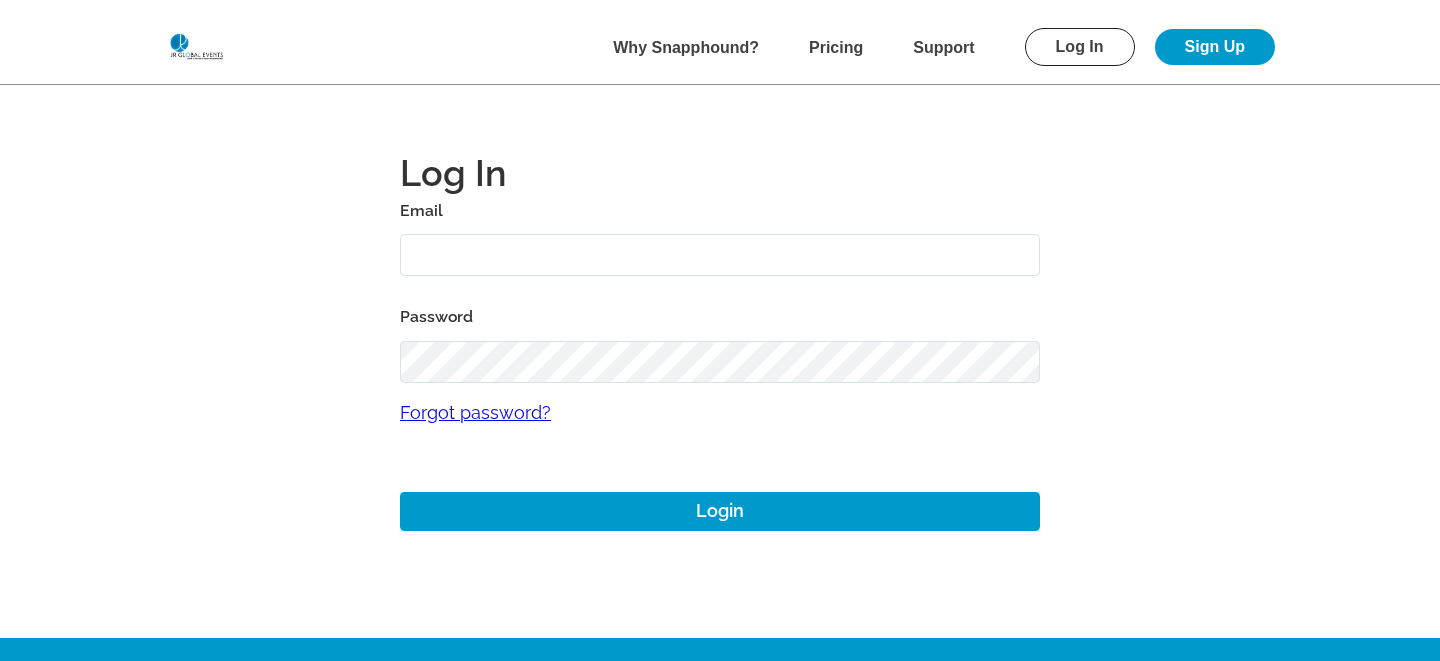 click at bounding box center [720, 255] 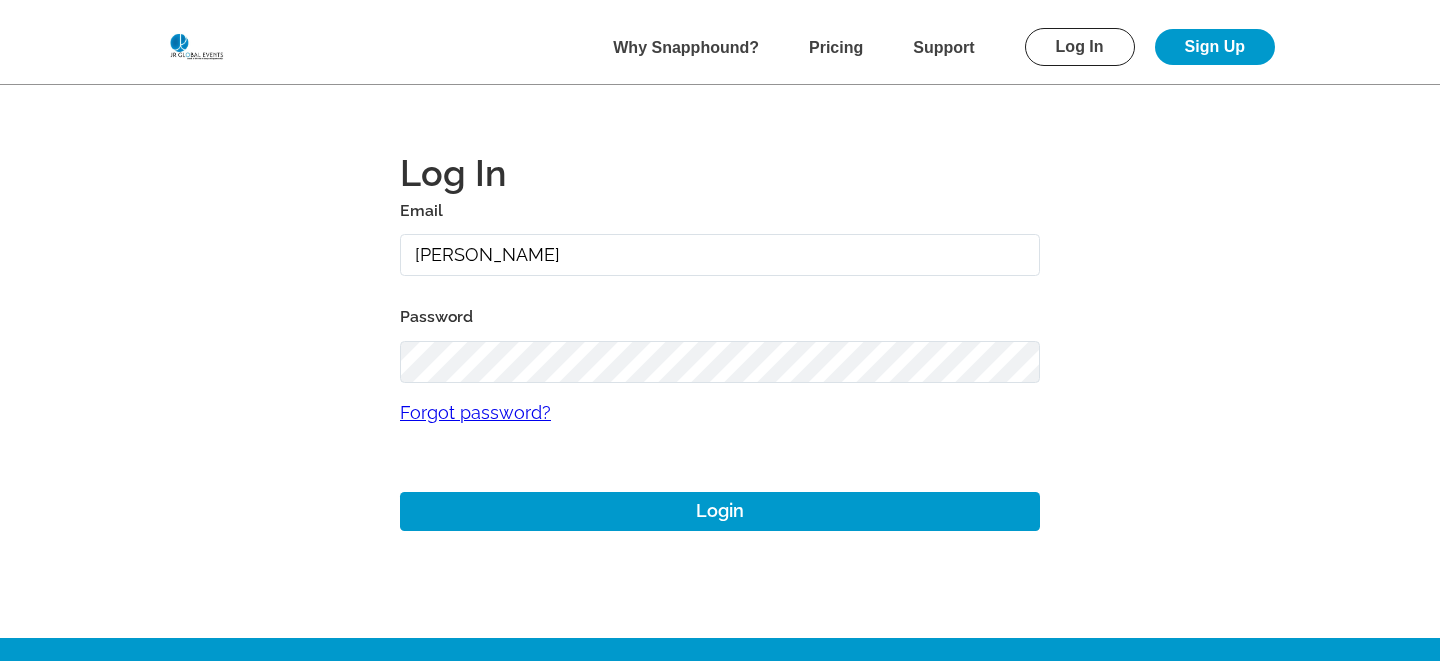 type on "[PERSON_NAME][EMAIL_ADDRESS][DOMAIN_NAME]" 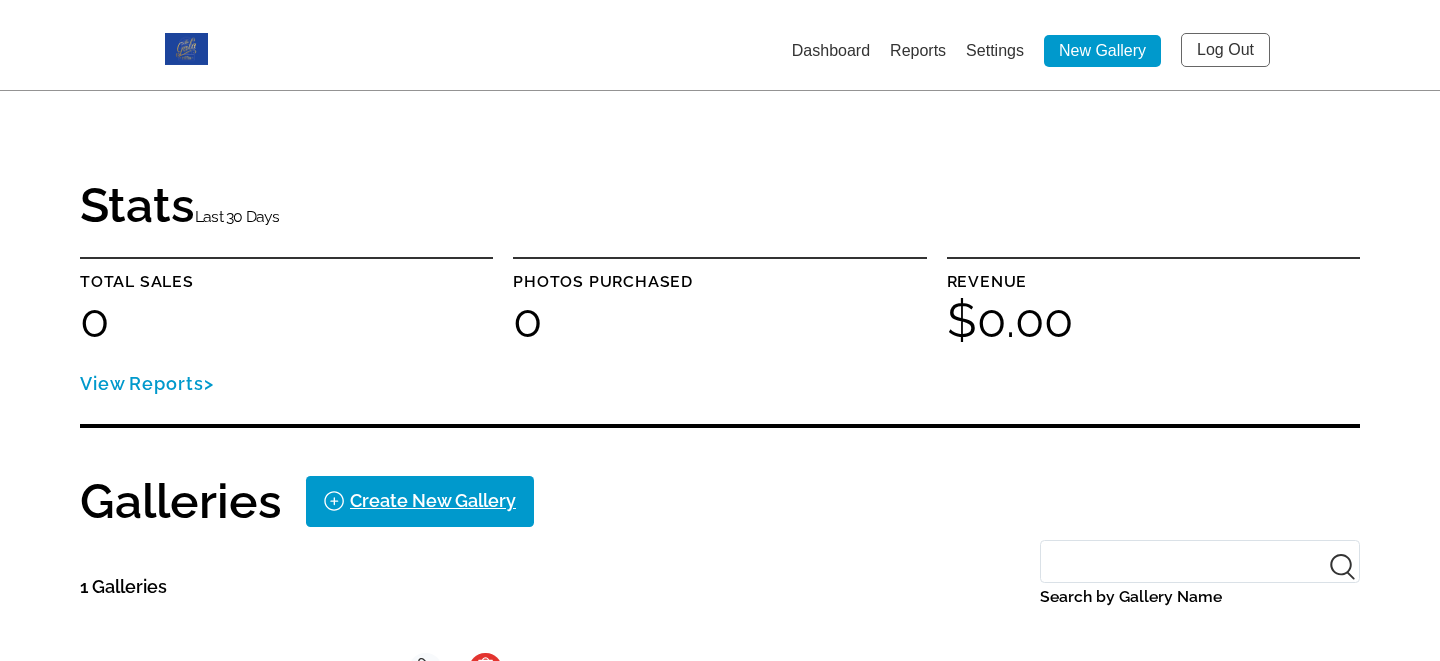 click on "Settings" at bounding box center (995, 50) 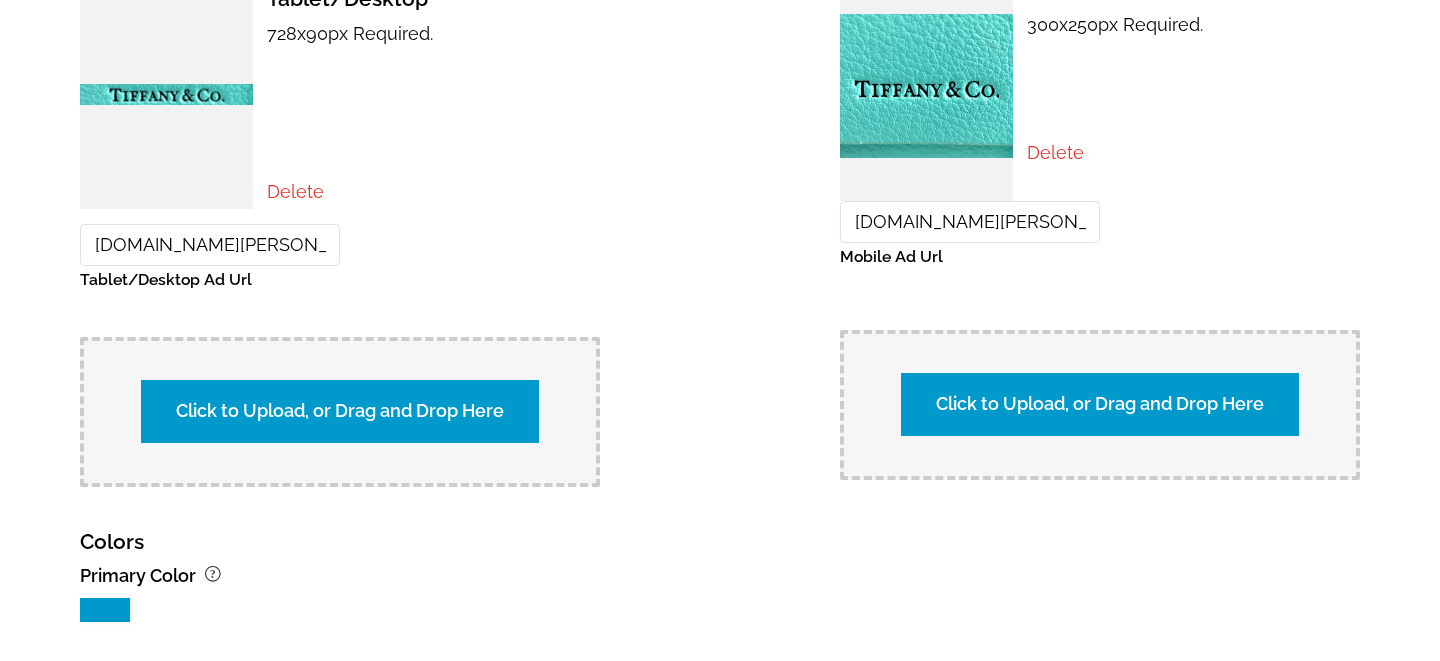 scroll, scrollTop: 1809, scrollLeft: 0, axis: vertical 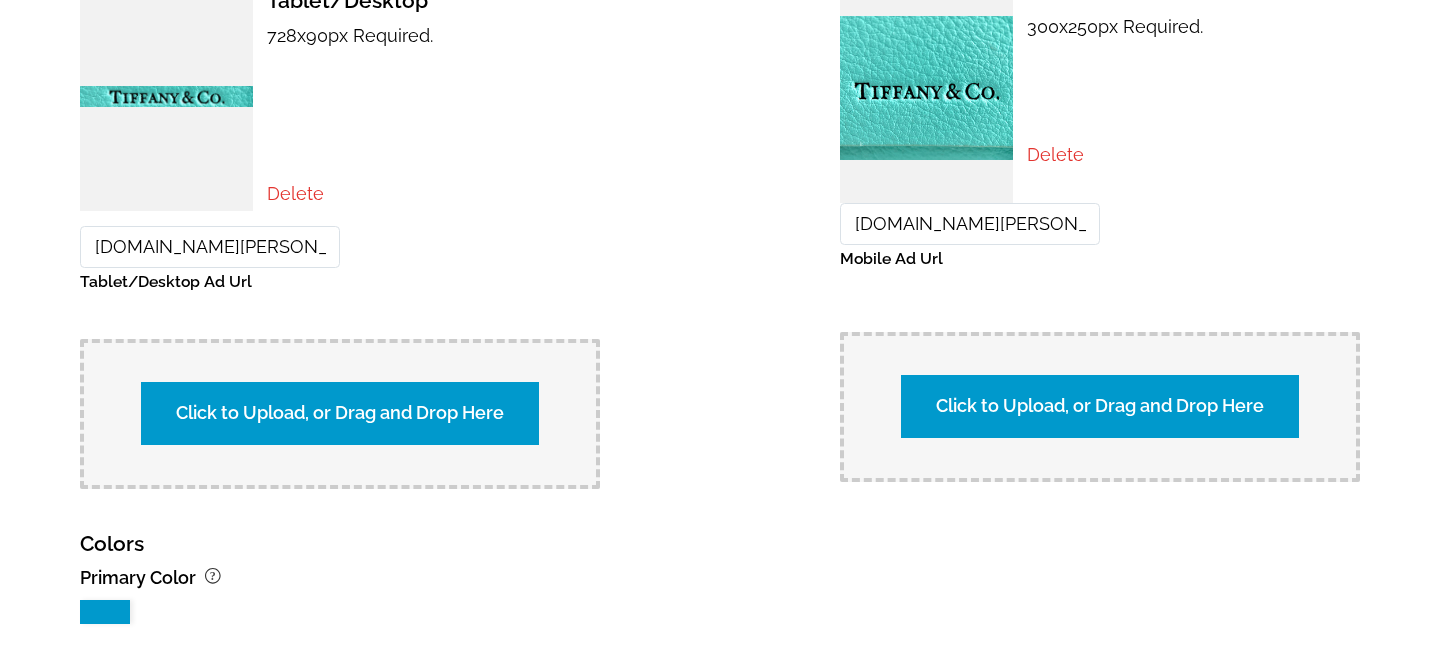 click on "[DOMAIN_NAME][PERSON_NAME]" at bounding box center [210, 247] 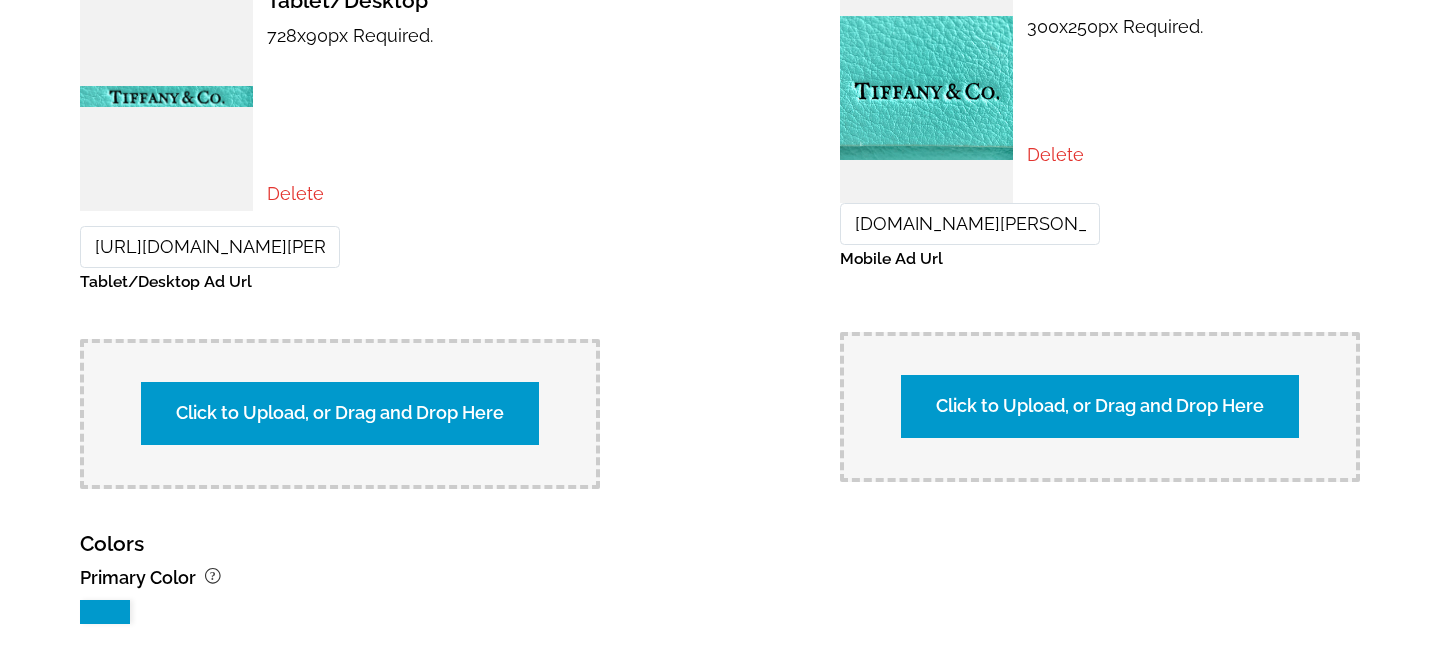 type on "[URL][DOMAIN_NAME][PERSON_NAME]" 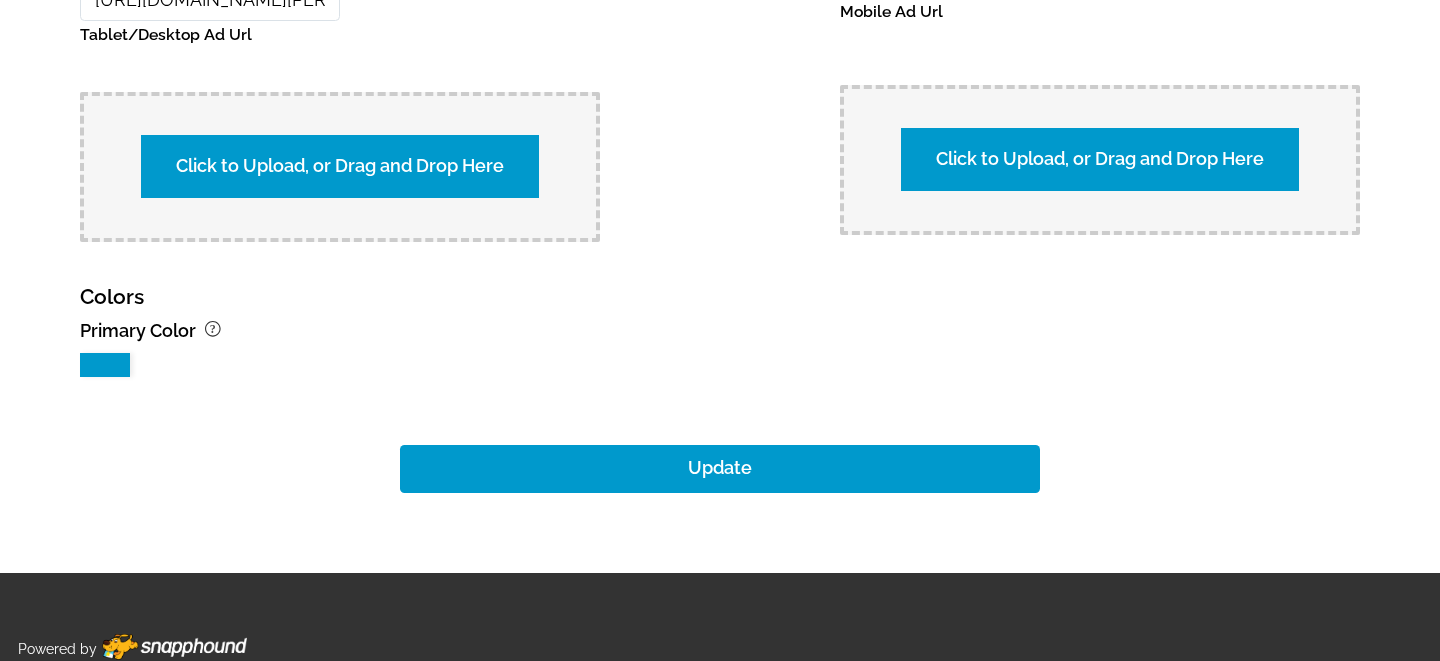 scroll, scrollTop: 2122, scrollLeft: 0, axis: vertical 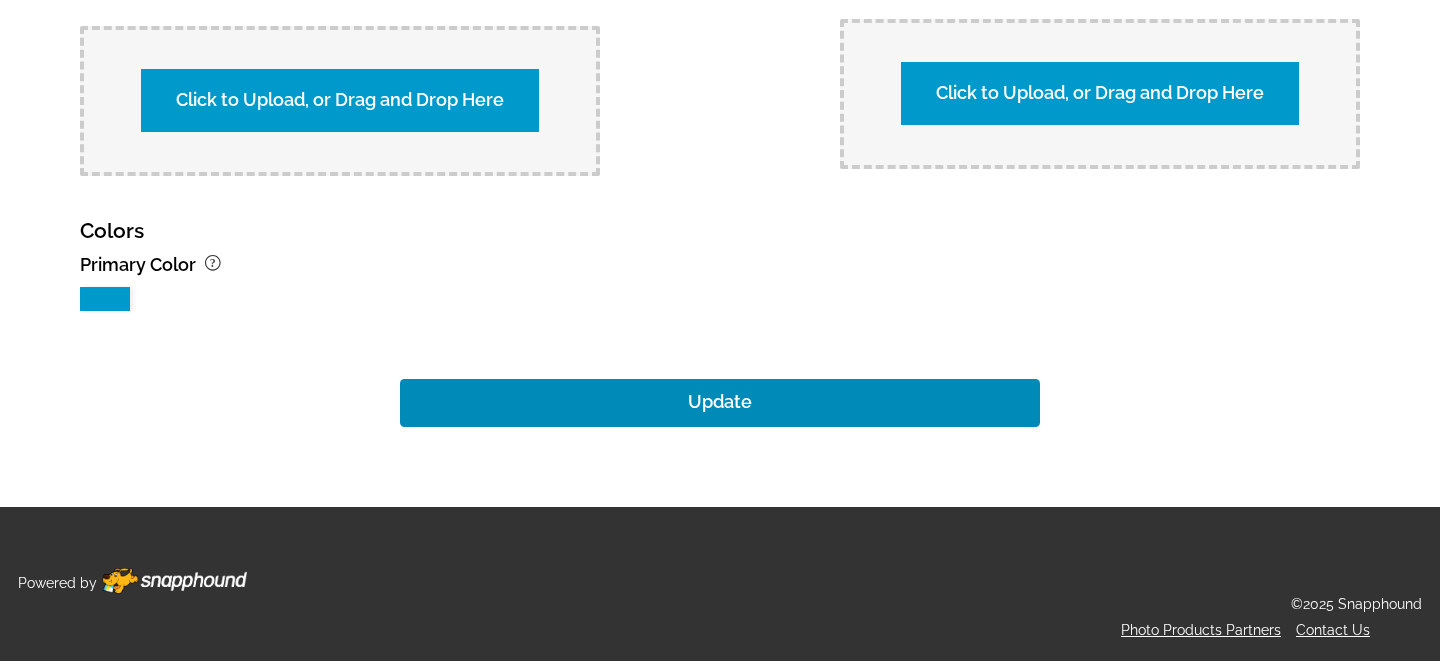 type on "[URL][DOMAIN_NAME][PERSON_NAME]" 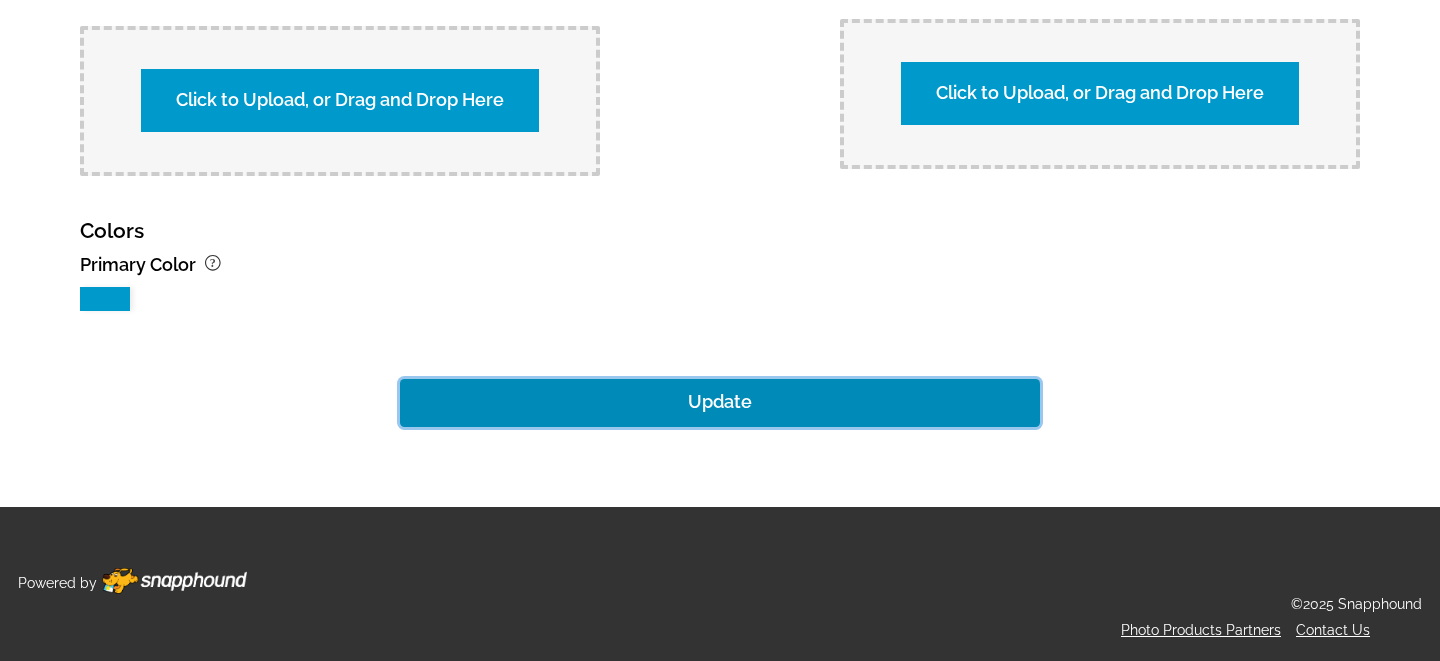 click on "Update" at bounding box center [720, 403] 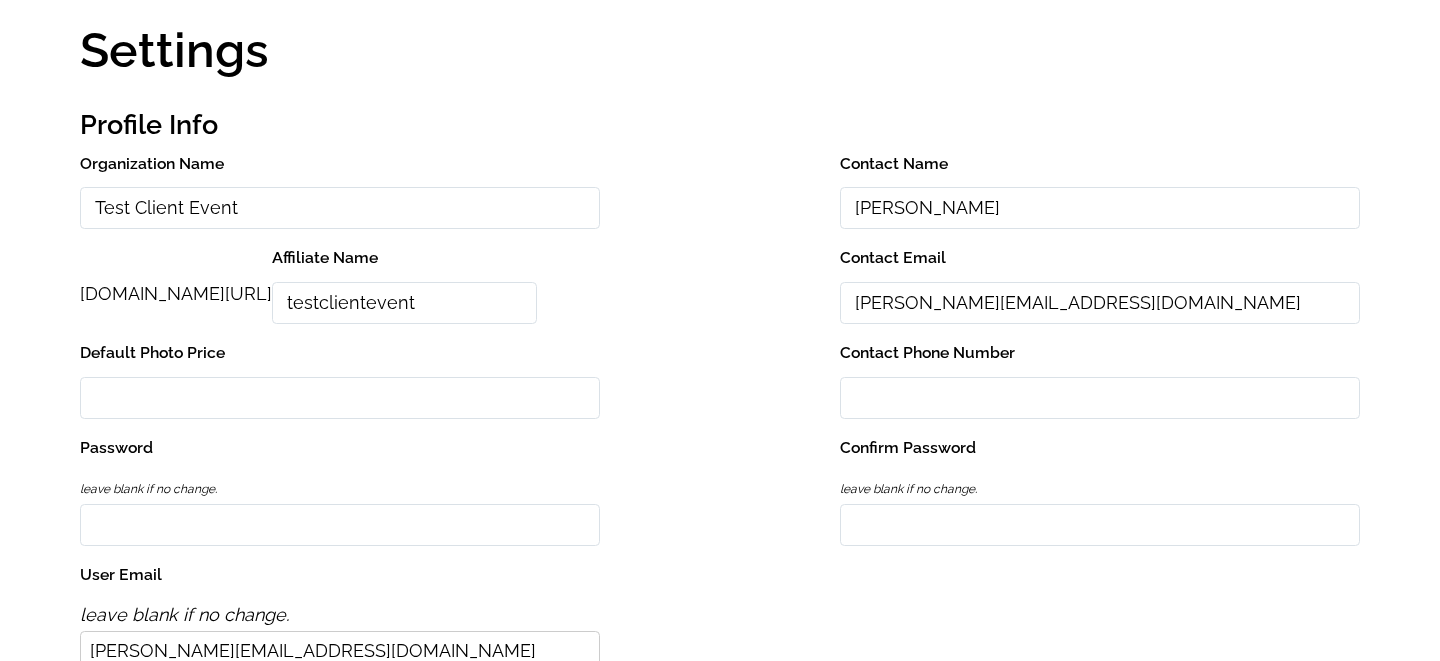 scroll, scrollTop: 0, scrollLeft: 0, axis: both 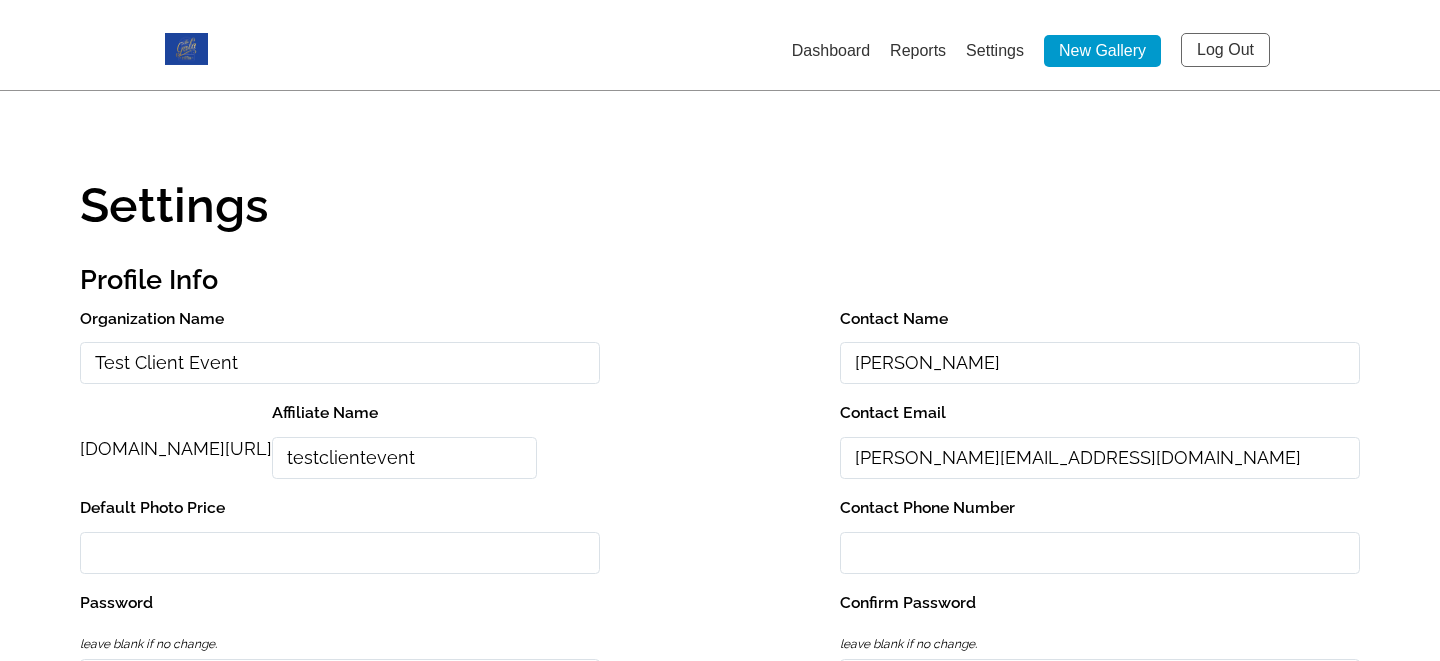 click on "Log Out" at bounding box center (1225, 50) 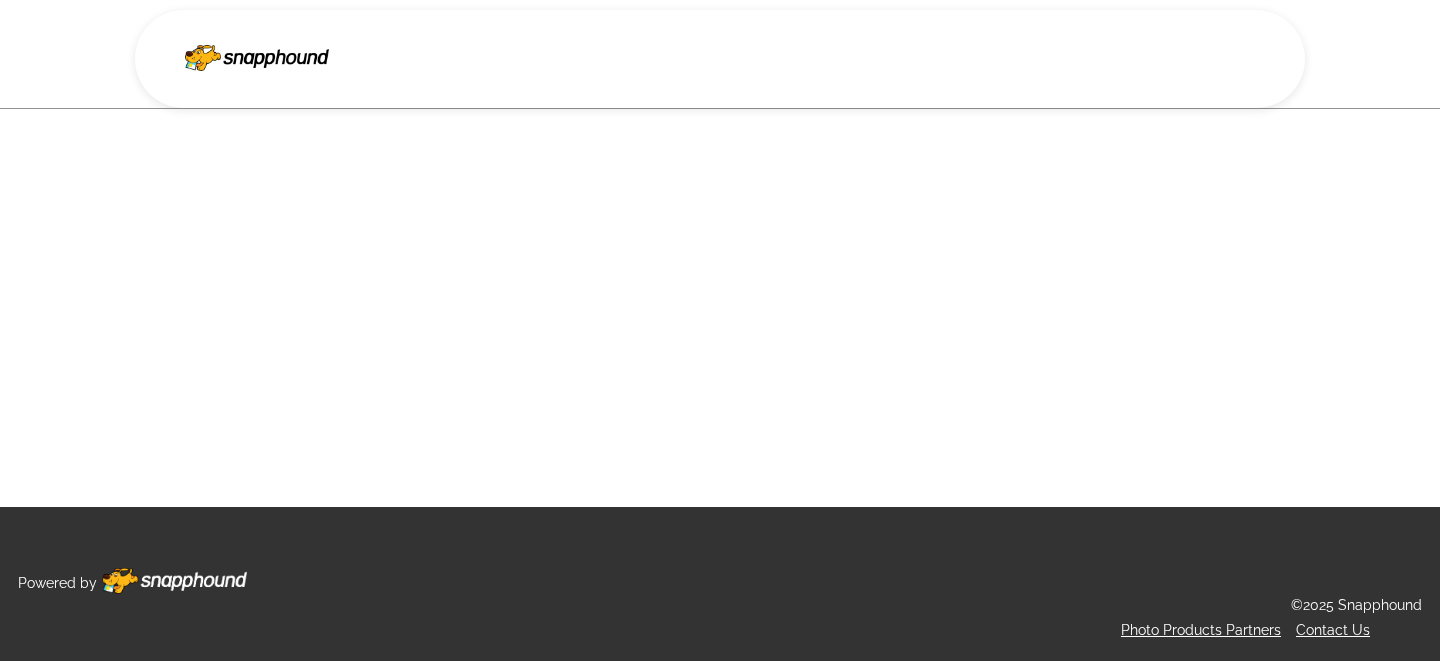 scroll, scrollTop: 0, scrollLeft: 0, axis: both 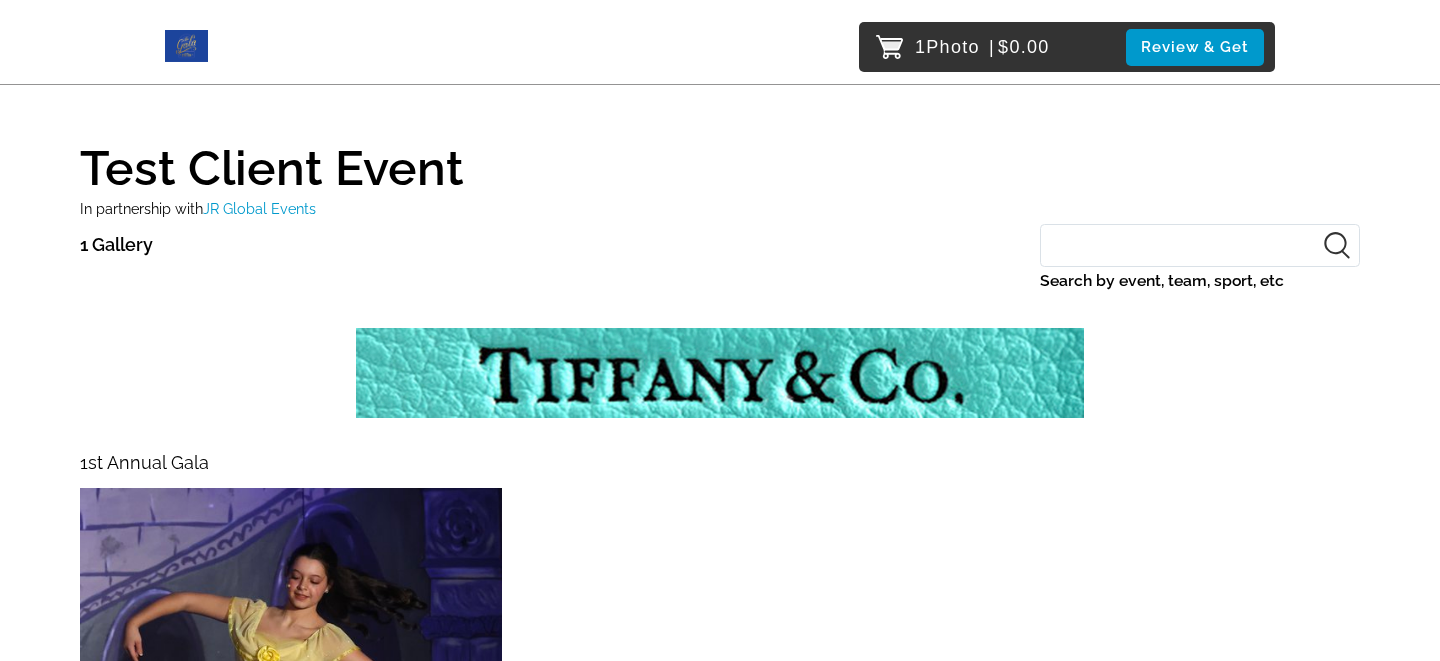 click at bounding box center (720, 373) 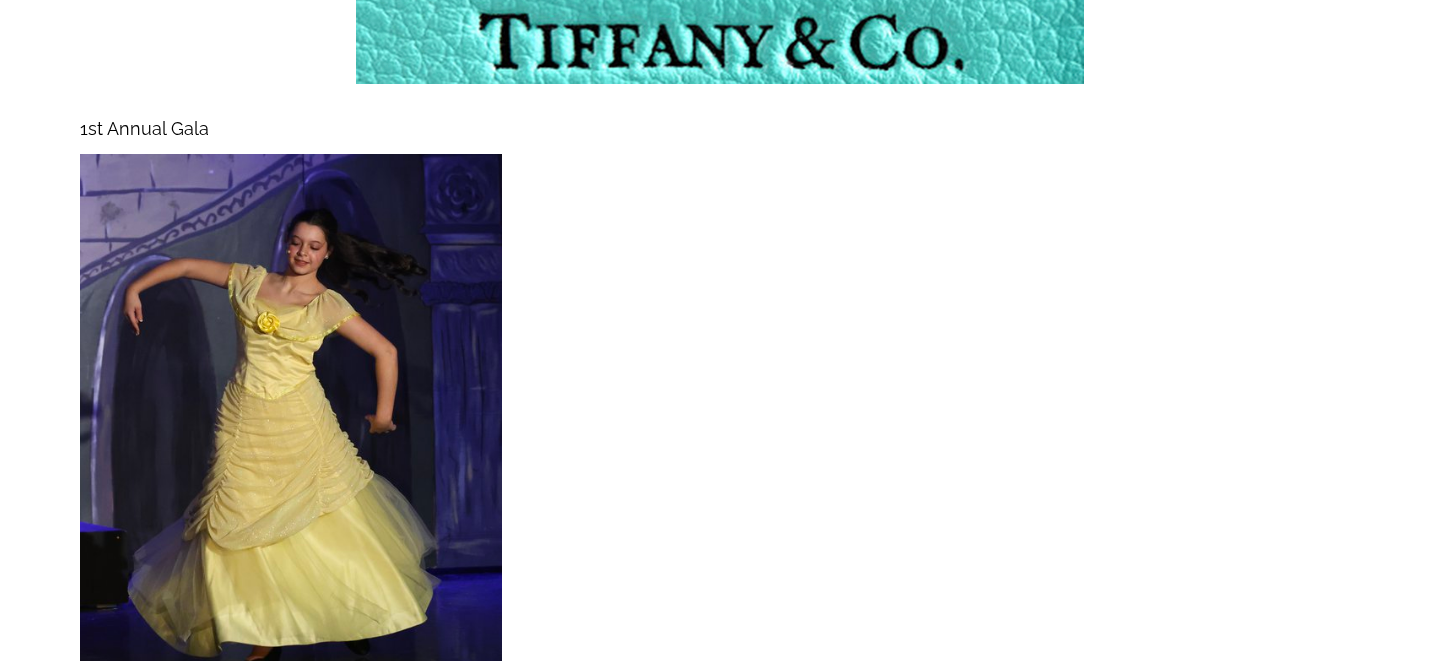 scroll, scrollTop: 348, scrollLeft: 0, axis: vertical 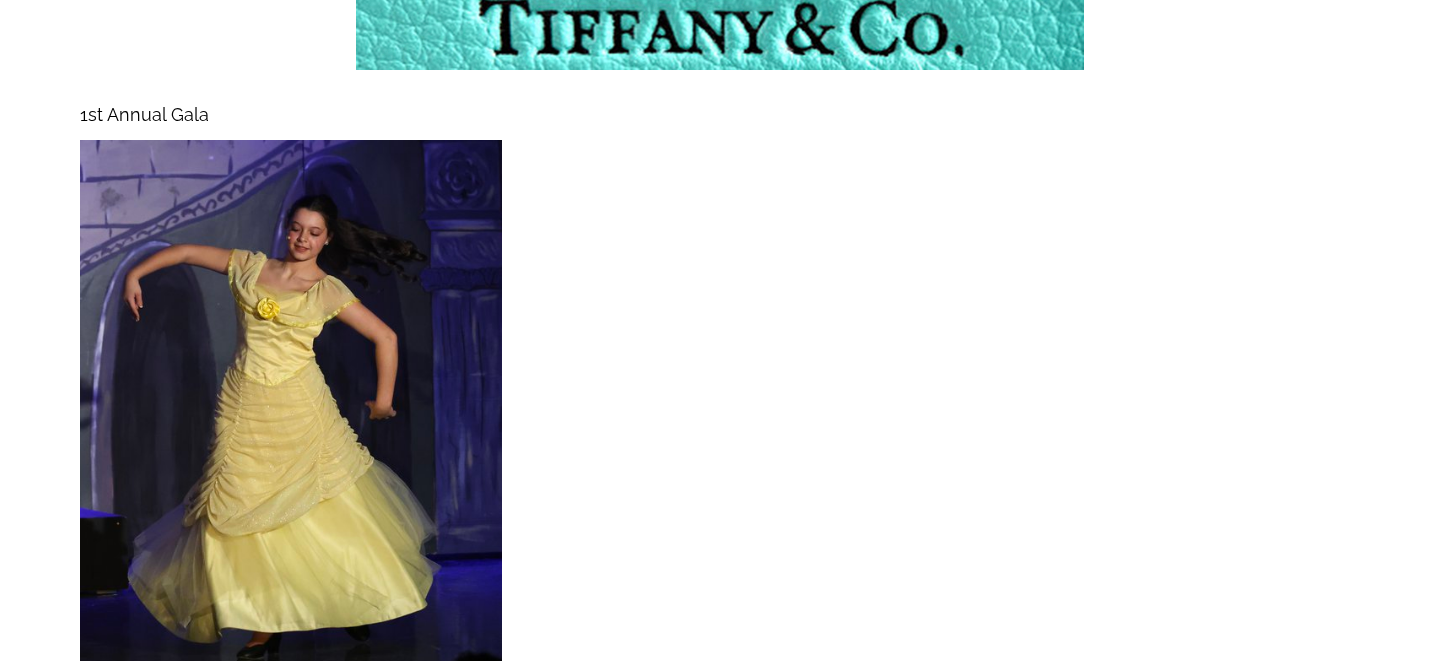 click at bounding box center (291, 405) 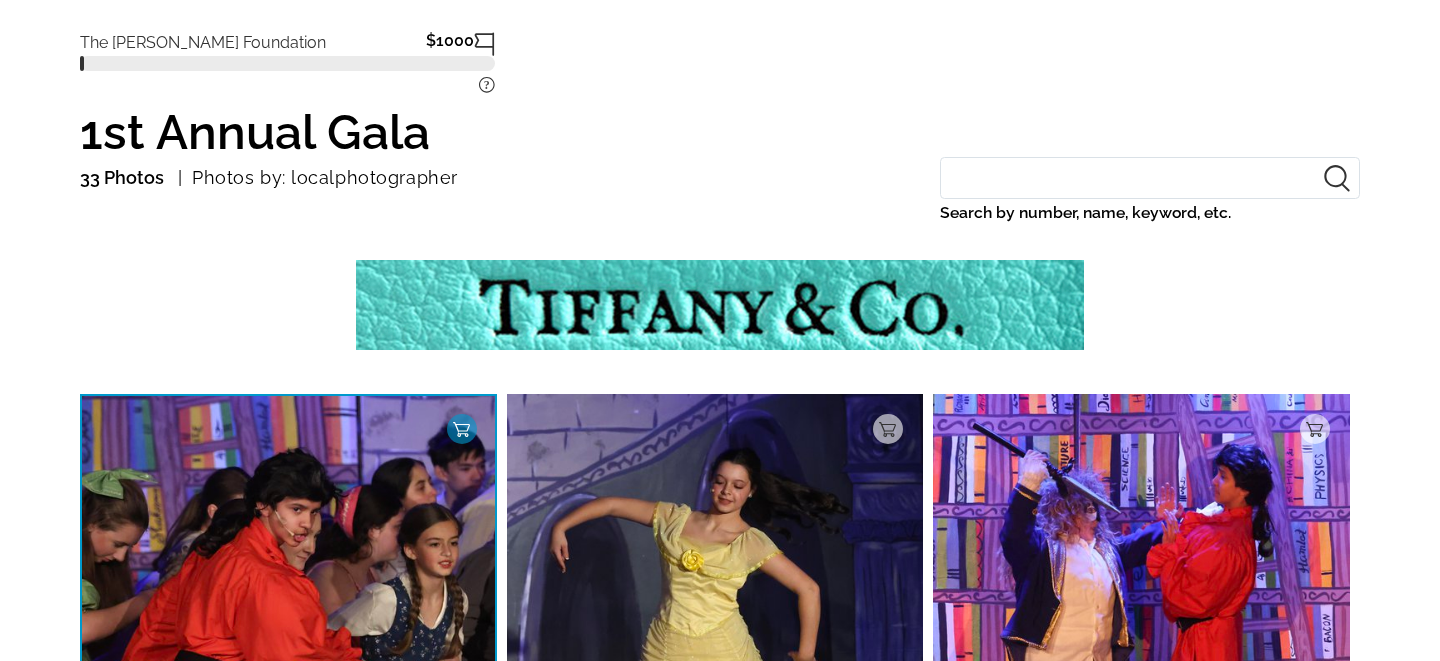 scroll, scrollTop: 97, scrollLeft: 0, axis: vertical 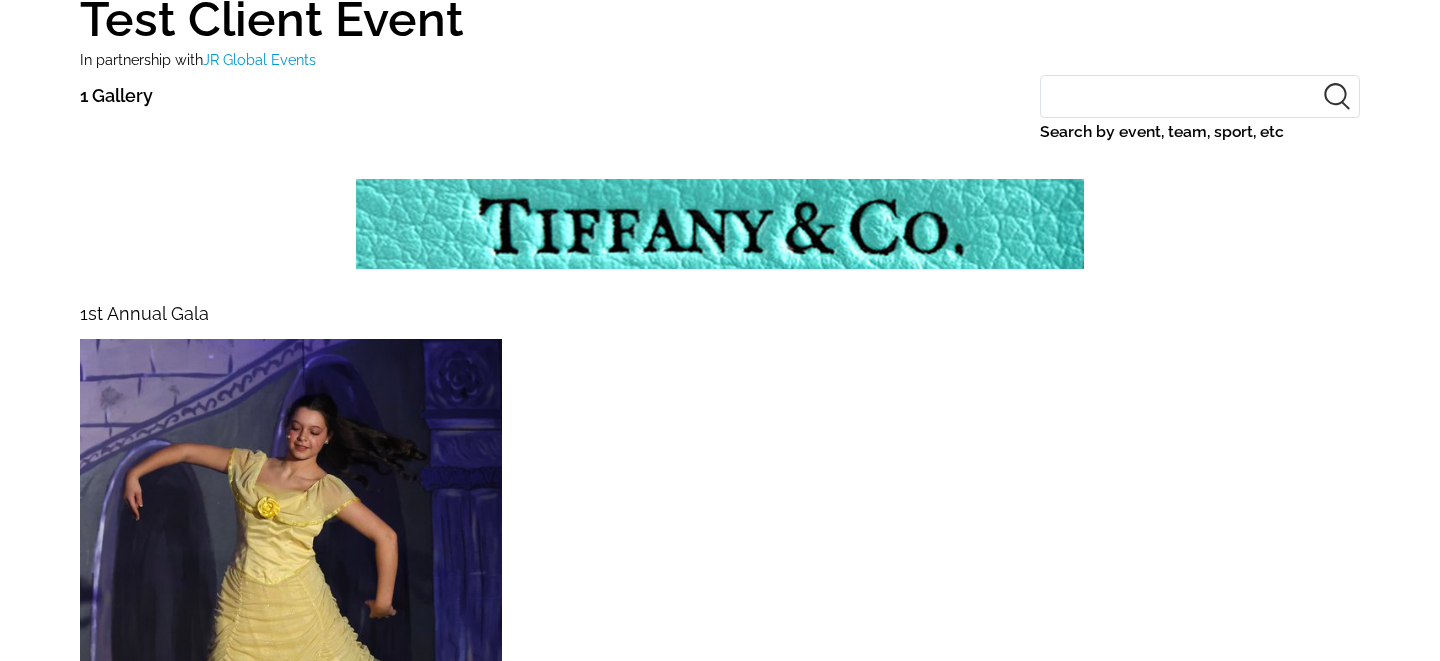 click at bounding box center (291, 604) 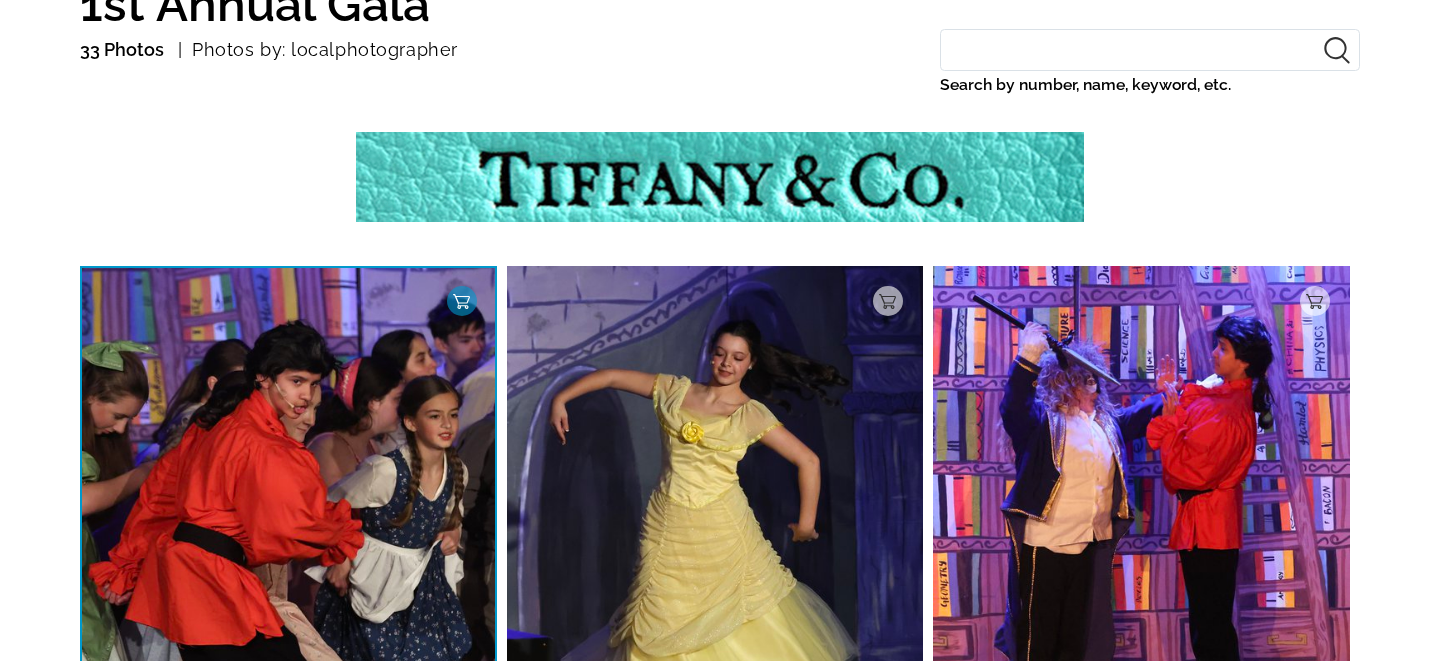 scroll, scrollTop: 243, scrollLeft: 0, axis: vertical 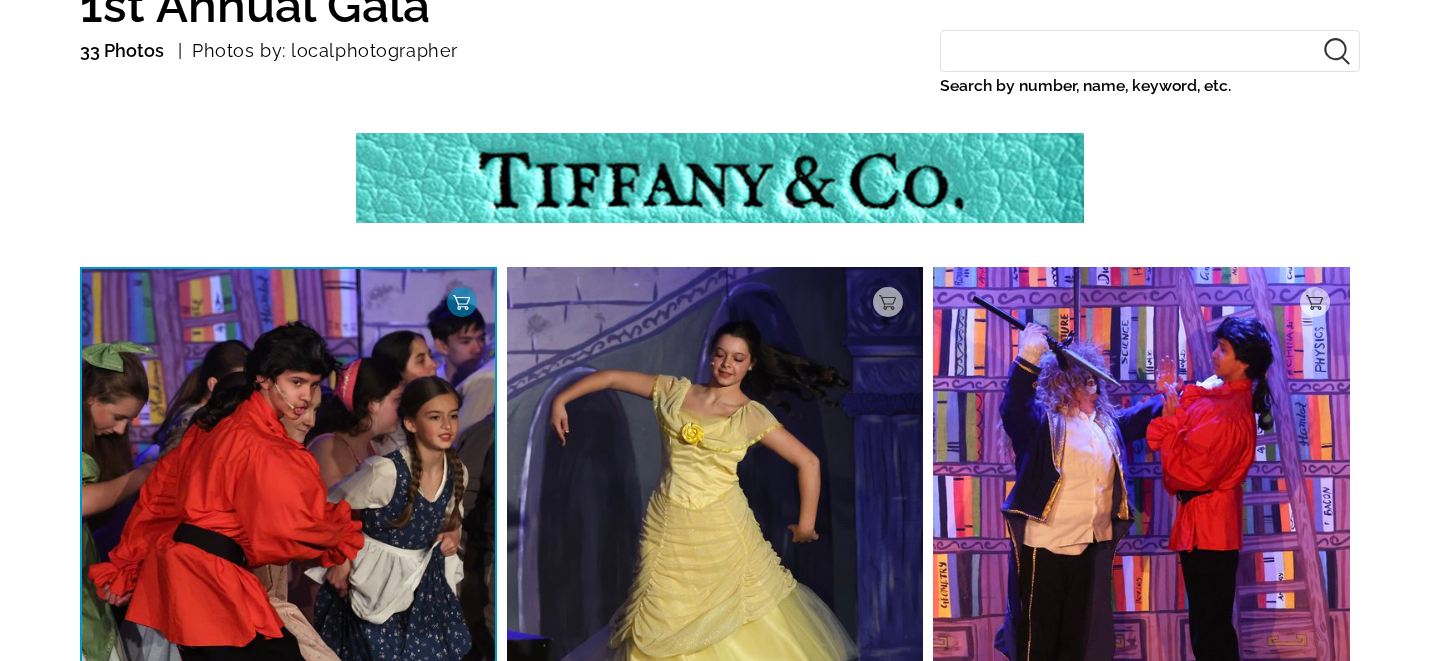 click at bounding box center (720, 178) 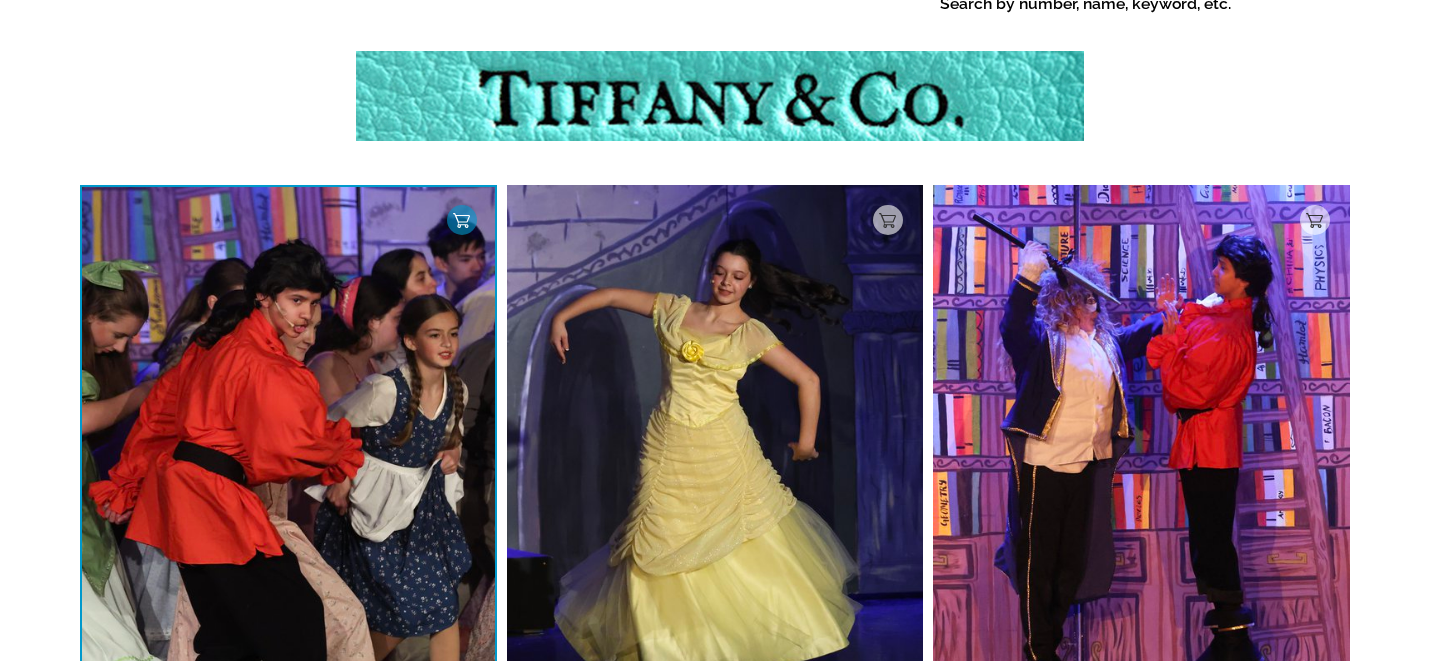 scroll, scrollTop: 0, scrollLeft: 0, axis: both 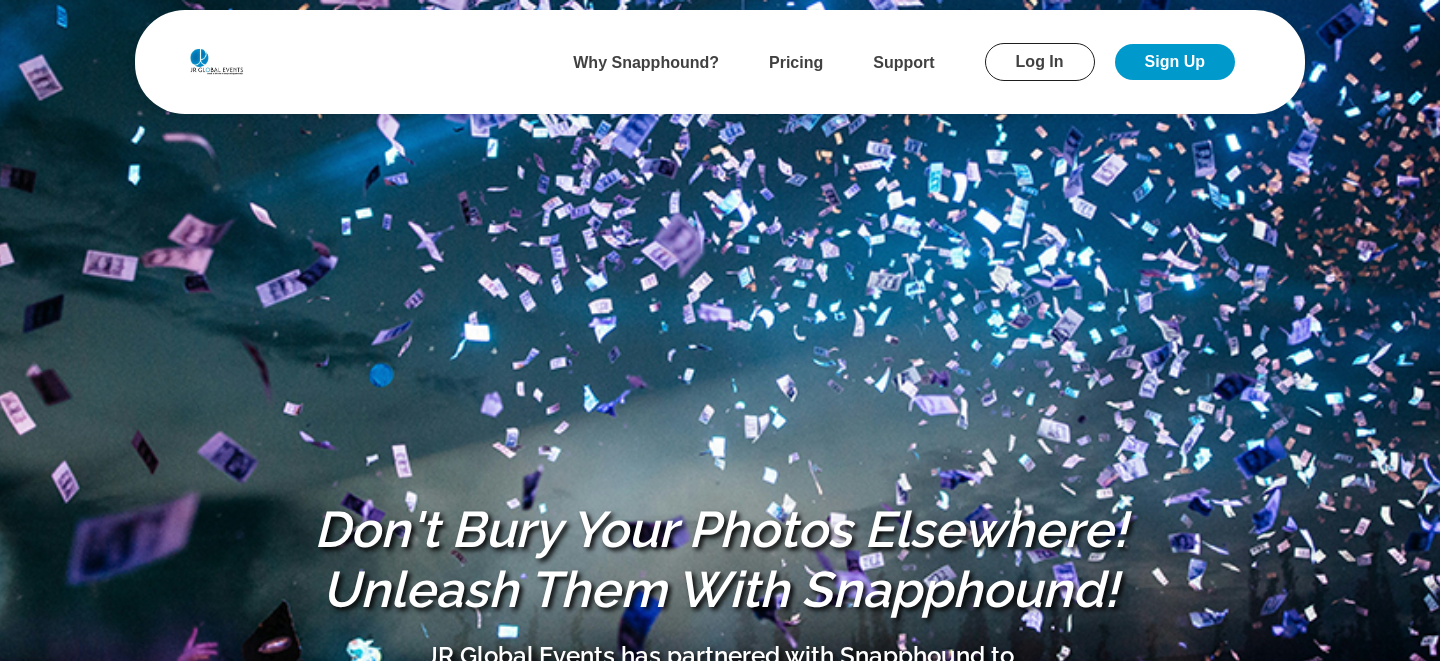 click on "Log In" at bounding box center [1040, 62] 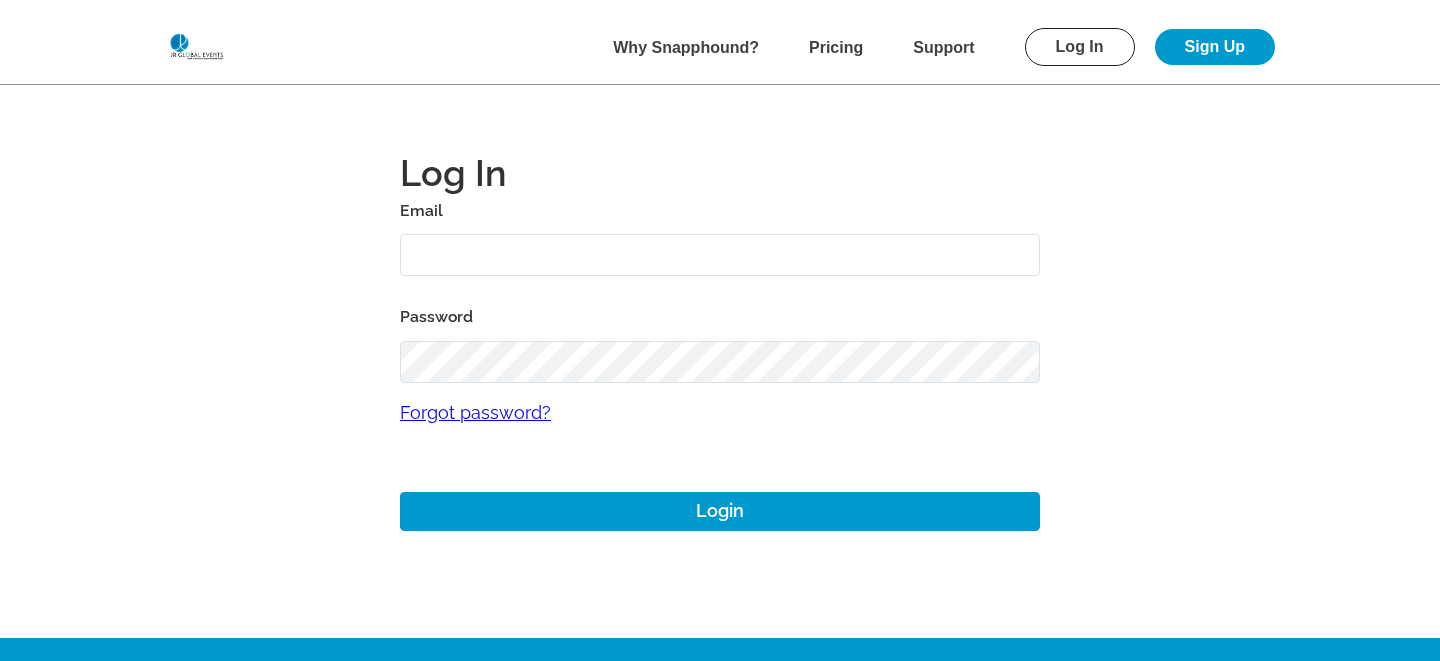 click at bounding box center [720, 255] 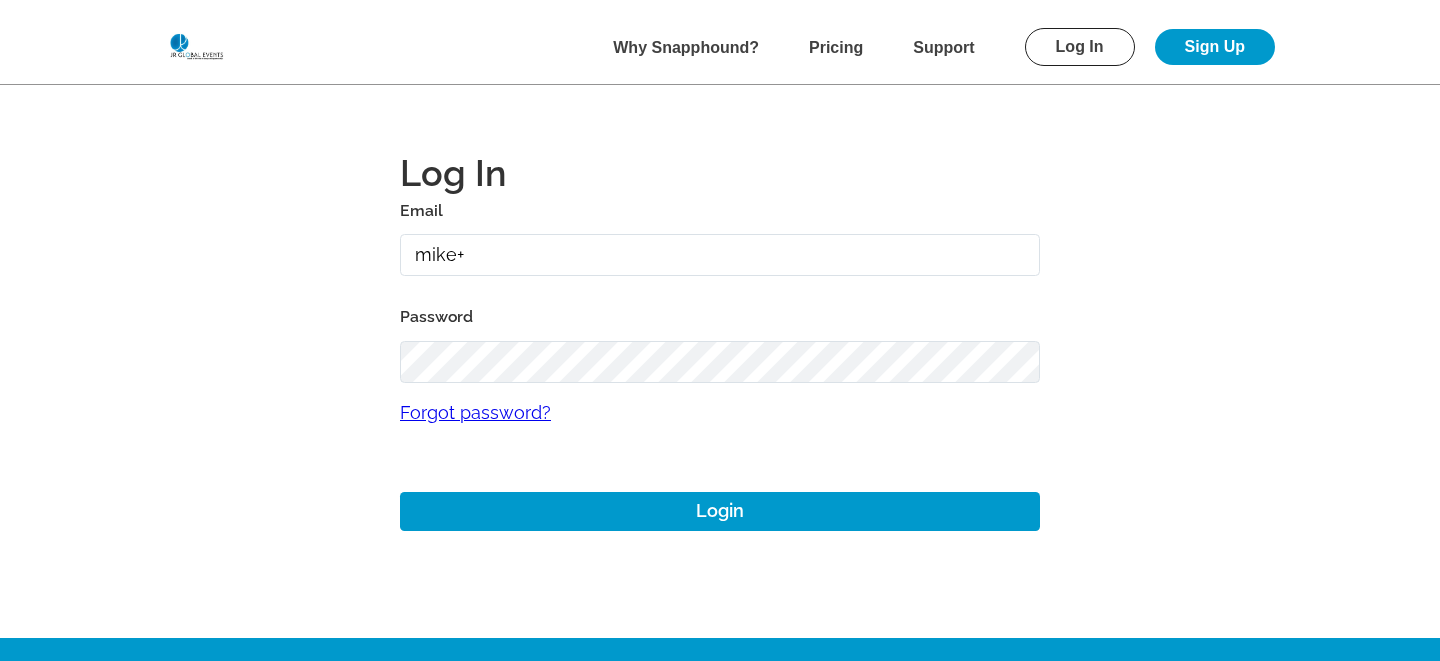 type on "[PERSON_NAME][EMAIL_ADDRESS][DOMAIN_NAME]" 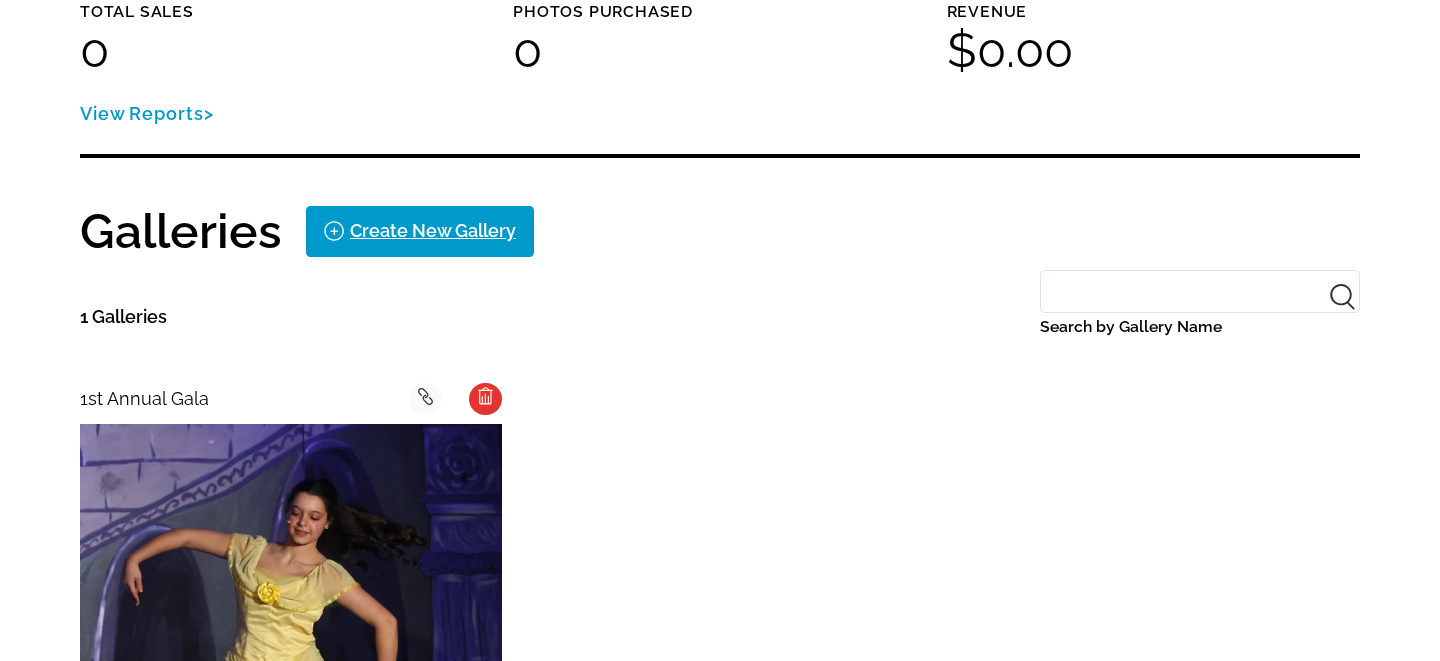 scroll, scrollTop: 284, scrollLeft: 0, axis: vertical 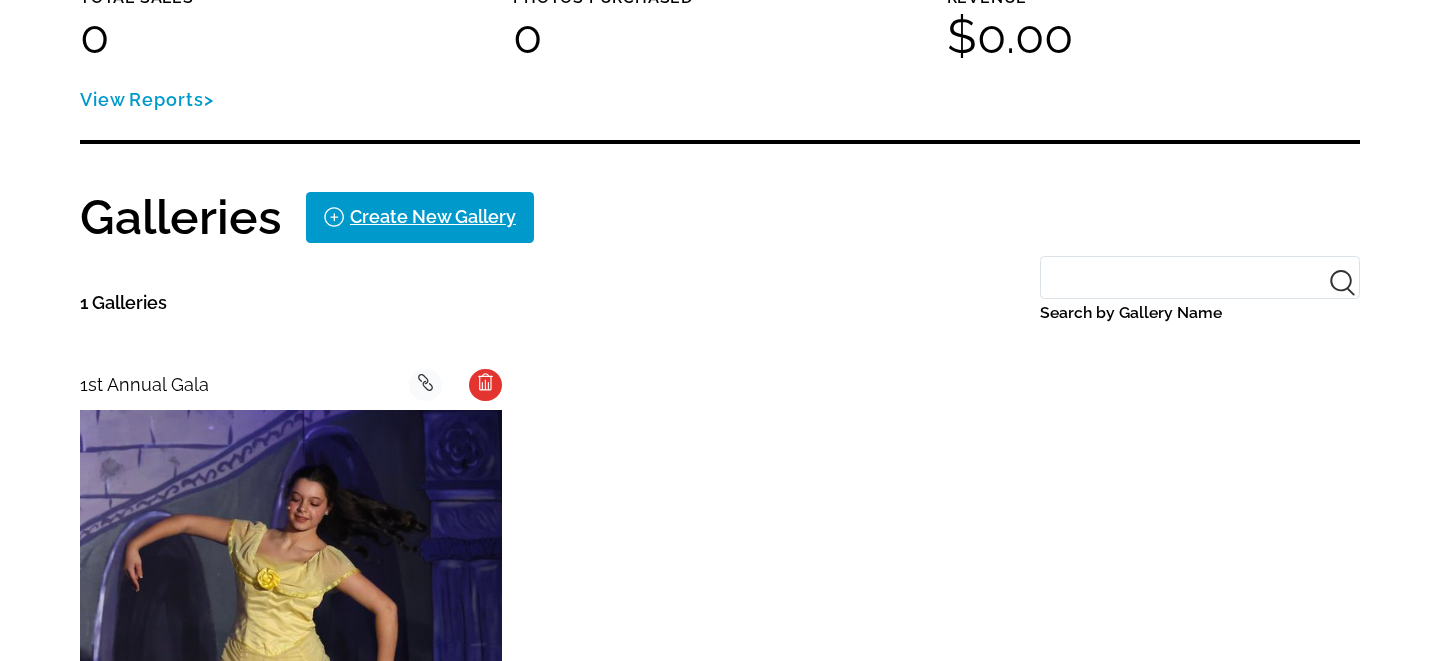 click at bounding box center (291, 675) 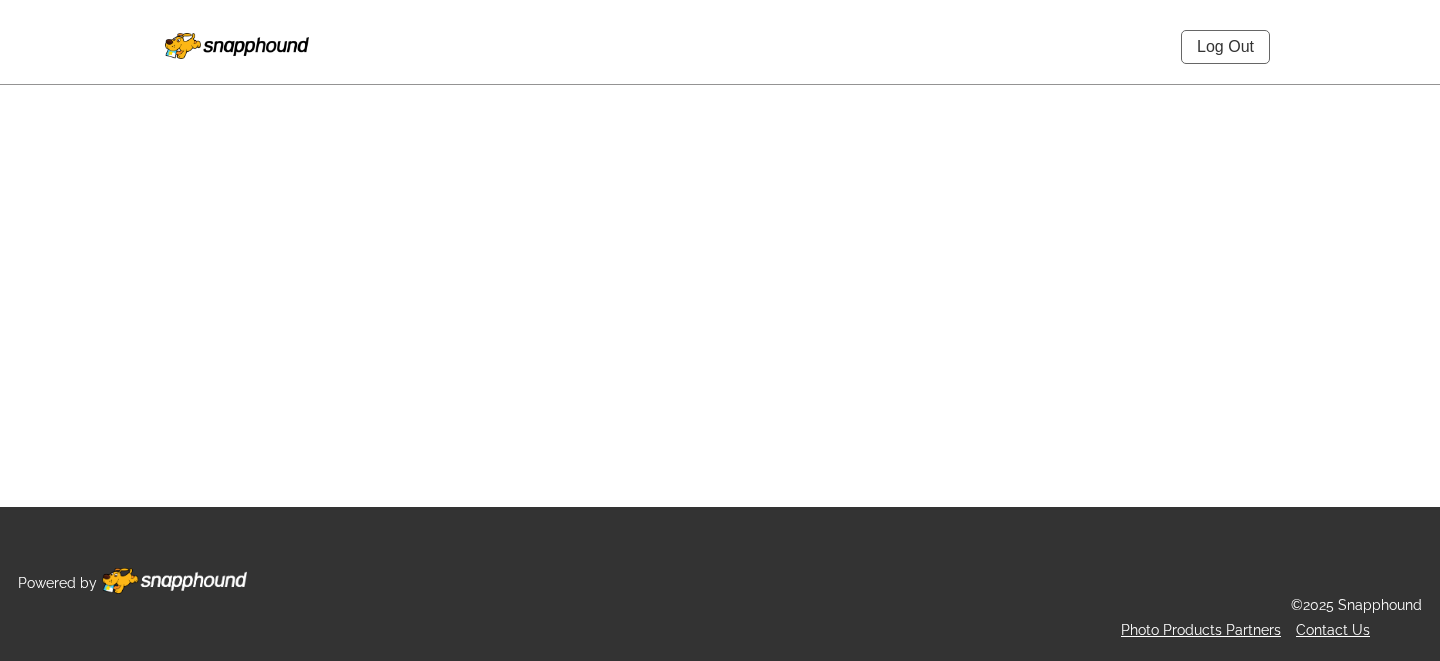 scroll, scrollTop: 0, scrollLeft: 0, axis: both 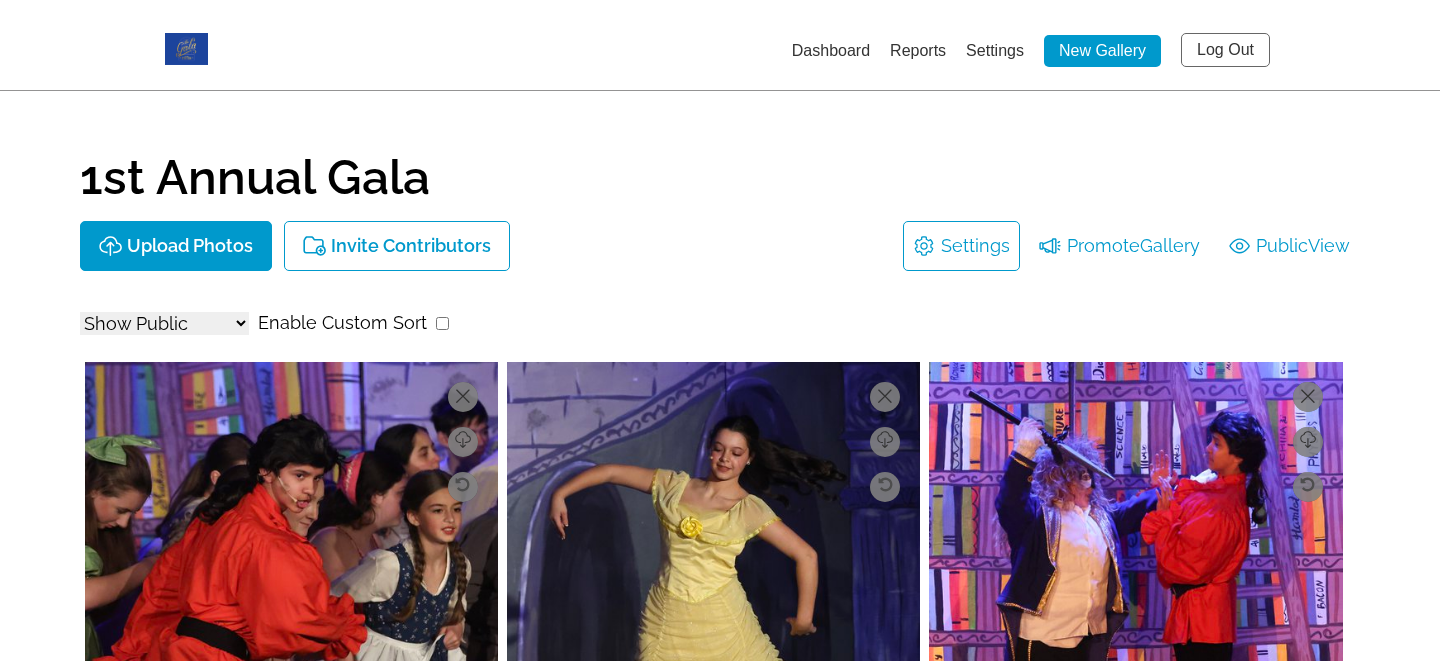click on "Settings" at bounding box center (995, 50) 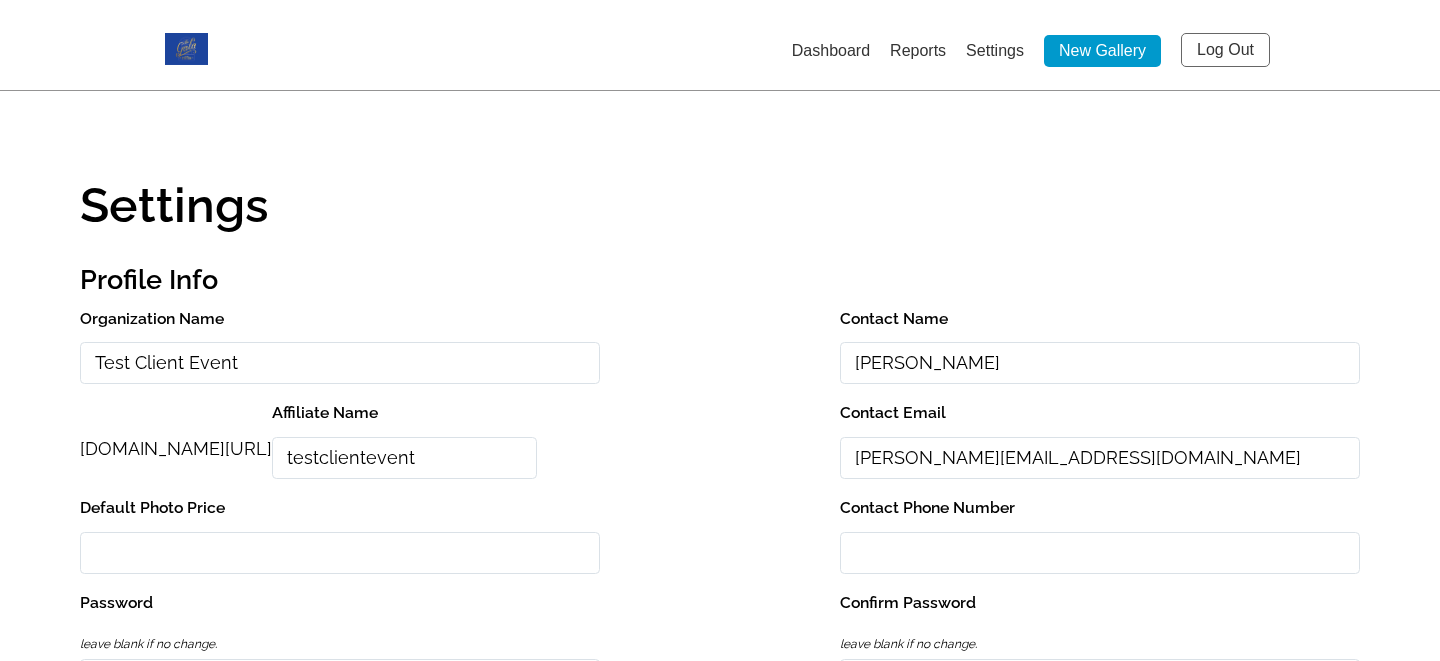 drag, startPoint x: 317, startPoint y: 460, endPoint x: 568, endPoint y: 460, distance: 251 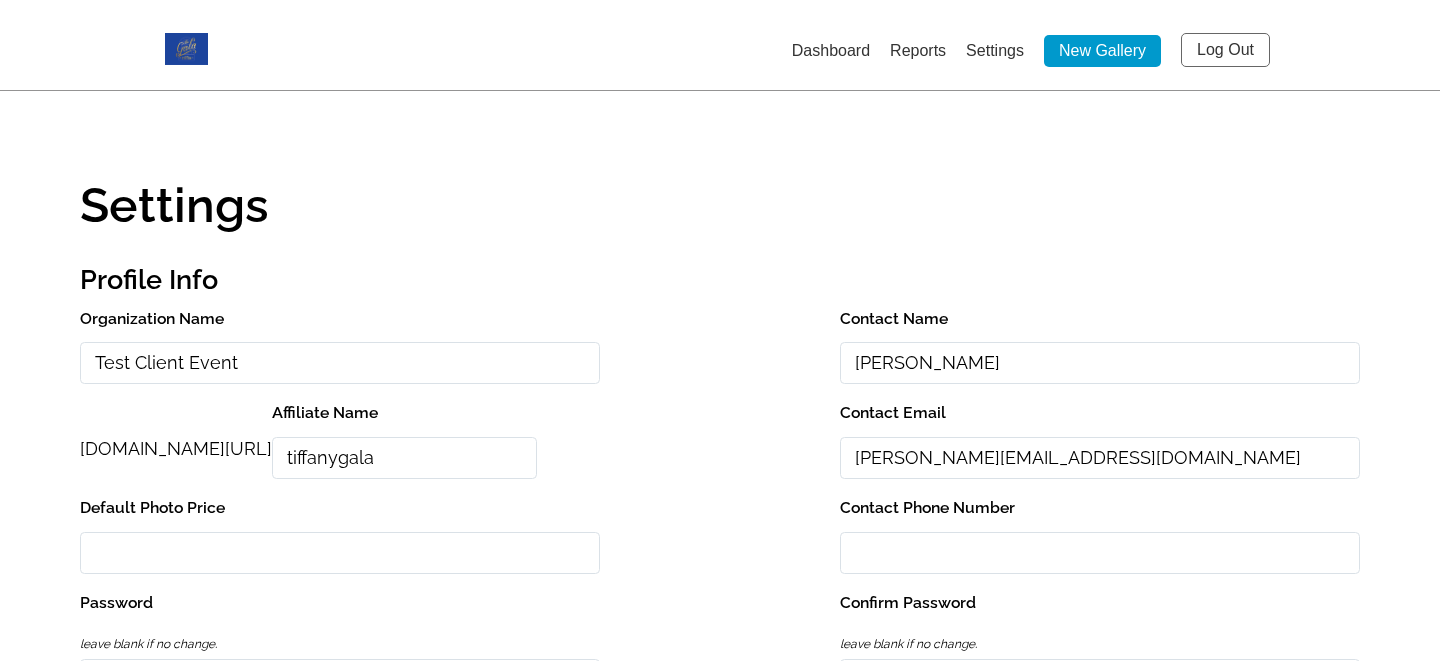 type on "tiffanygala" 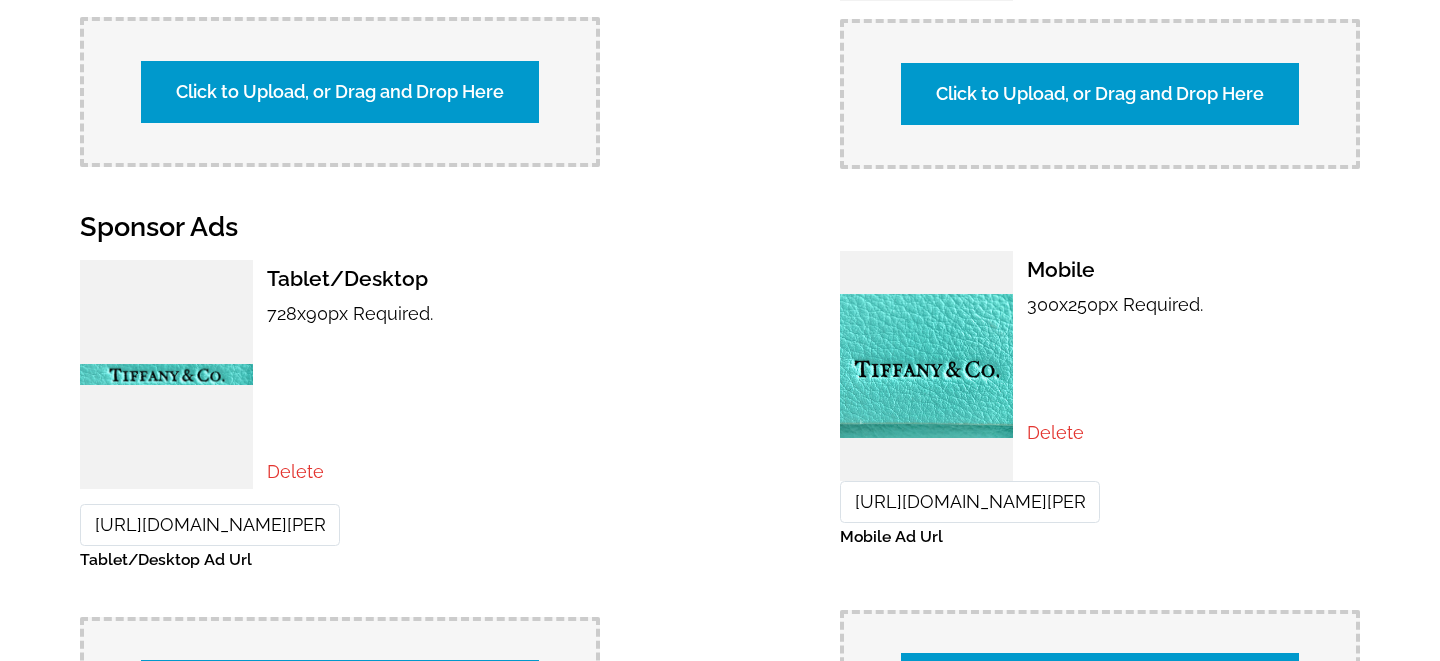 scroll, scrollTop: 2122, scrollLeft: 0, axis: vertical 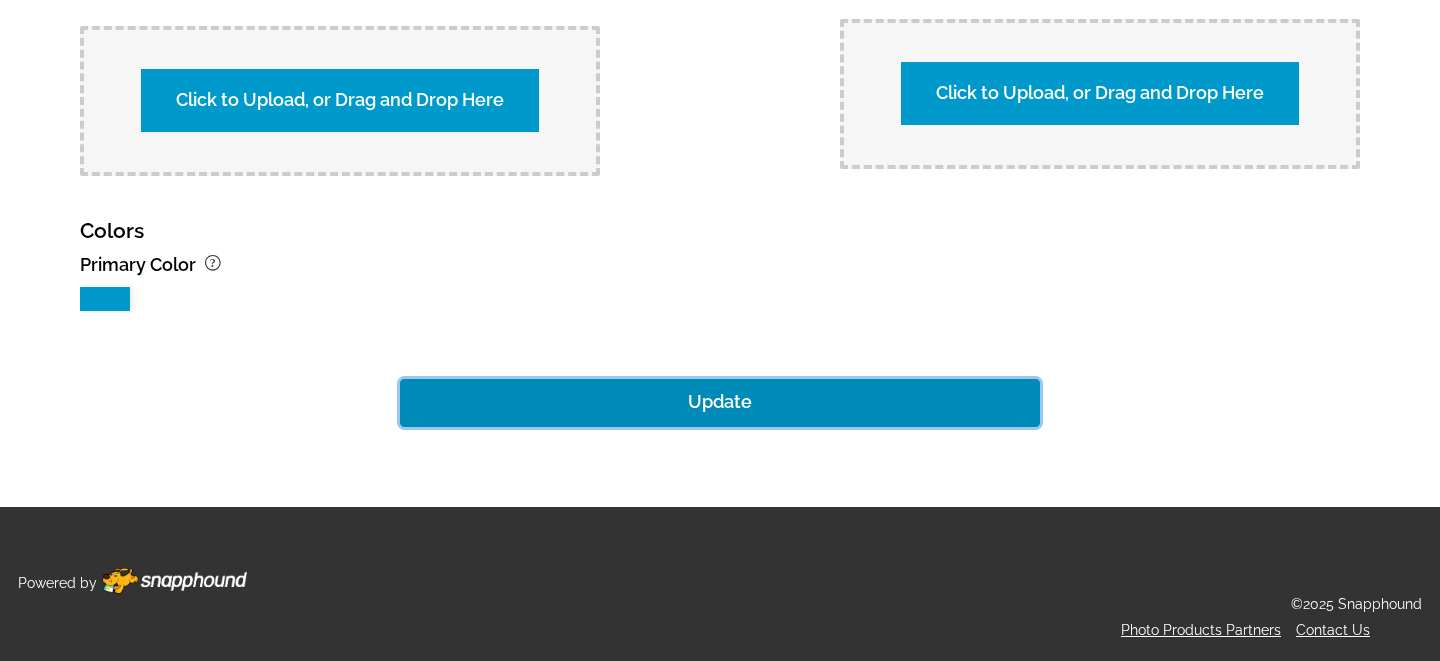 click on "Update" at bounding box center (720, 403) 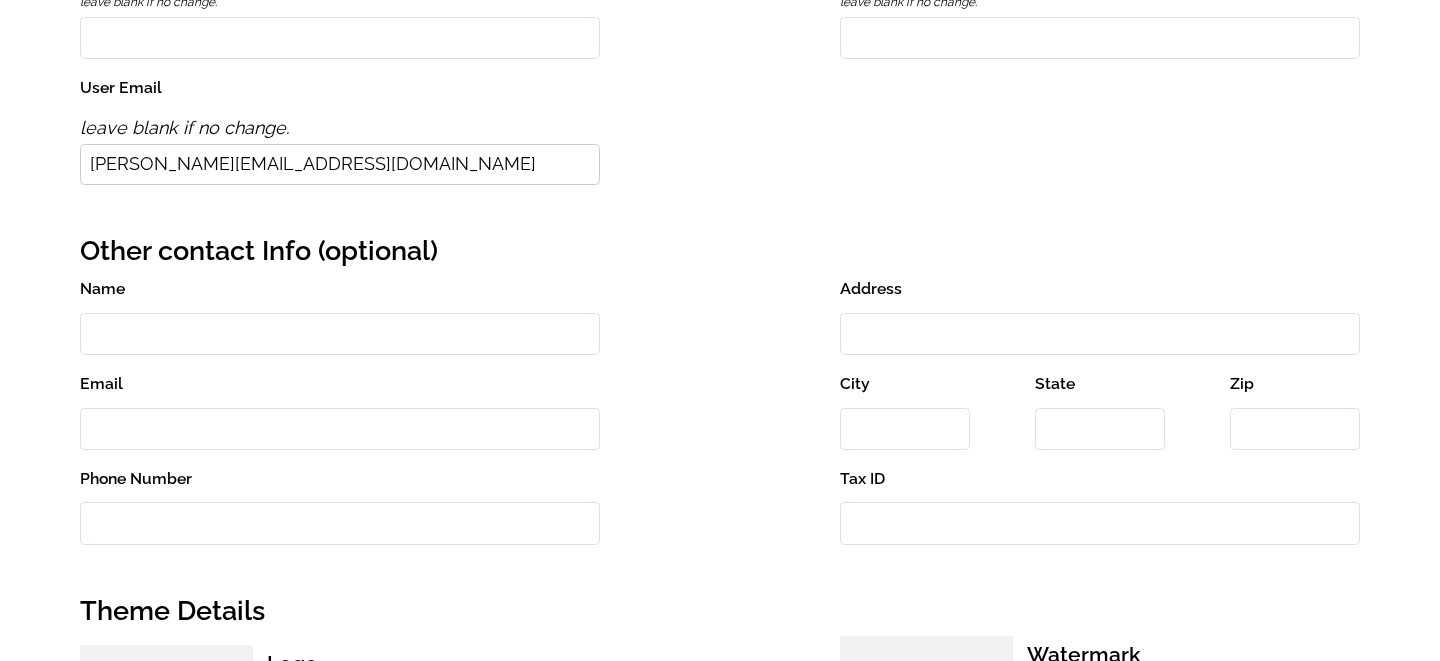 scroll, scrollTop: 343, scrollLeft: 0, axis: vertical 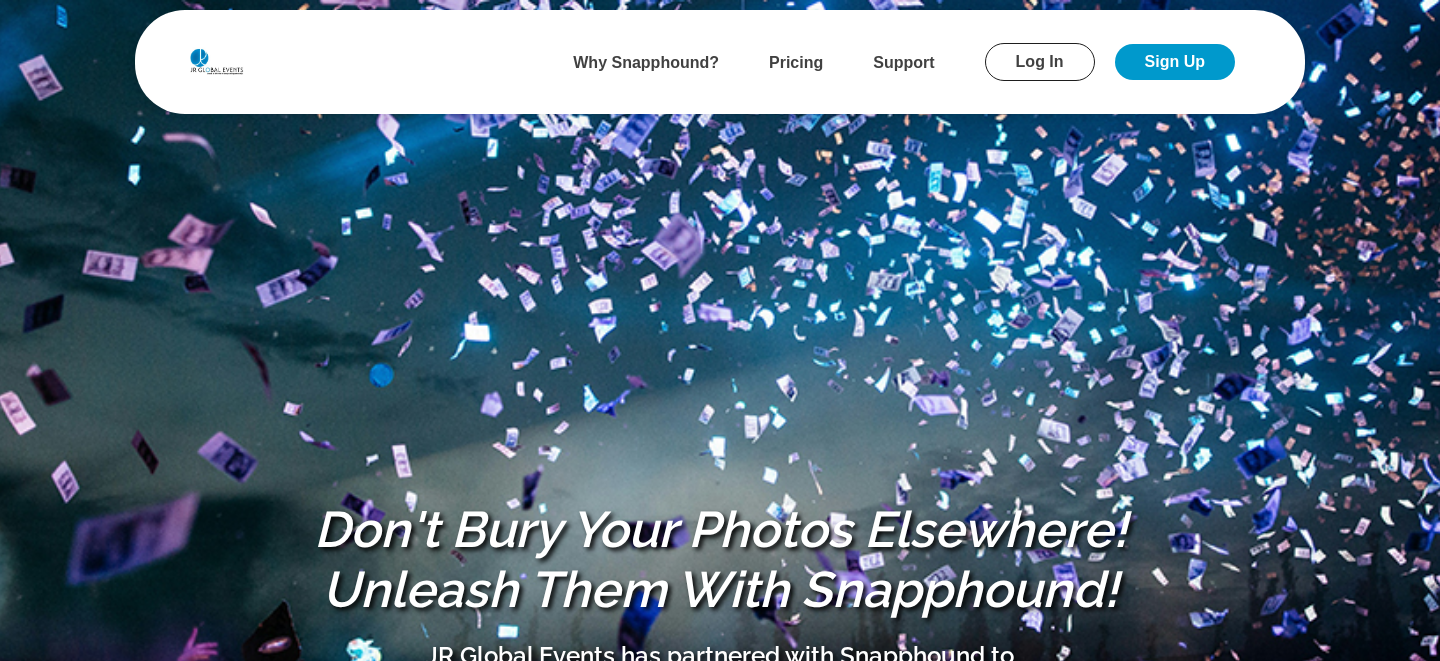 click on "Log In" at bounding box center (1040, 62) 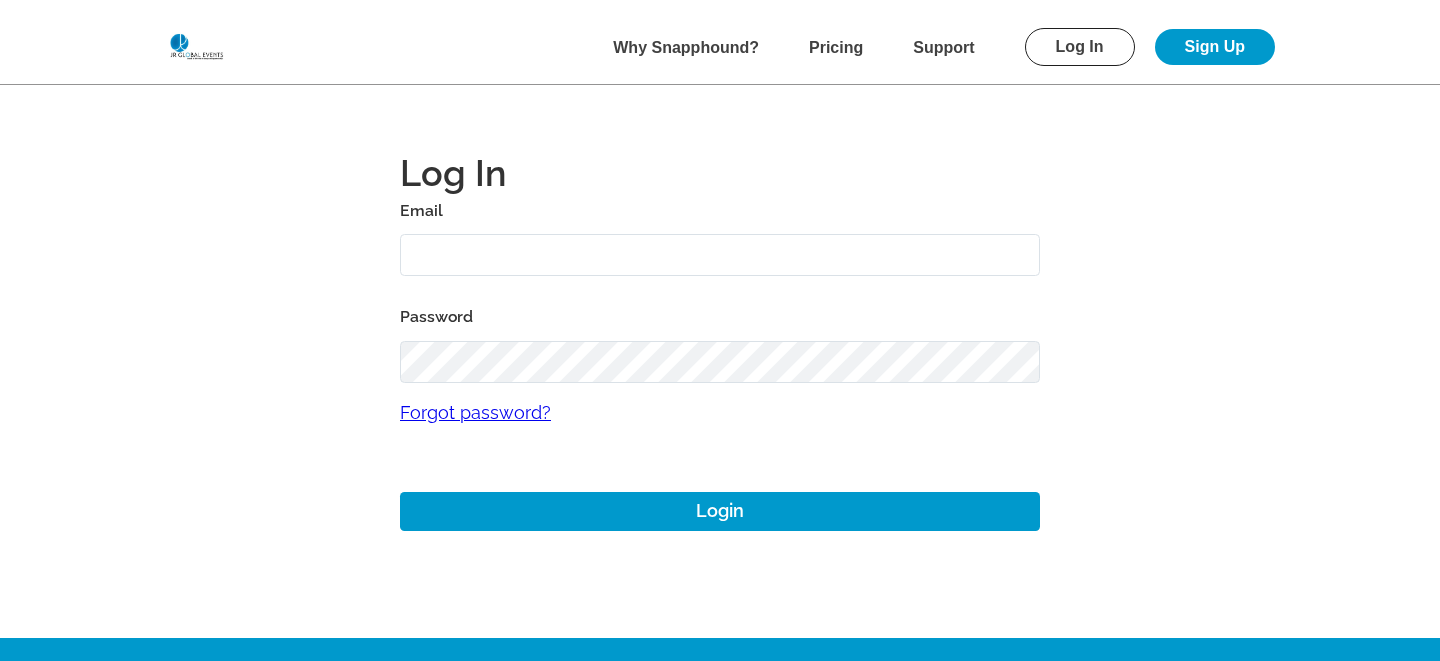 click at bounding box center [720, 255] 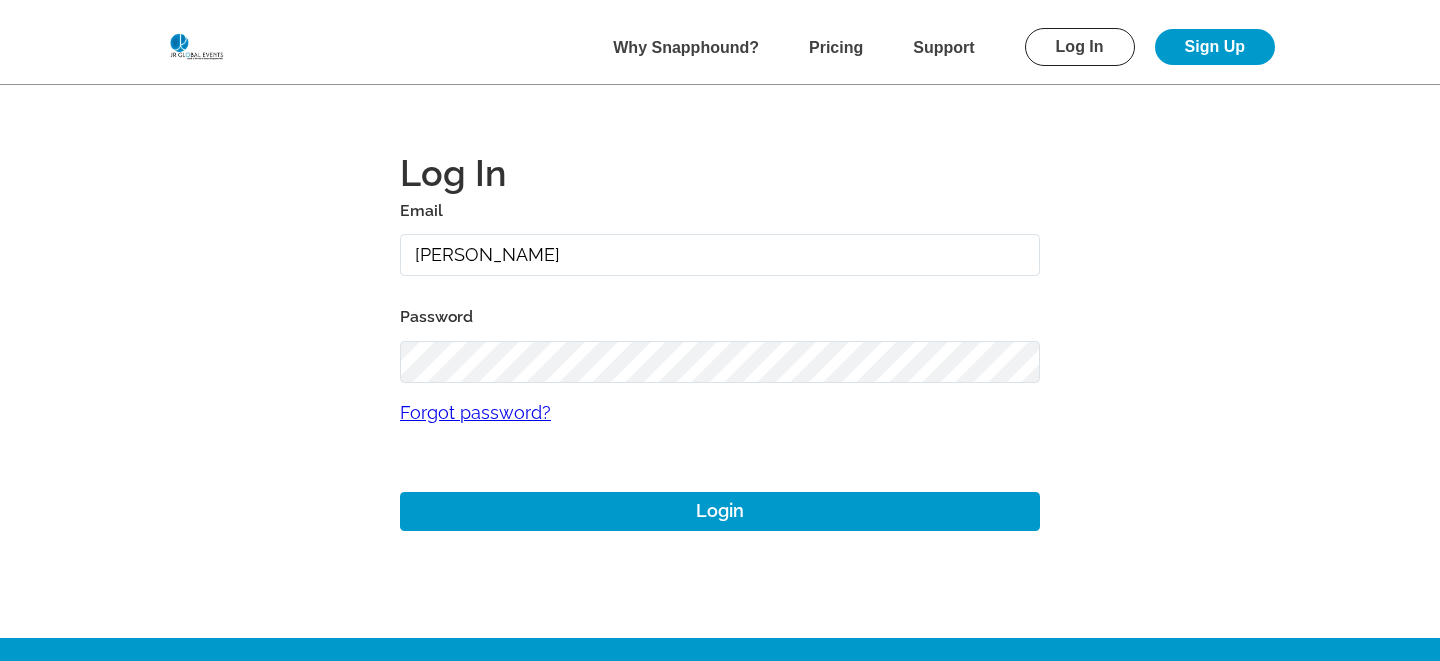 type on "[PERSON_NAME][EMAIL_ADDRESS][DOMAIN_NAME]" 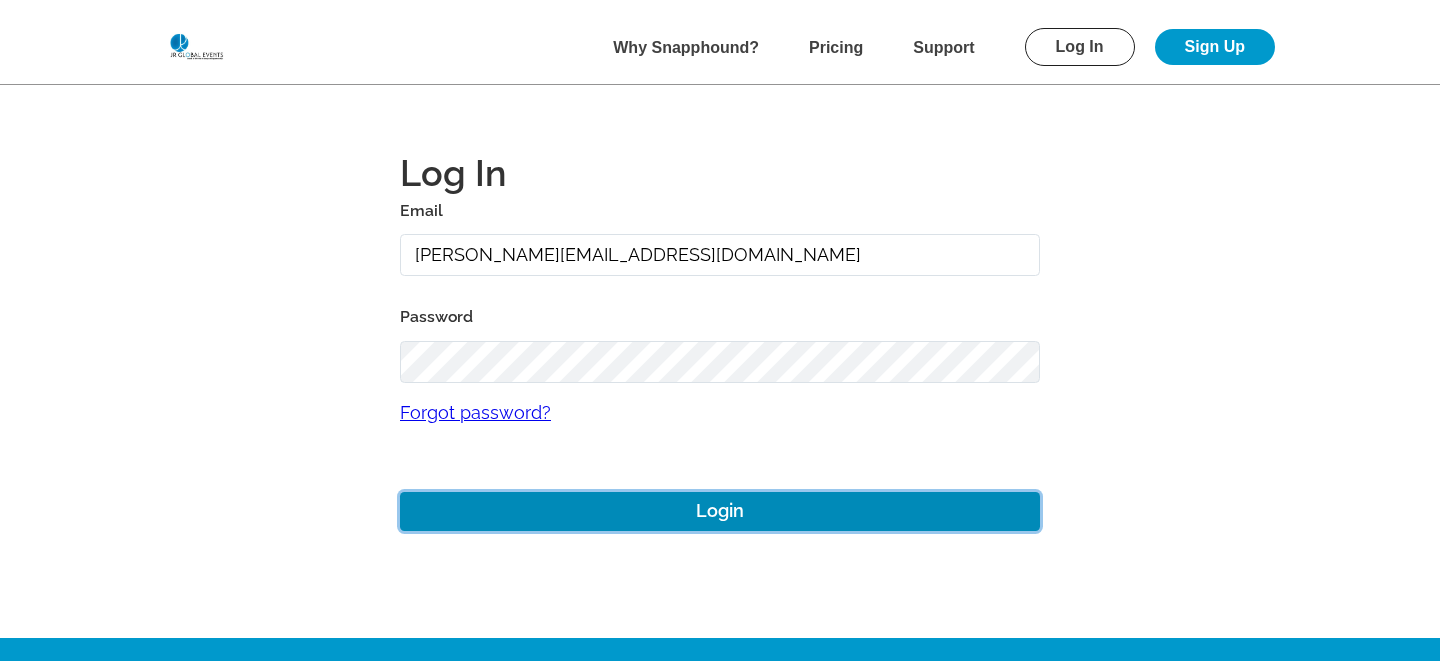 click on "Login" at bounding box center [720, 511] 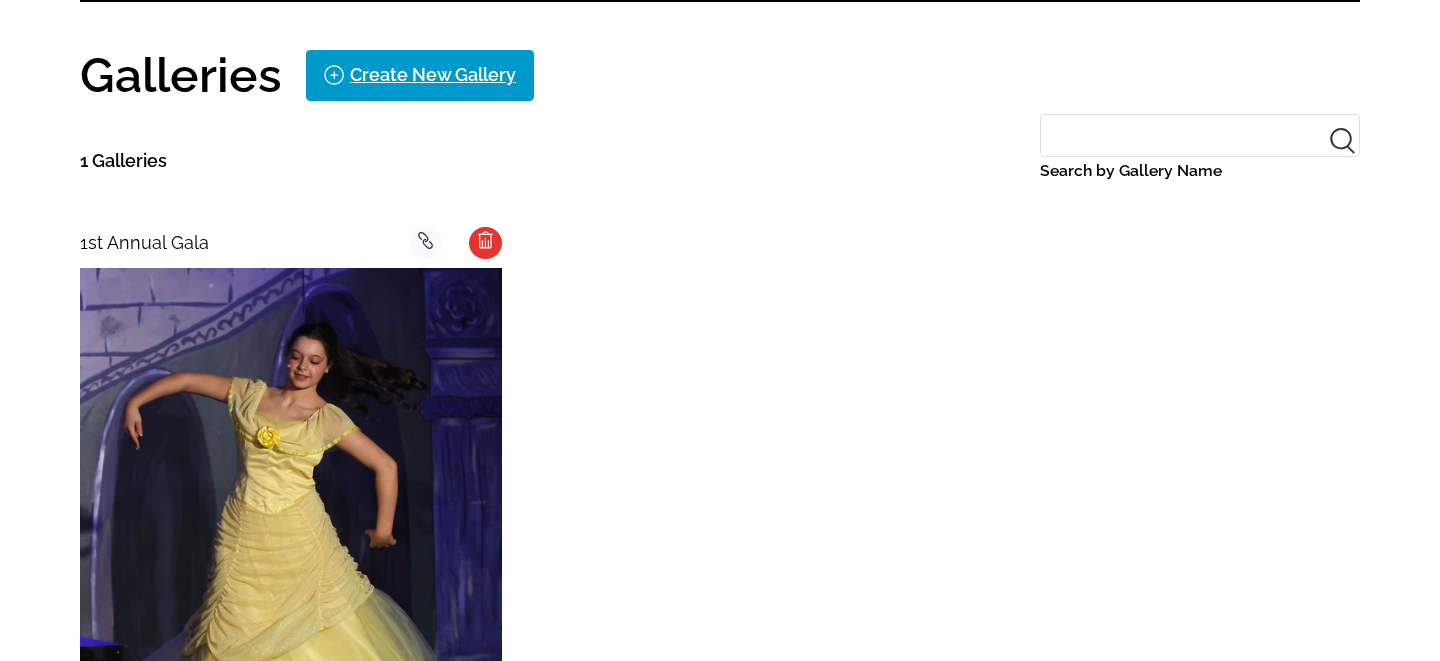 scroll, scrollTop: 0, scrollLeft: 0, axis: both 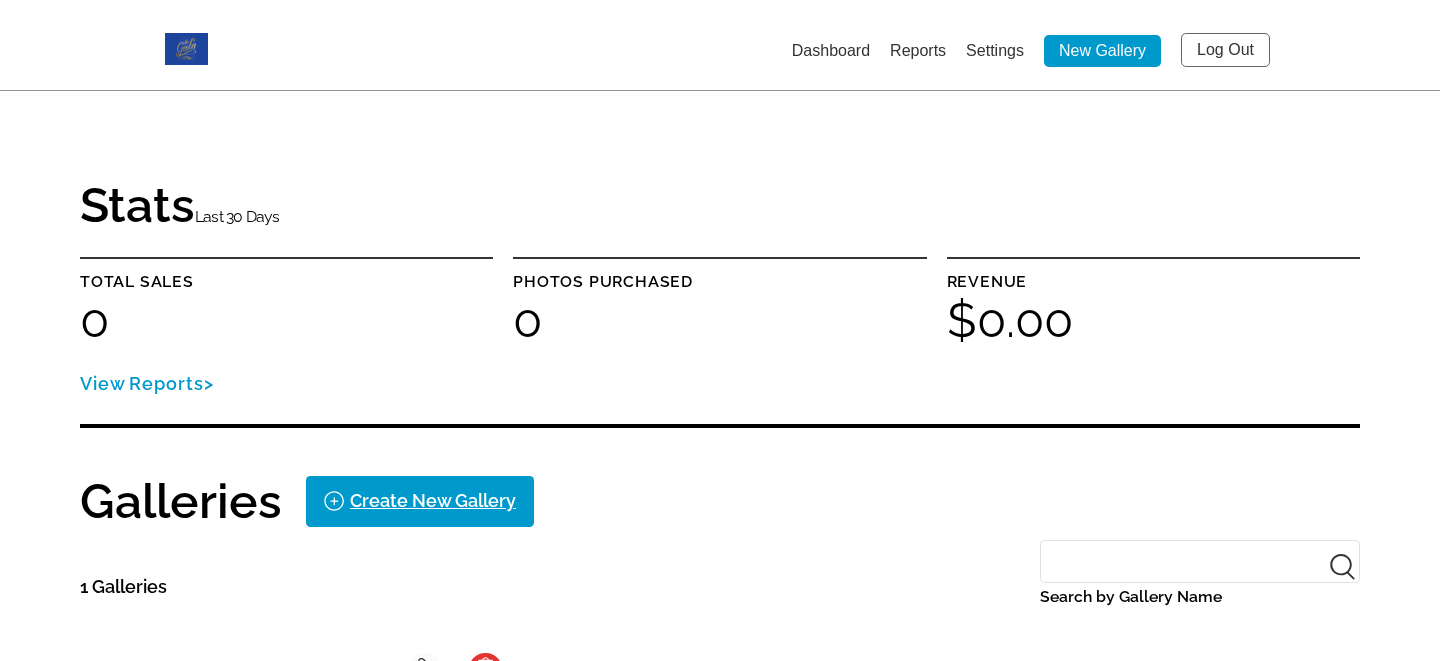 click on "Log Out" at bounding box center (1225, 50) 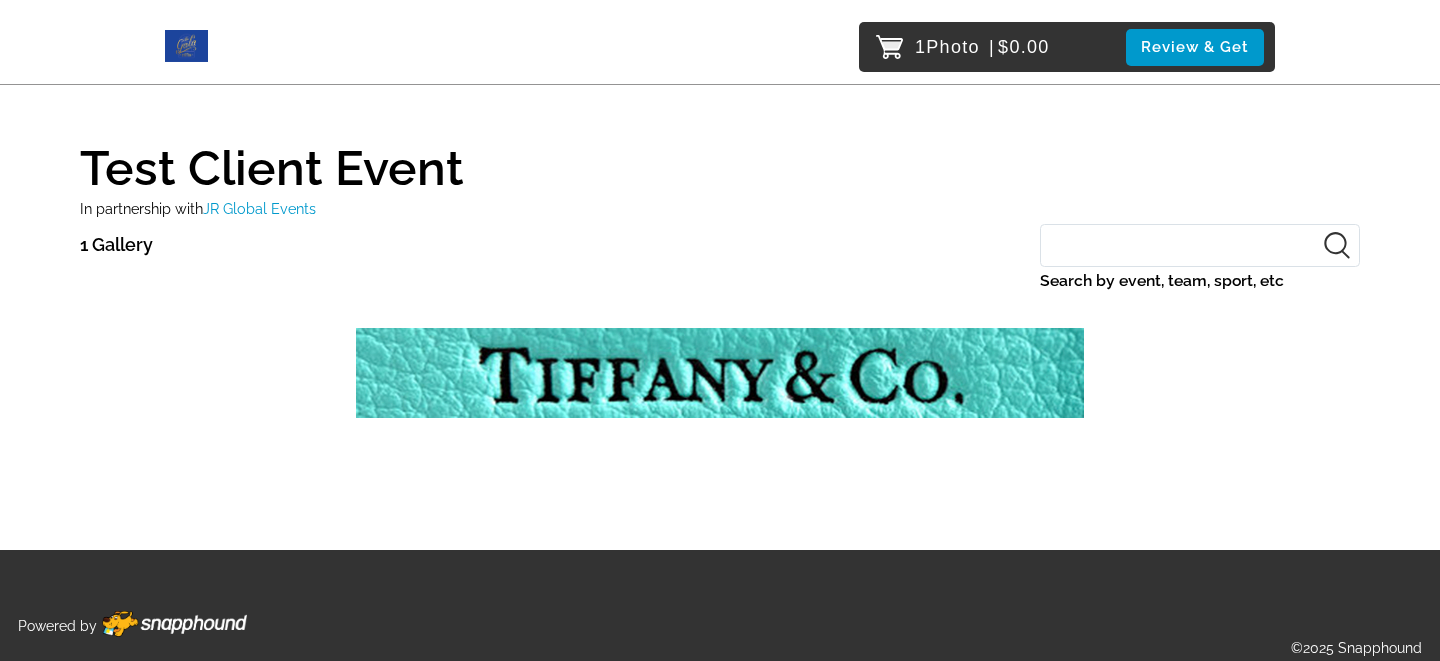 scroll, scrollTop: 0, scrollLeft: 0, axis: both 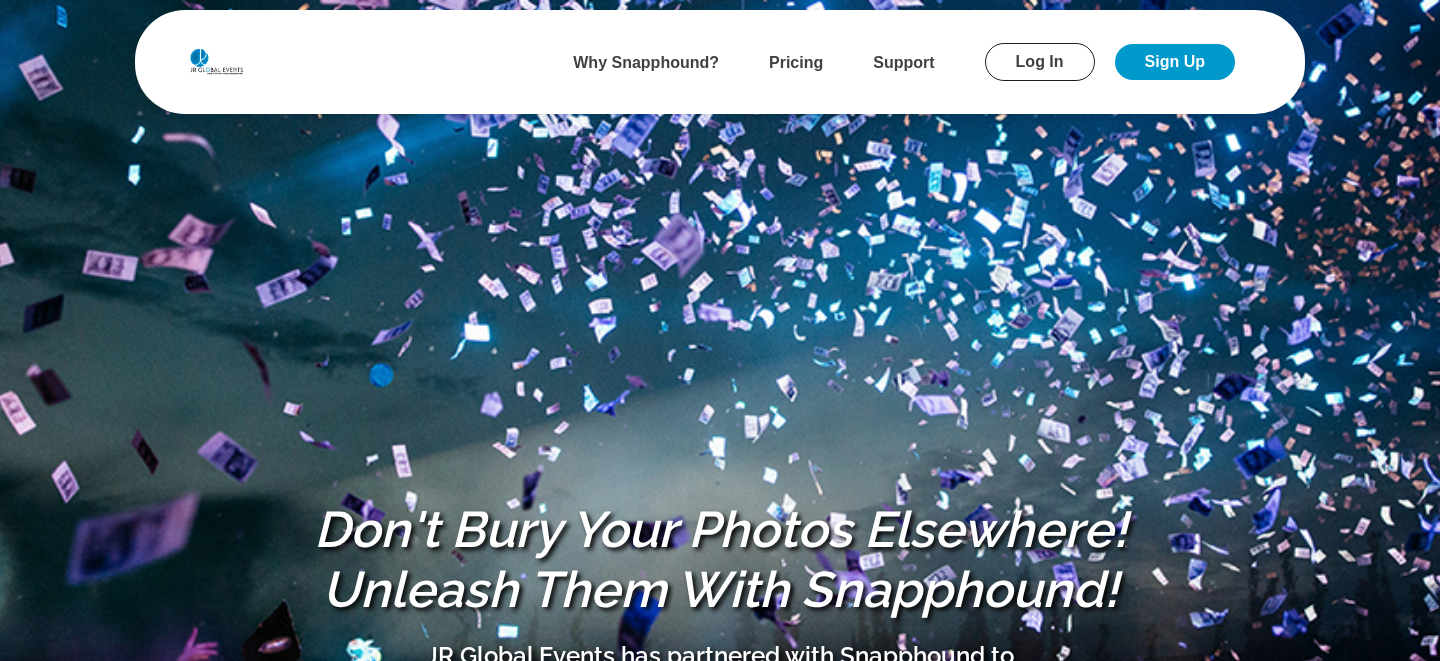 click on "Log In" at bounding box center [1040, 62] 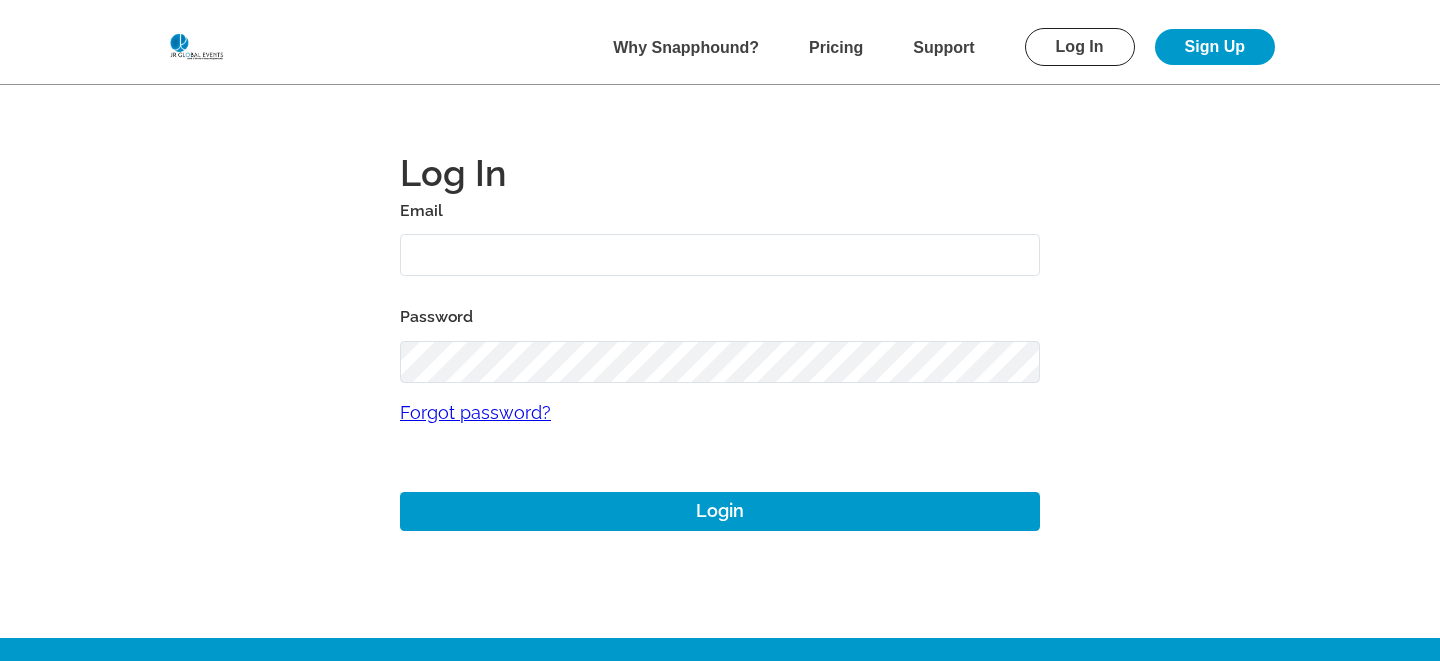 click at bounding box center (720, 255) 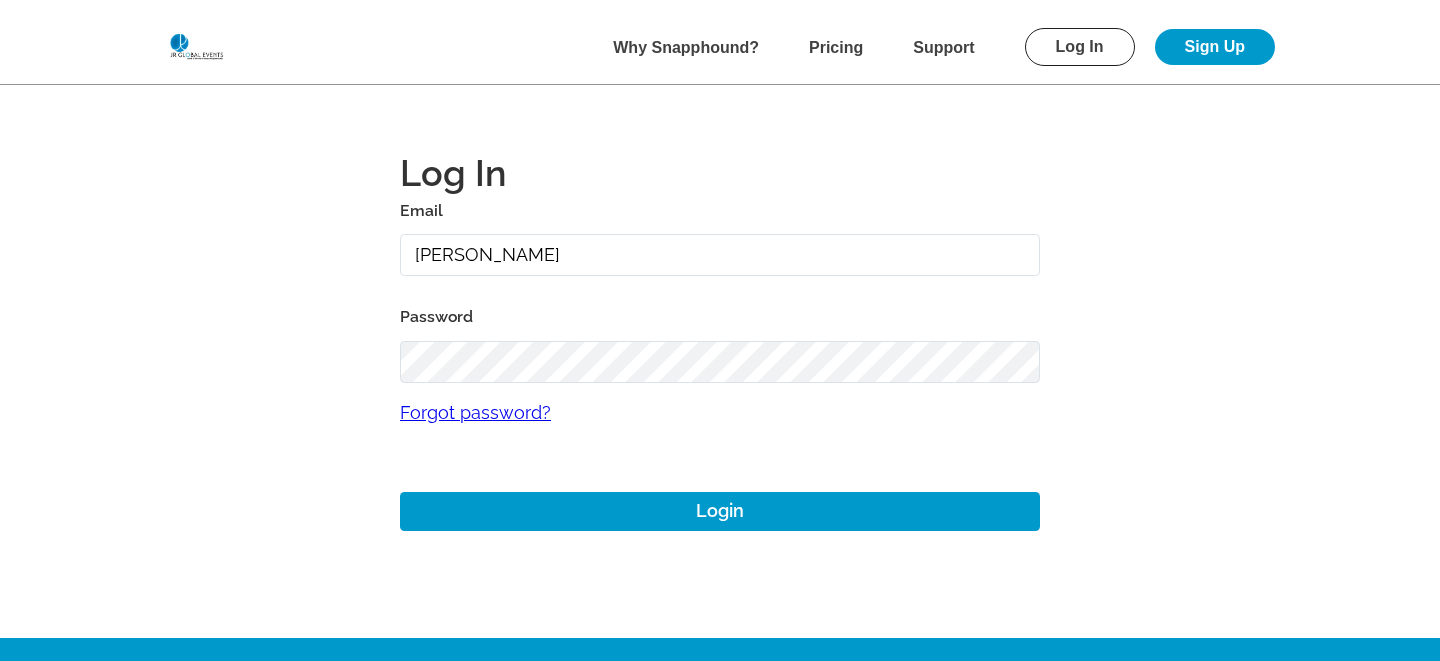 type on "[PERSON_NAME][EMAIL_ADDRESS][DOMAIN_NAME]" 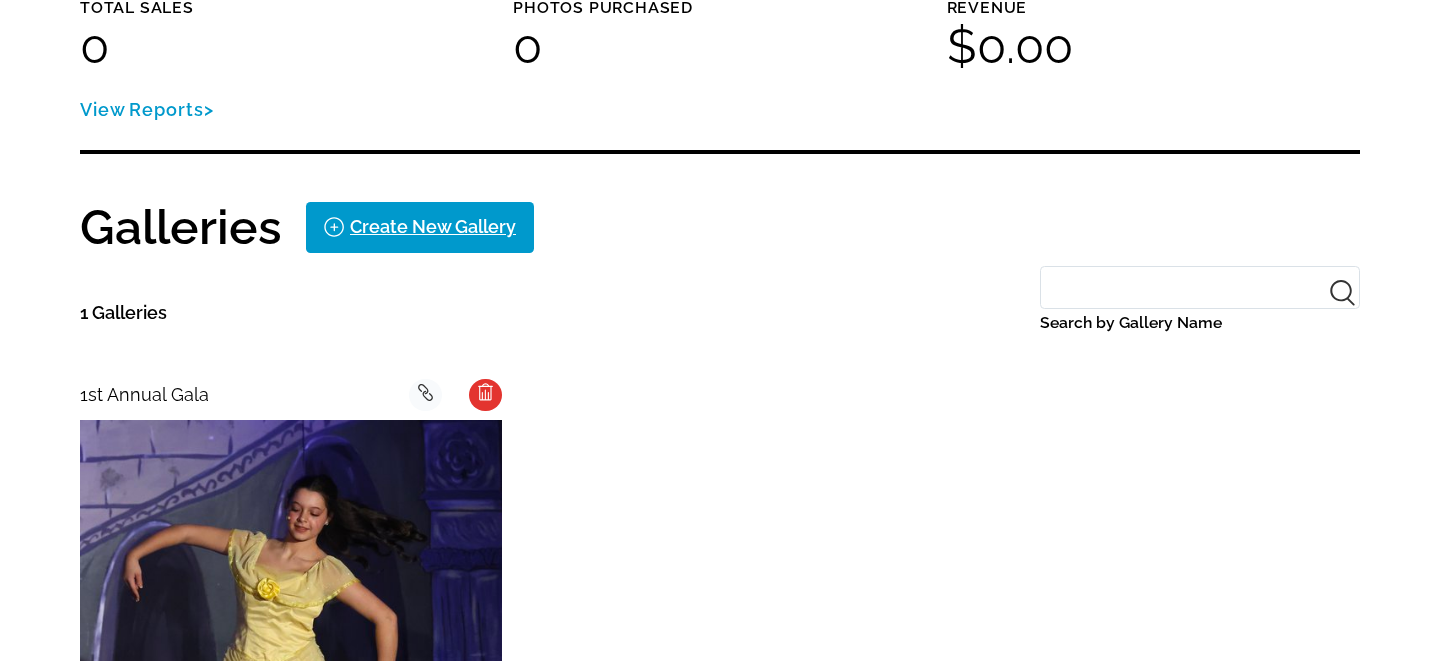 scroll, scrollTop: 307, scrollLeft: 0, axis: vertical 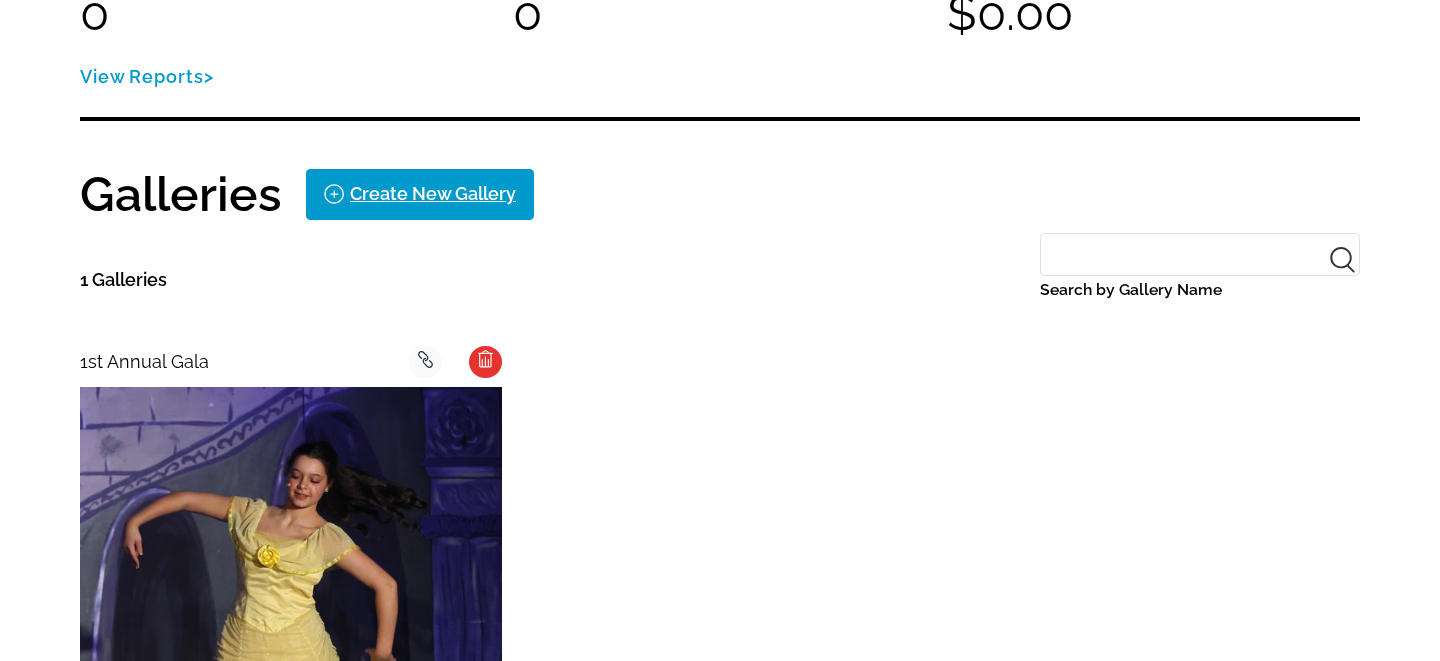 click at bounding box center [291, 652] 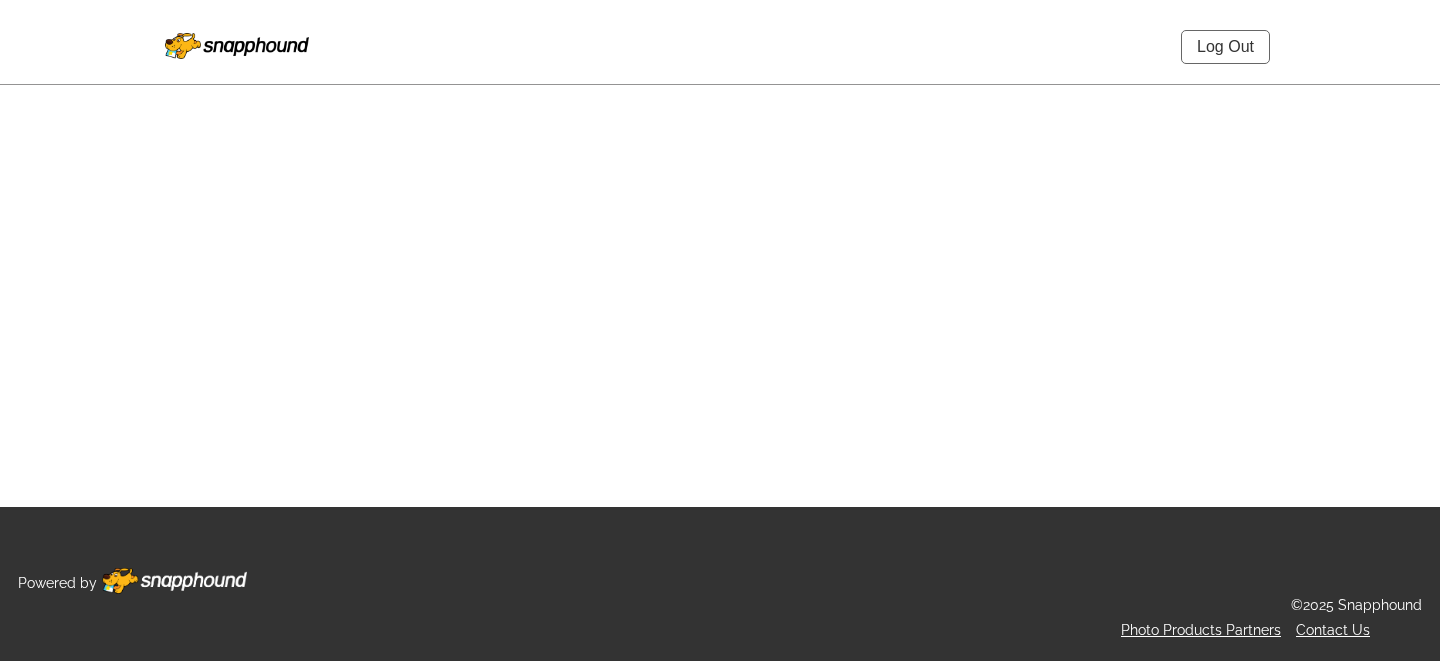 scroll, scrollTop: 0, scrollLeft: 0, axis: both 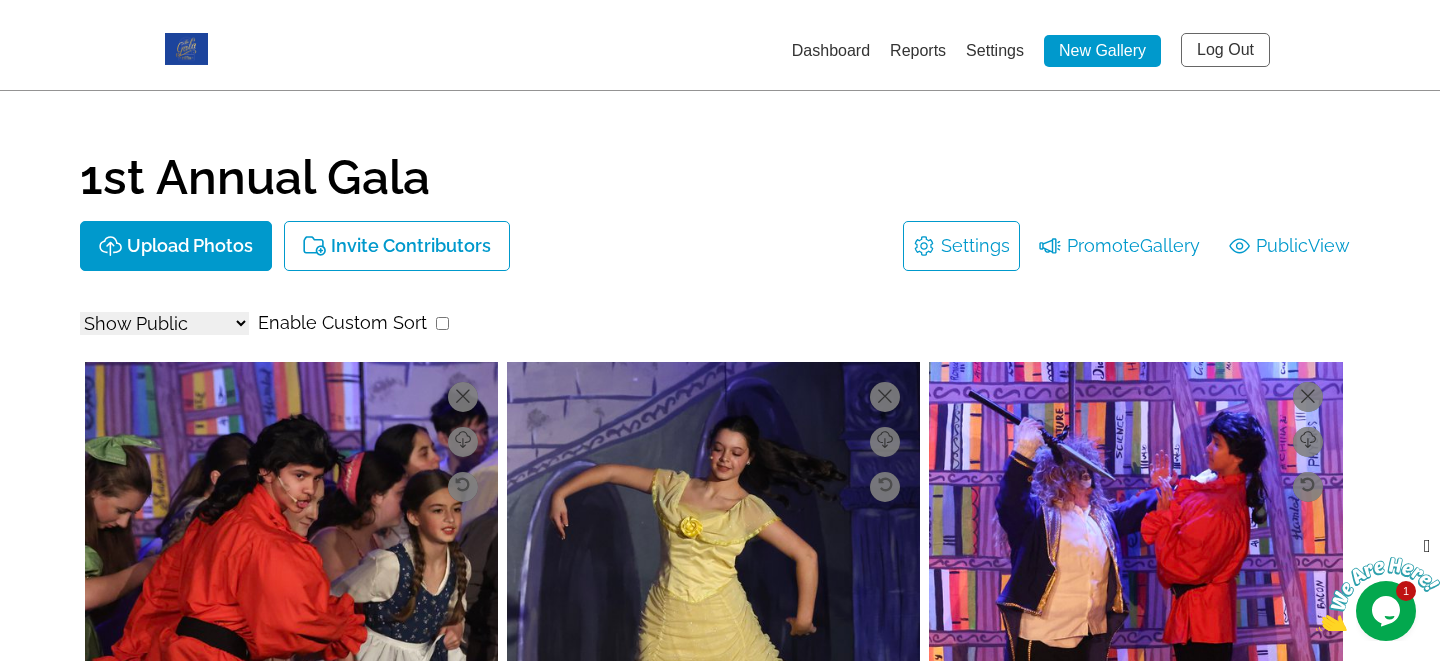 click at bounding box center [186, 45] 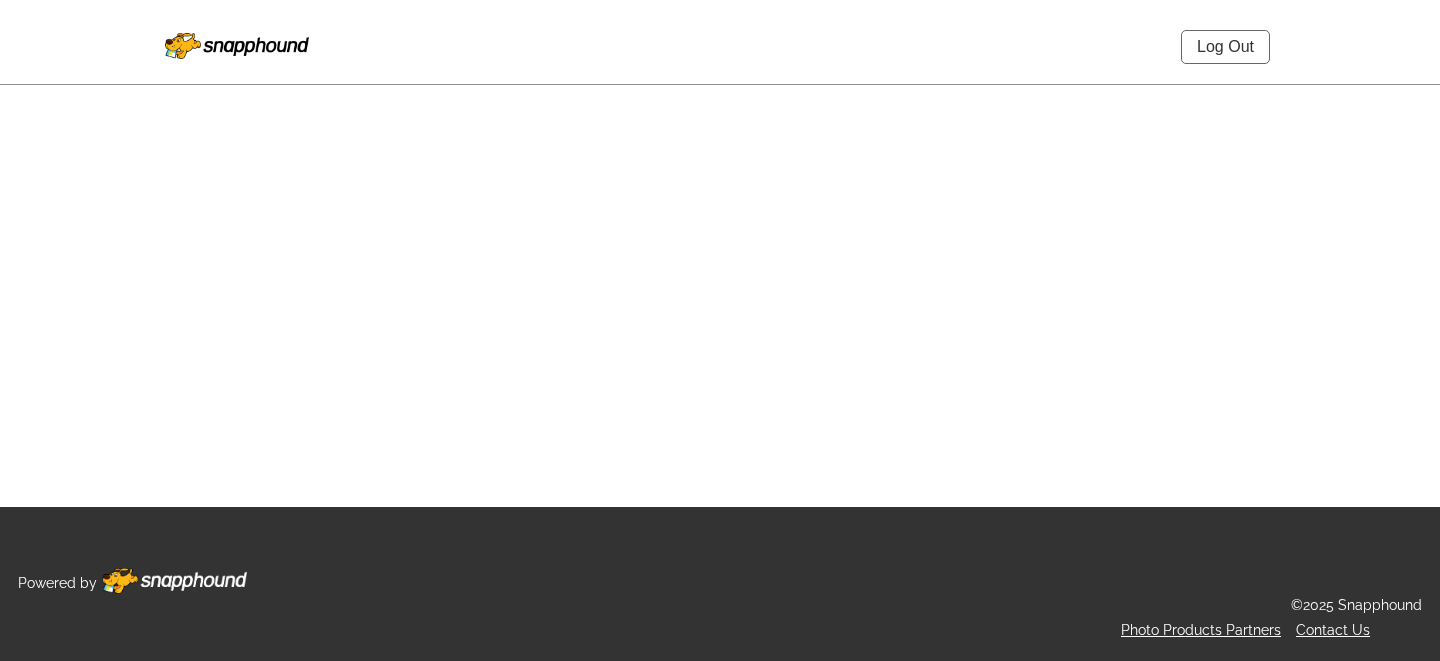 scroll, scrollTop: 0, scrollLeft: 0, axis: both 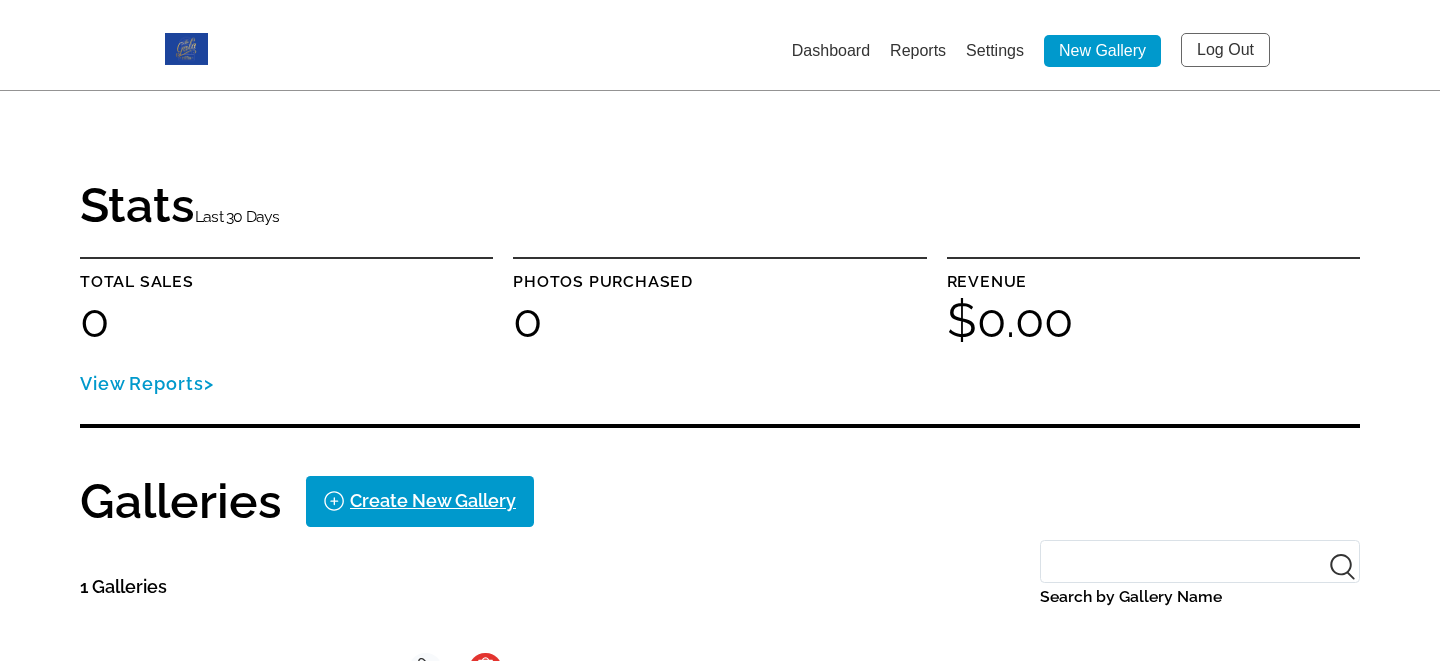 click on "Settings" at bounding box center (995, 50) 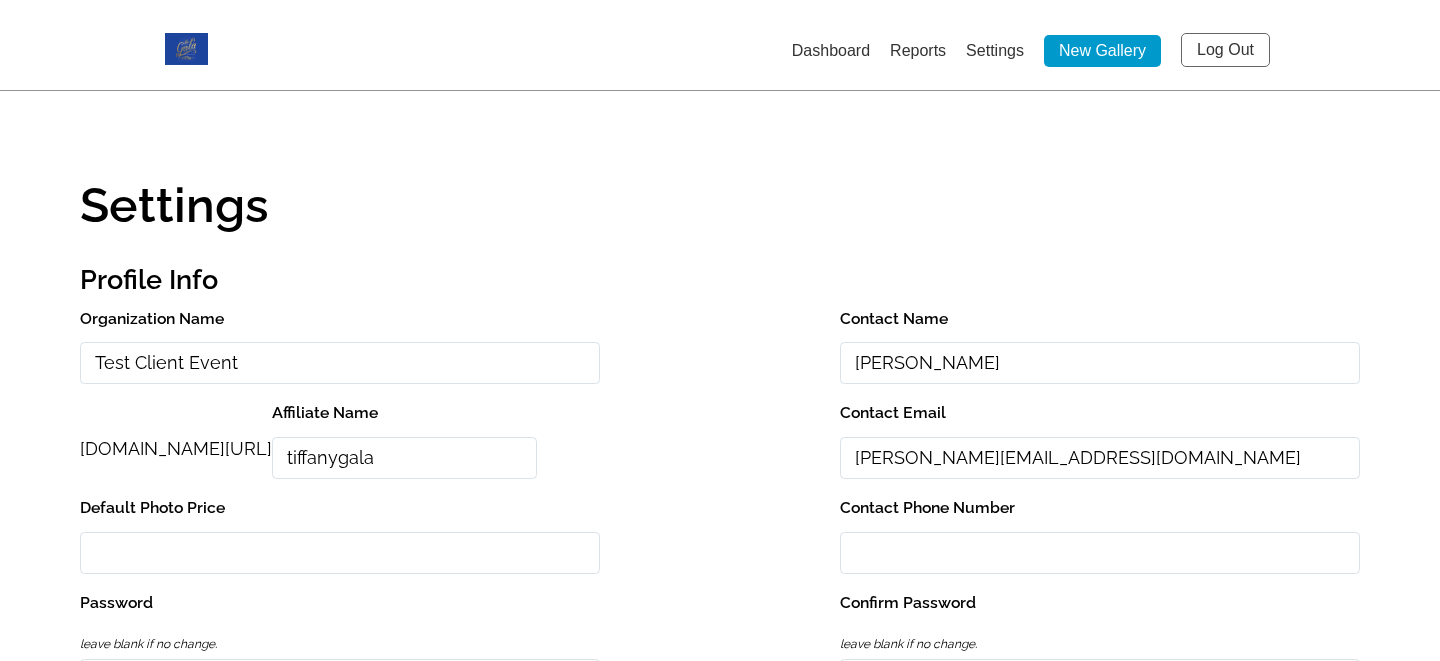 drag, startPoint x: 237, startPoint y: 361, endPoint x: 0, endPoint y: 361, distance: 237 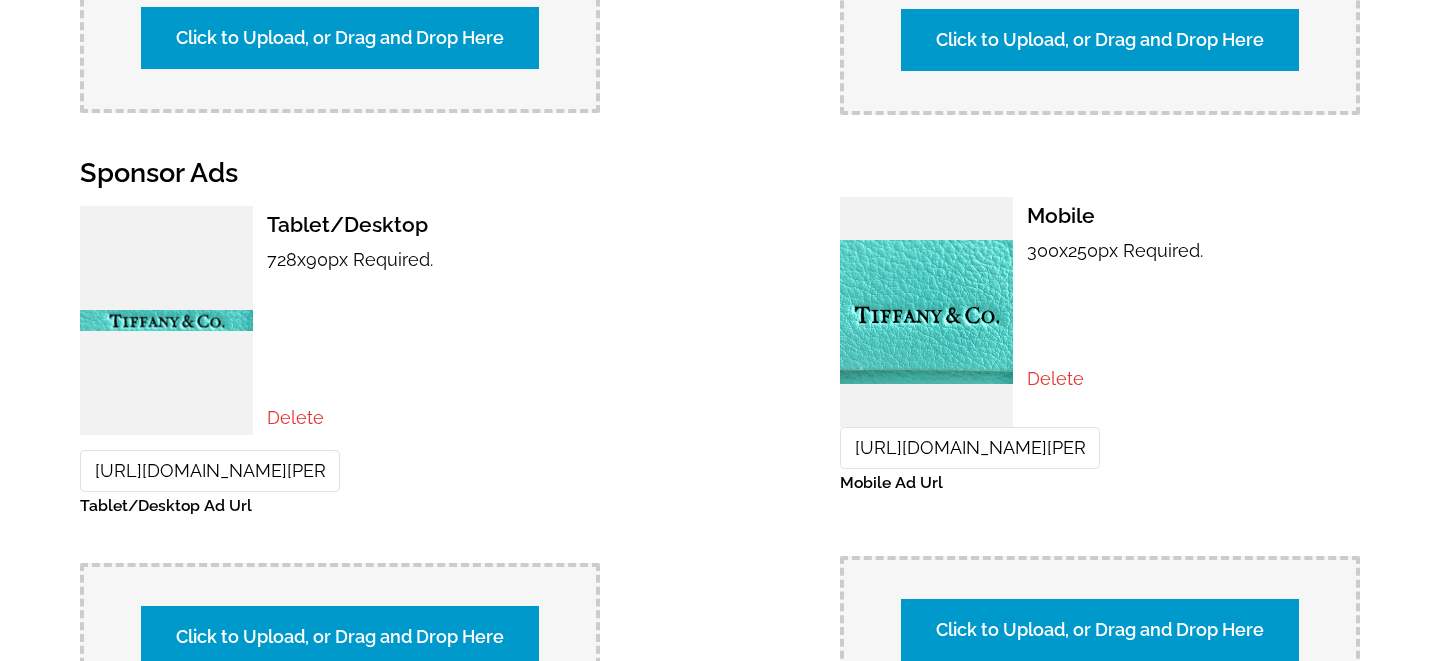 scroll, scrollTop: 2122, scrollLeft: 0, axis: vertical 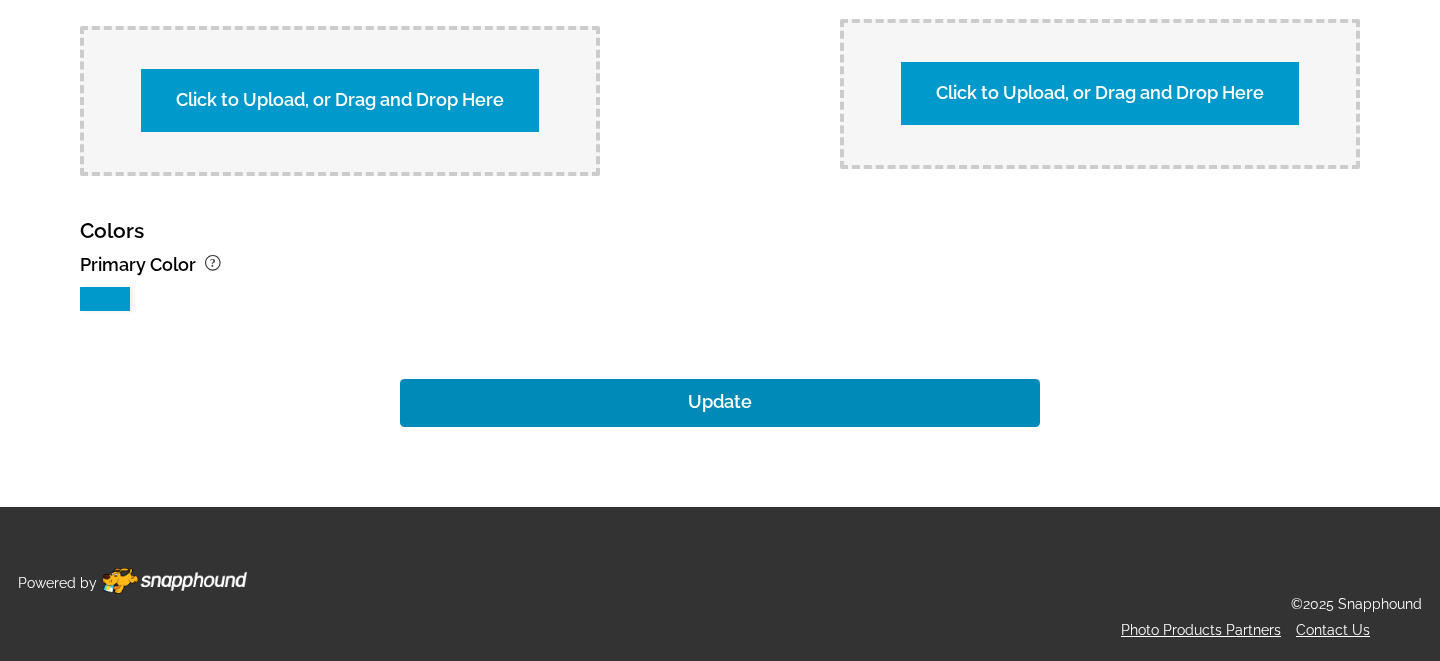 type on "[PERSON_NAME]" 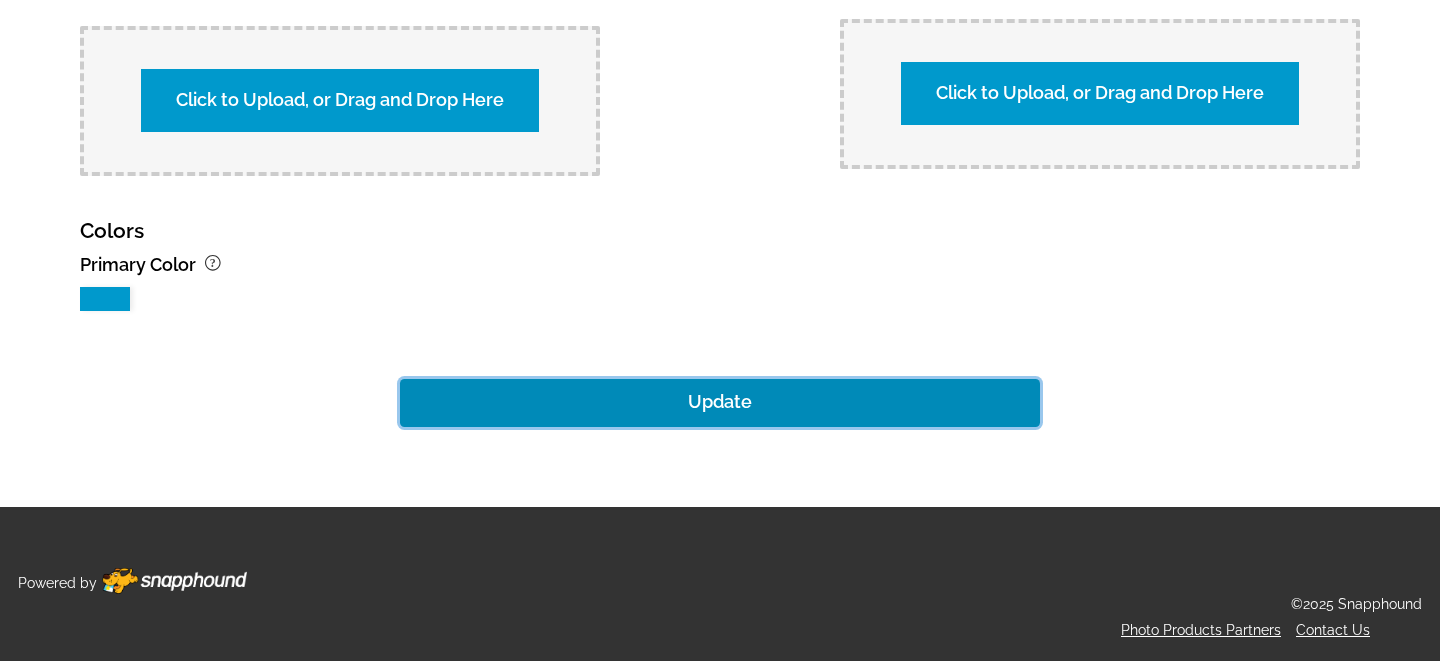 click on "Update" at bounding box center (720, 403) 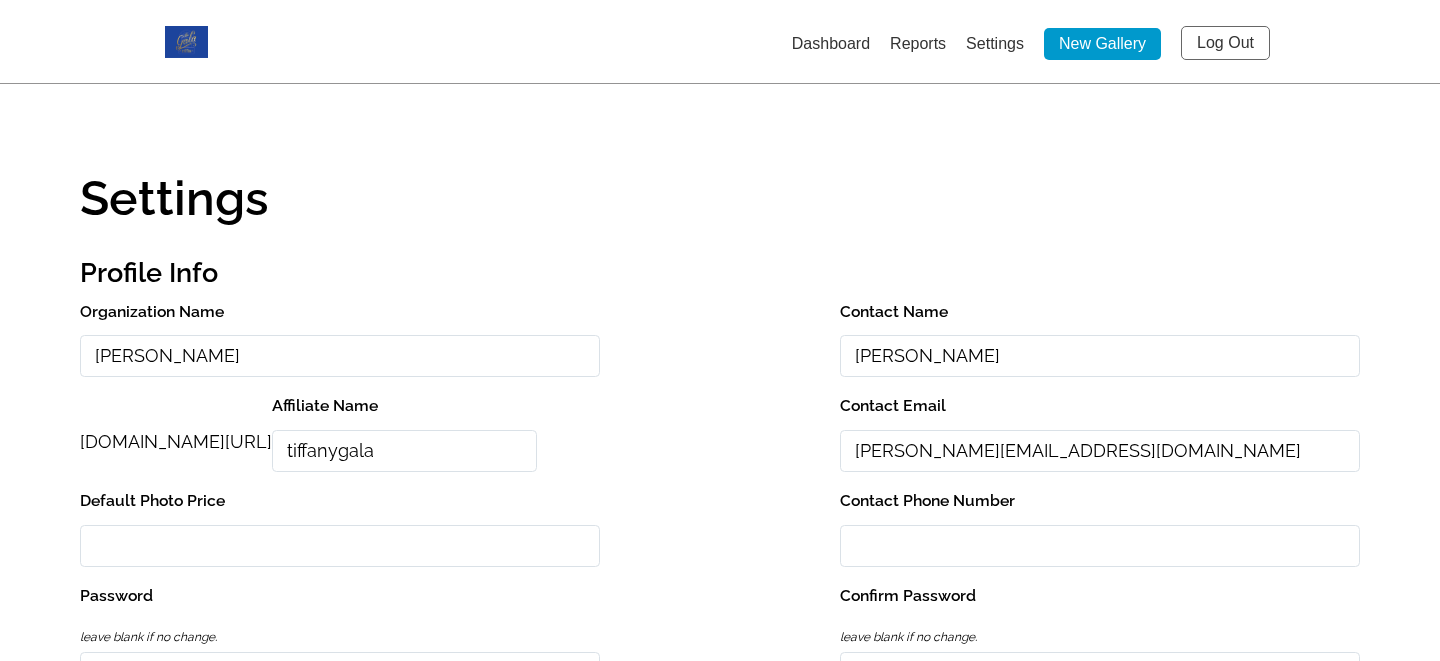 scroll, scrollTop: 0, scrollLeft: 0, axis: both 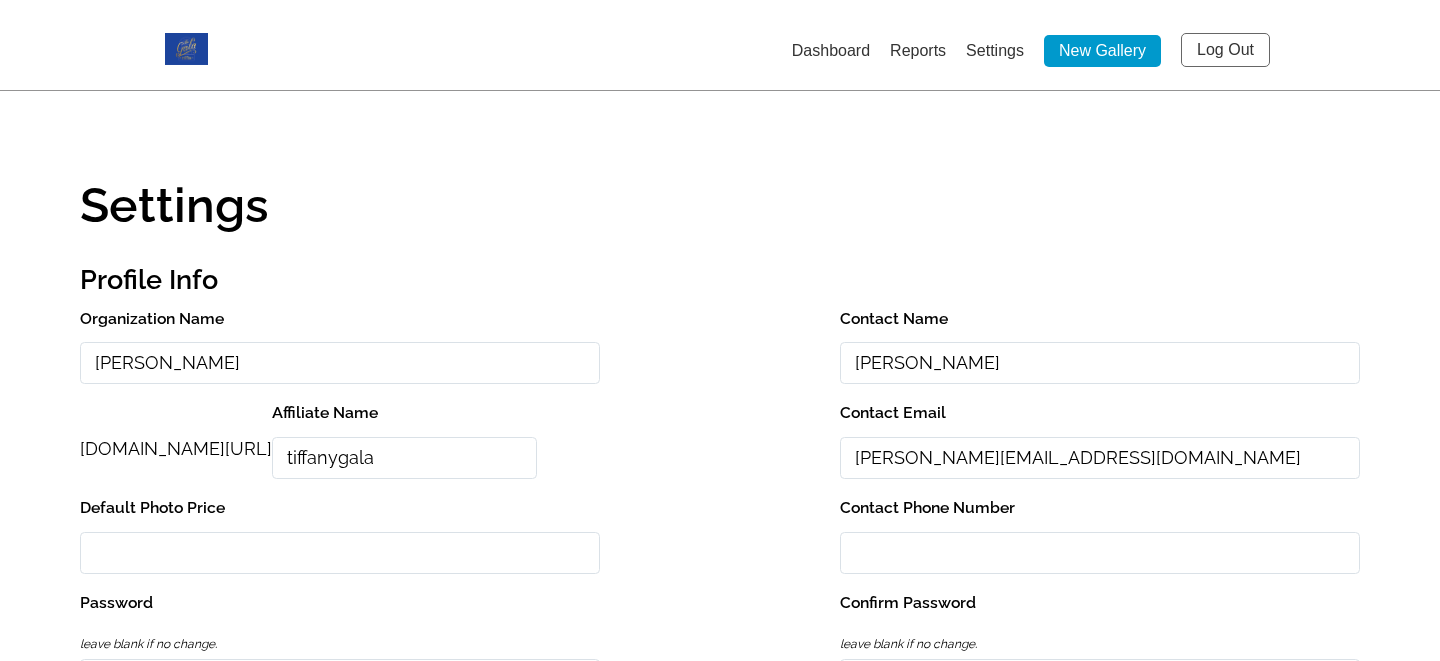 click on "Log Out" at bounding box center (1225, 50) 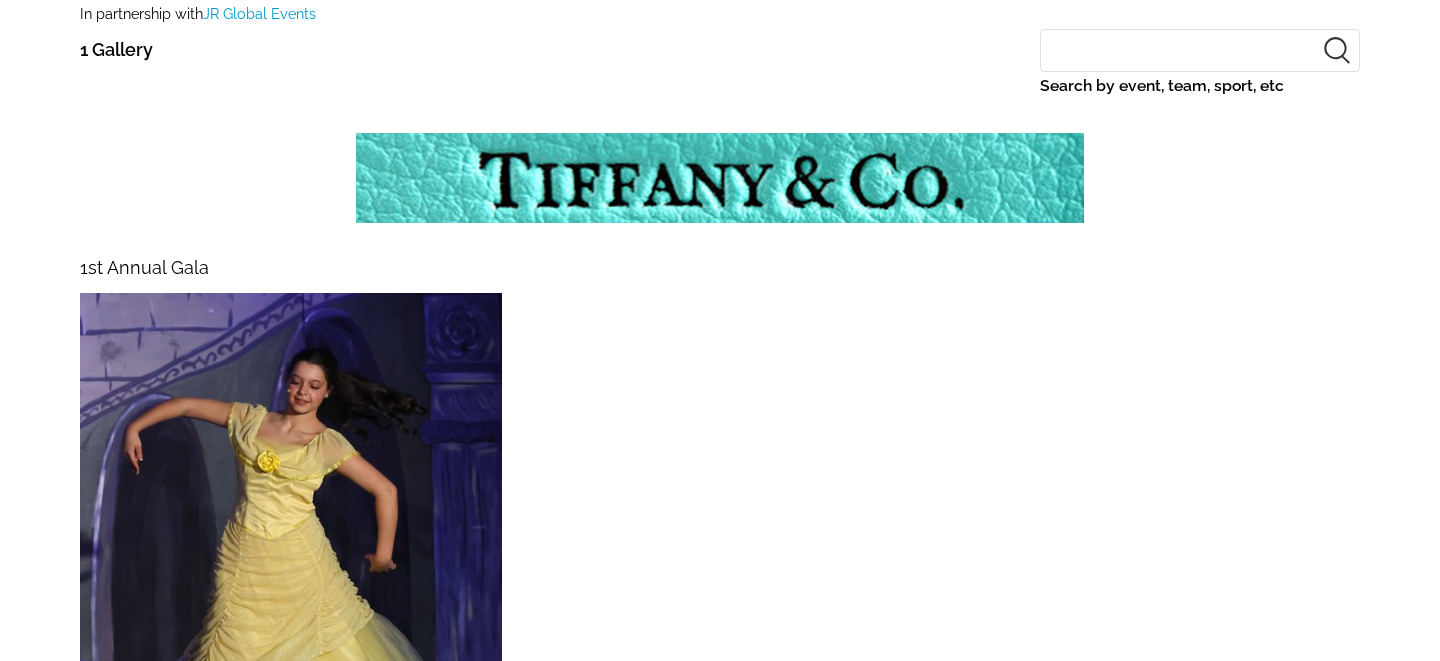 scroll, scrollTop: 0, scrollLeft: 0, axis: both 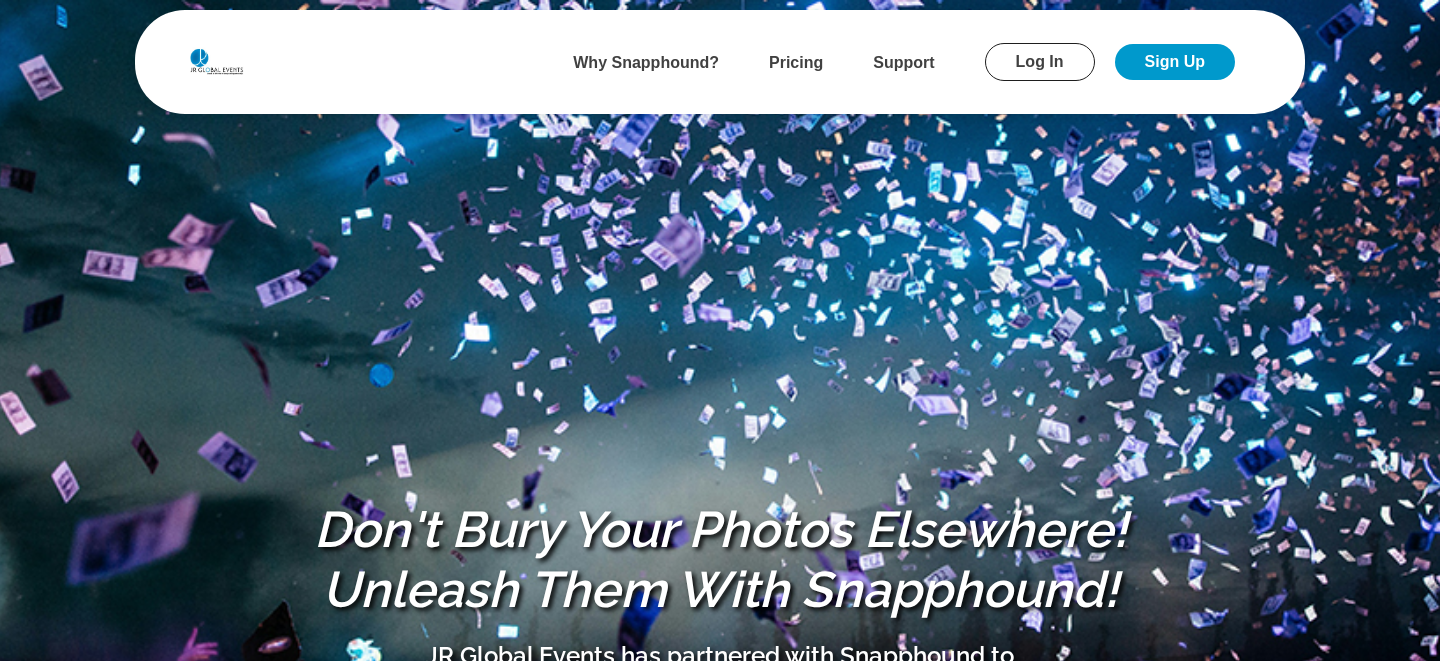 click on "Log In" at bounding box center (1040, 62) 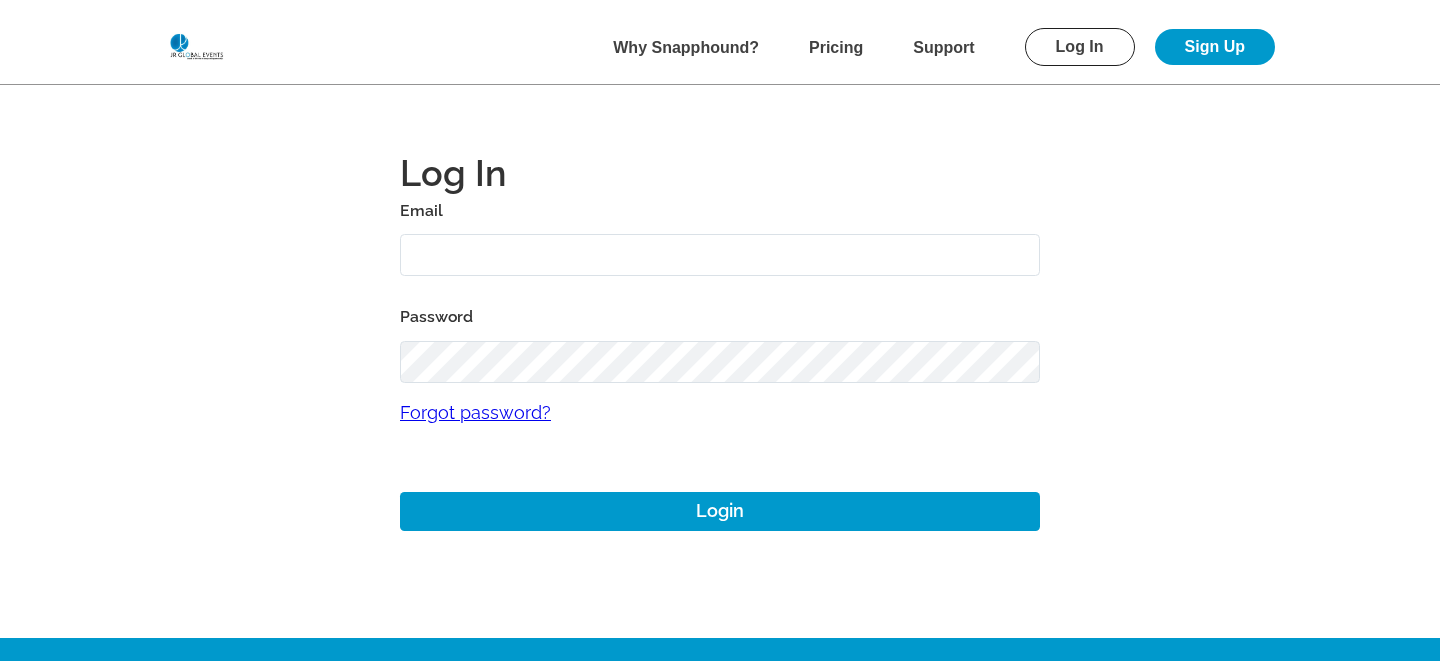 click at bounding box center (720, 255) 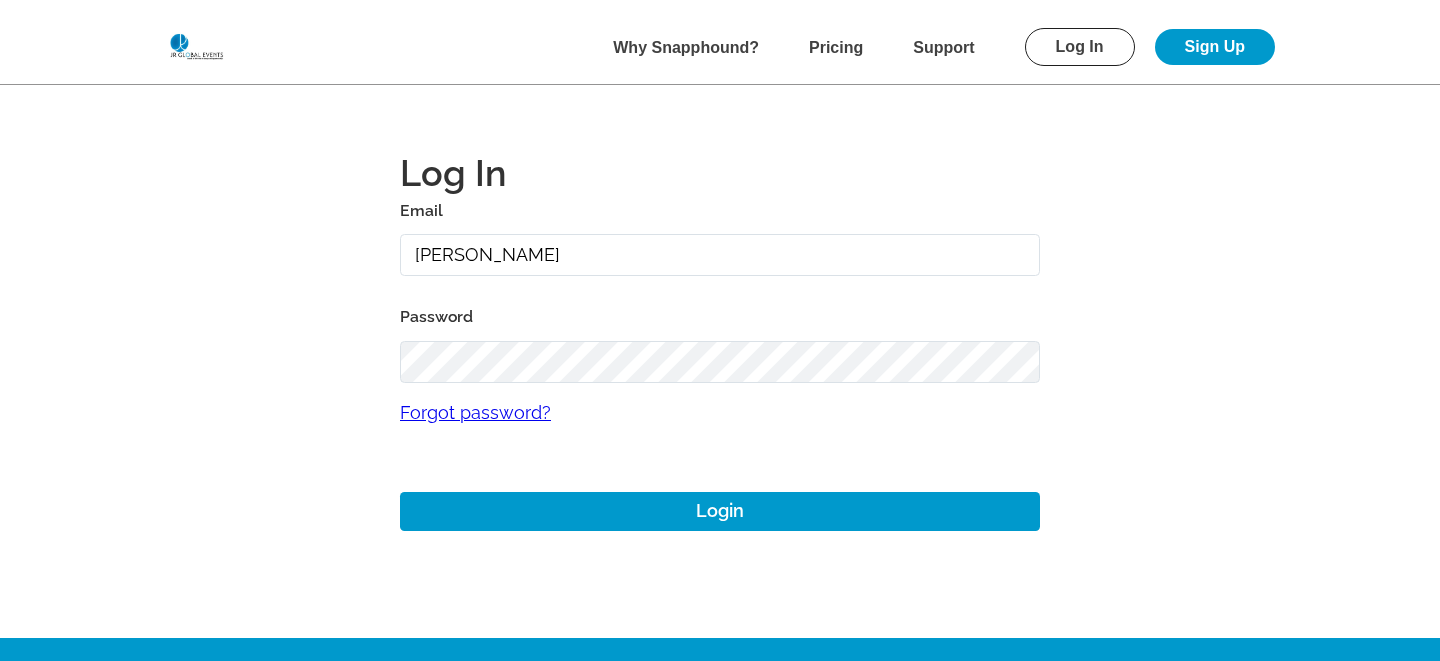 type on "mike+jrevent@snapphound.com" 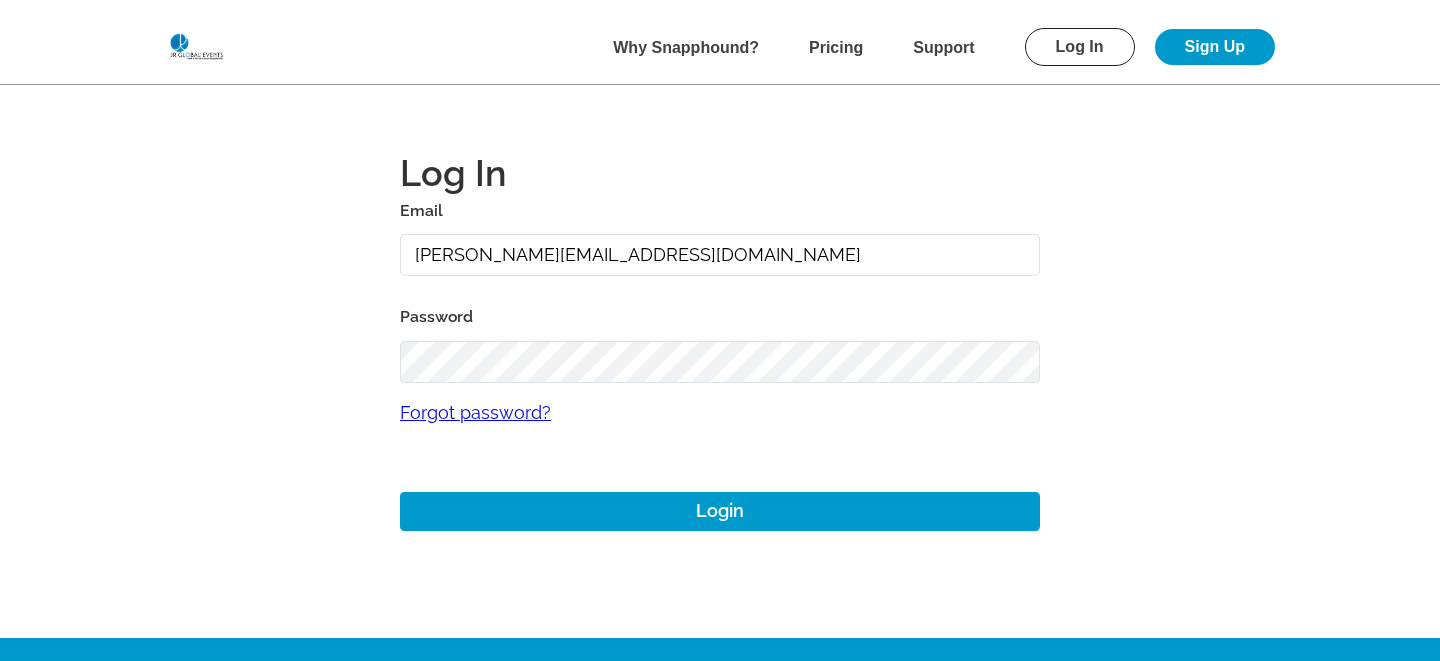 click on "Email  mike+jrevent@snapphound.com  Password  Forgot password? Login" at bounding box center [720, 364] 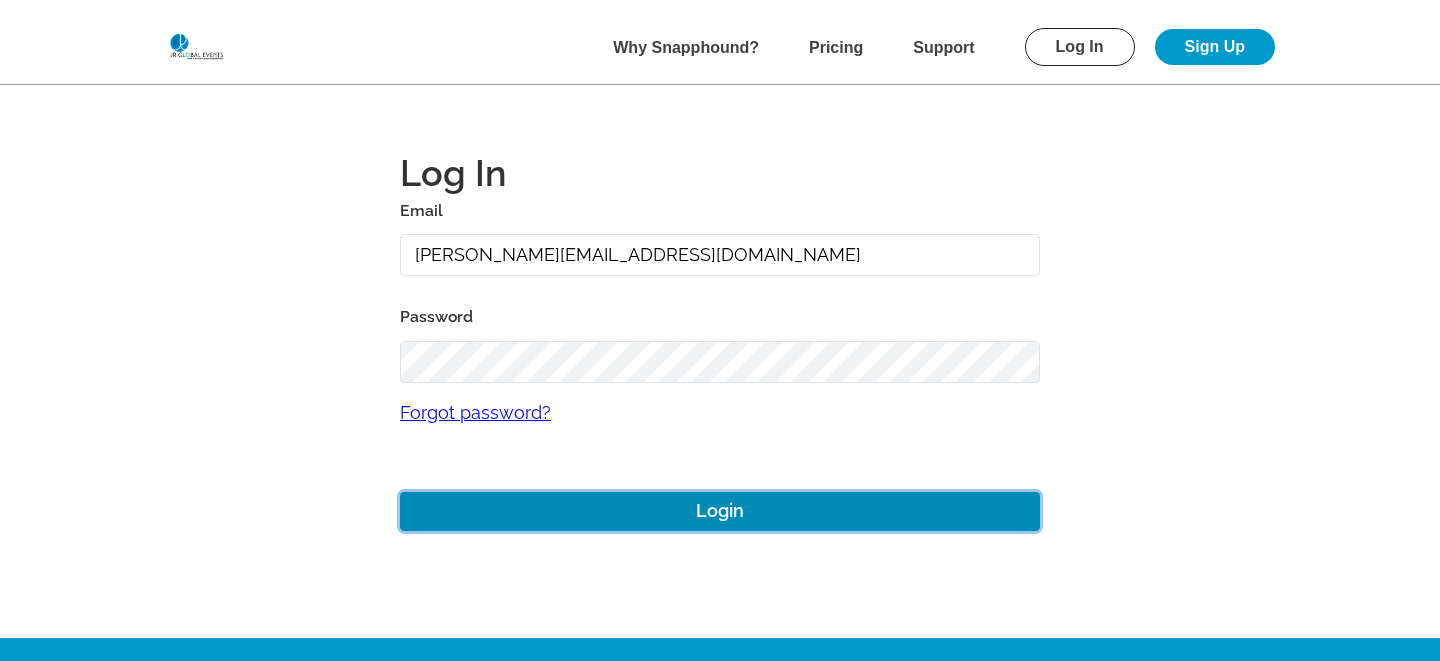 click on "Login" at bounding box center (720, 511) 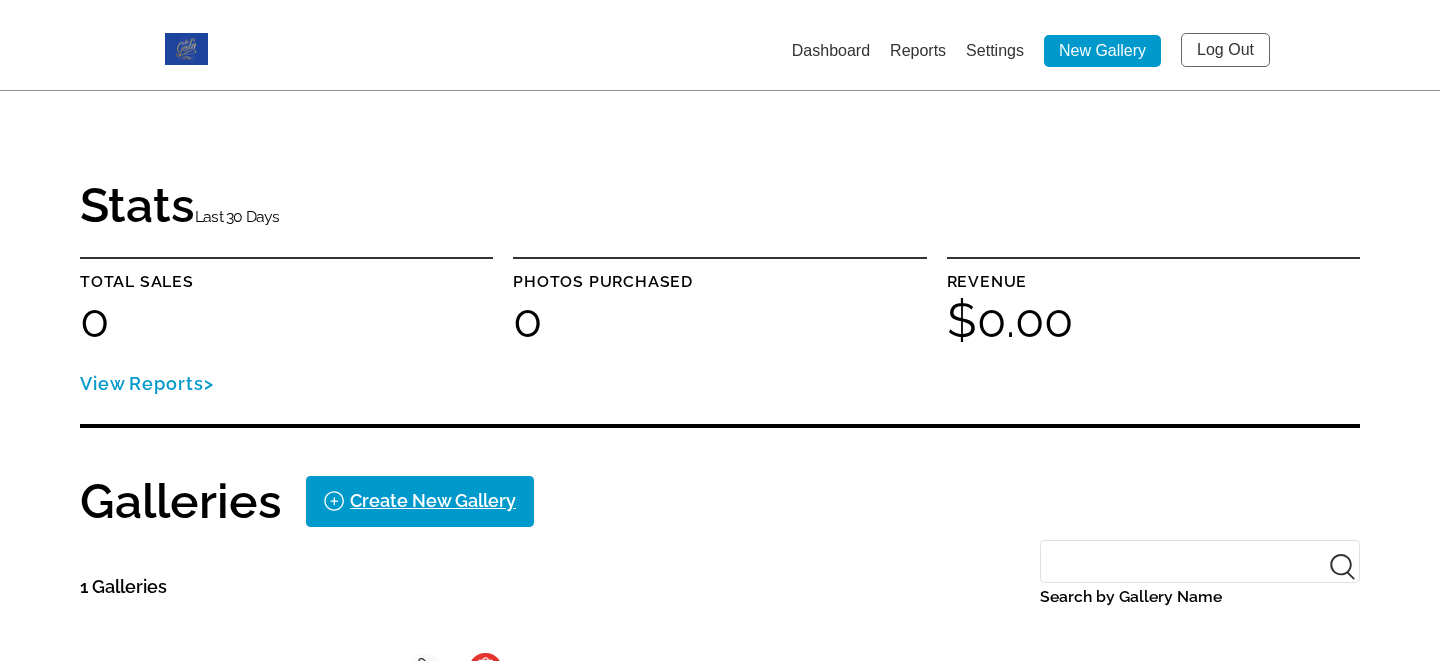 click on "Settings" at bounding box center [995, 50] 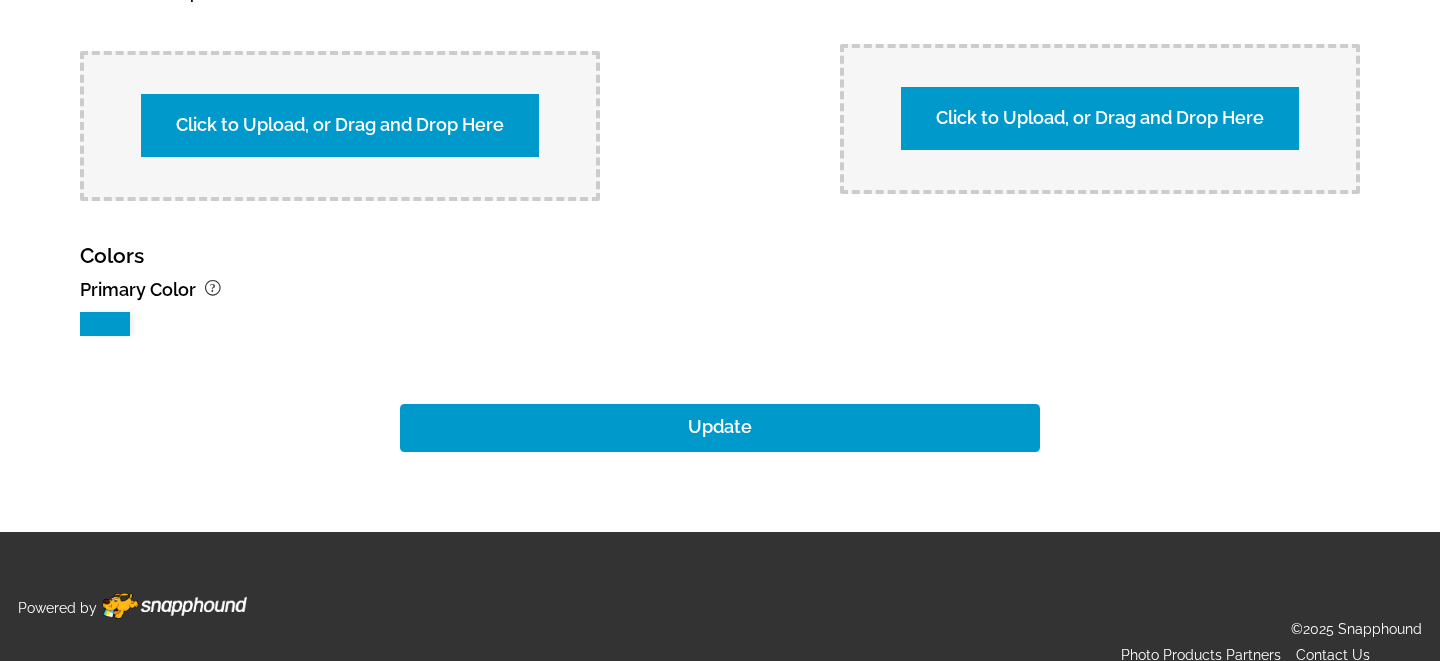 scroll, scrollTop: 2122, scrollLeft: 0, axis: vertical 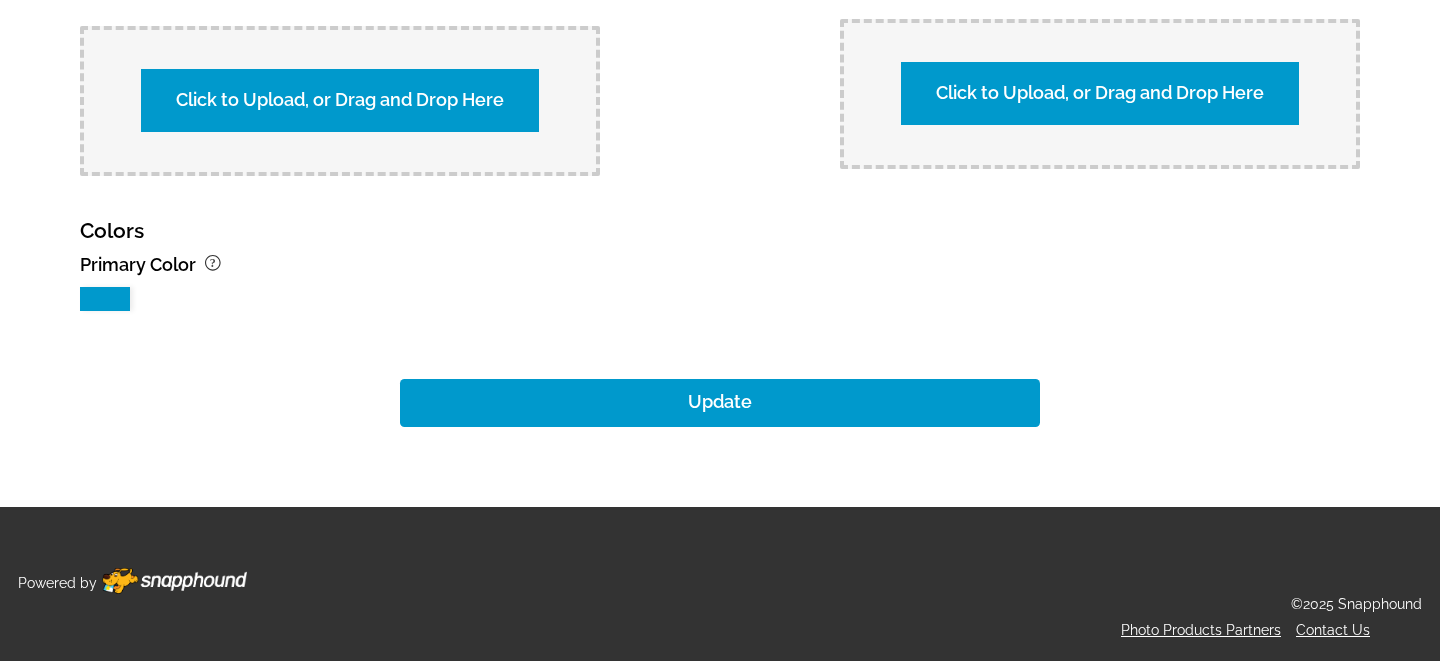 click at bounding box center [105, 299] 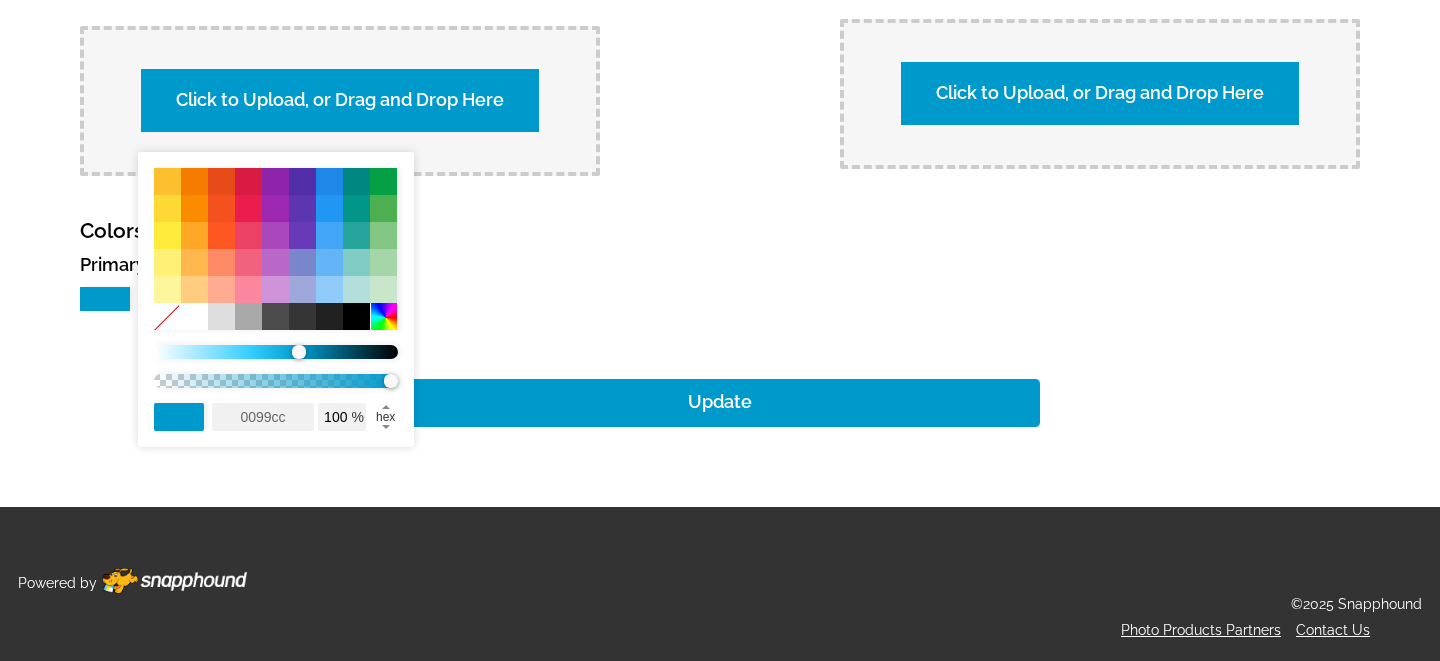 click on "0099cc" at bounding box center (263, 417) 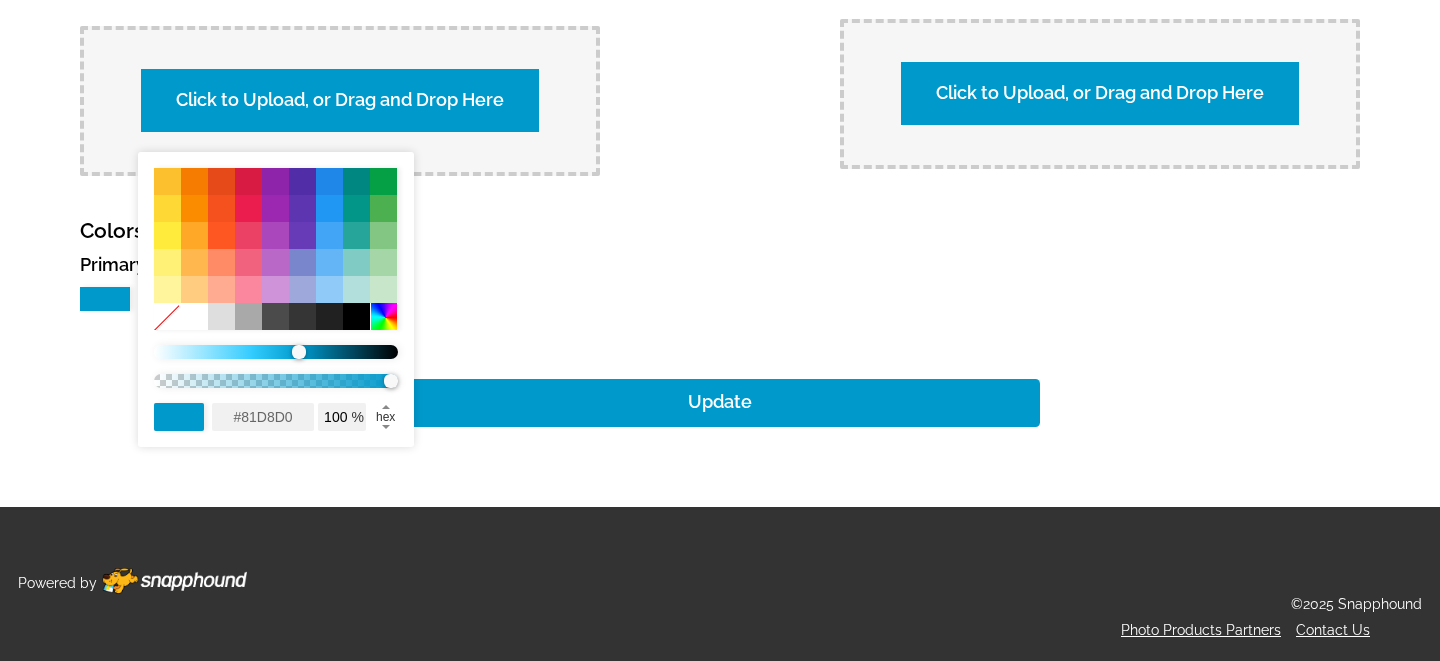 type on "81d8d0" 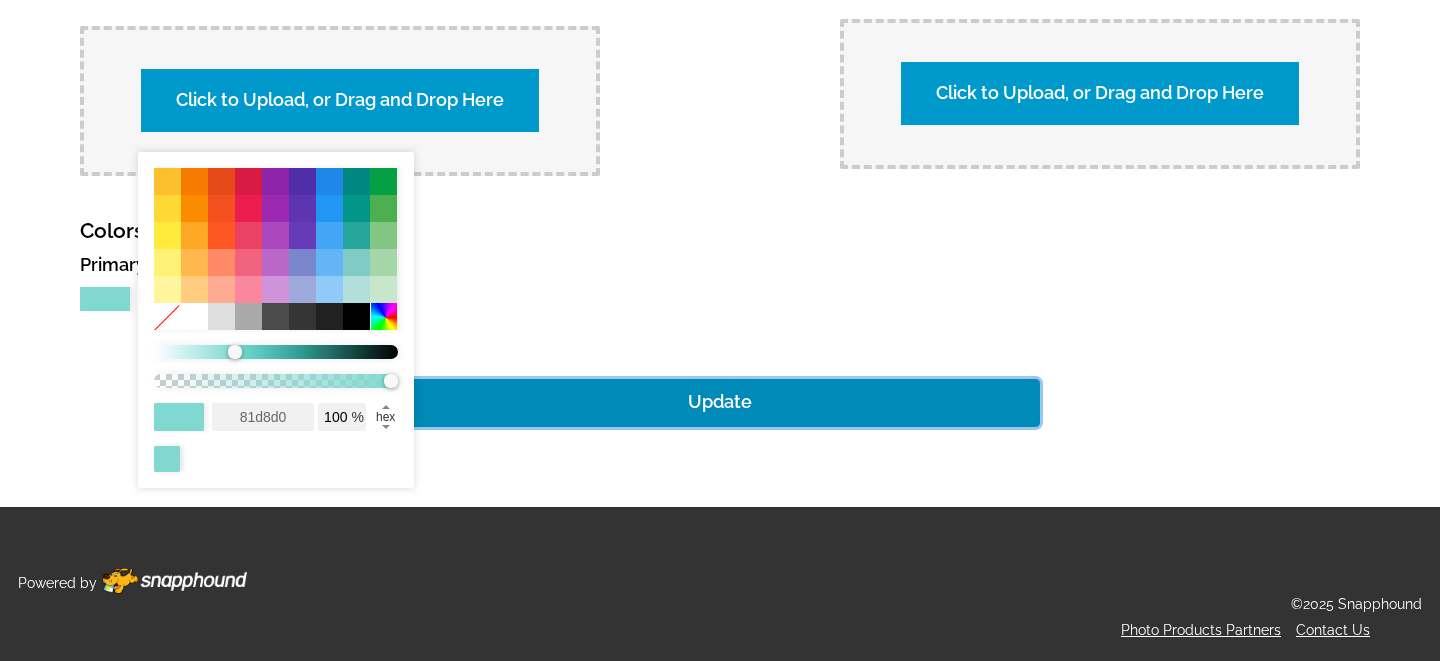 click on "Update" at bounding box center [720, 403] 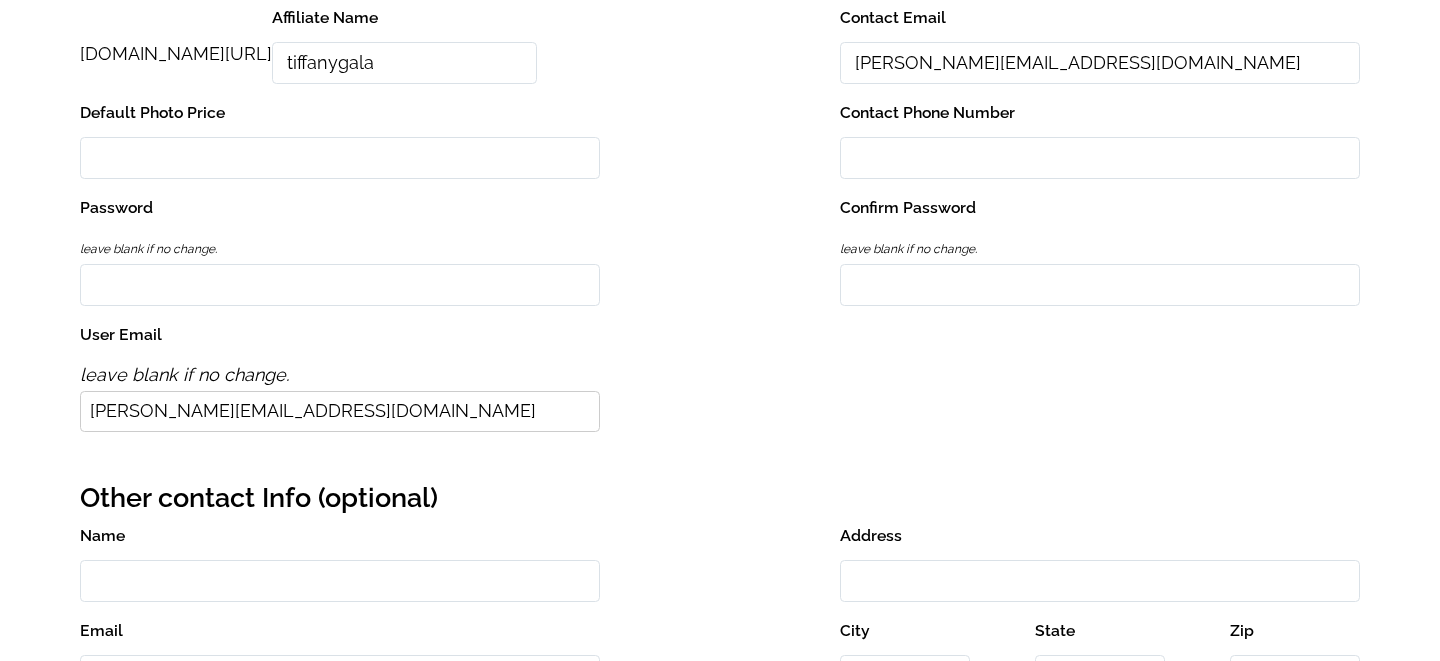 scroll, scrollTop: 0, scrollLeft: 0, axis: both 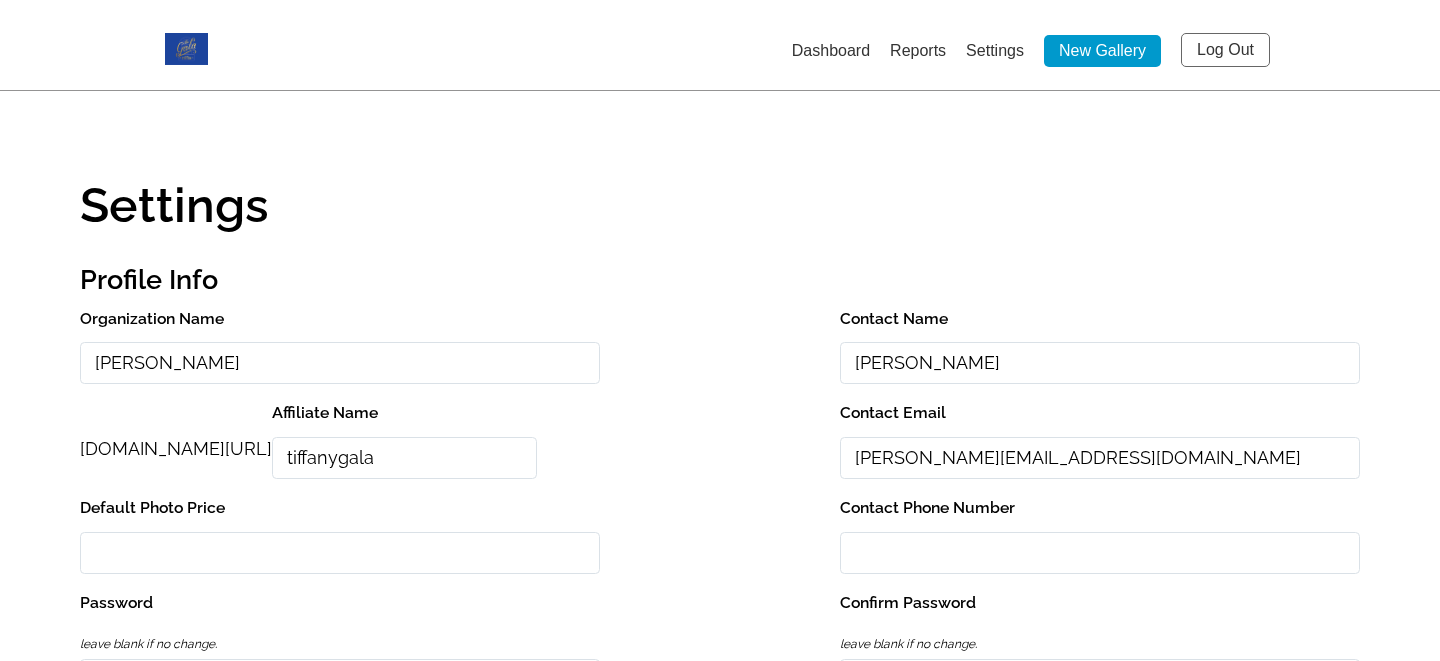 click on "Log Out" at bounding box center [1225, 50] 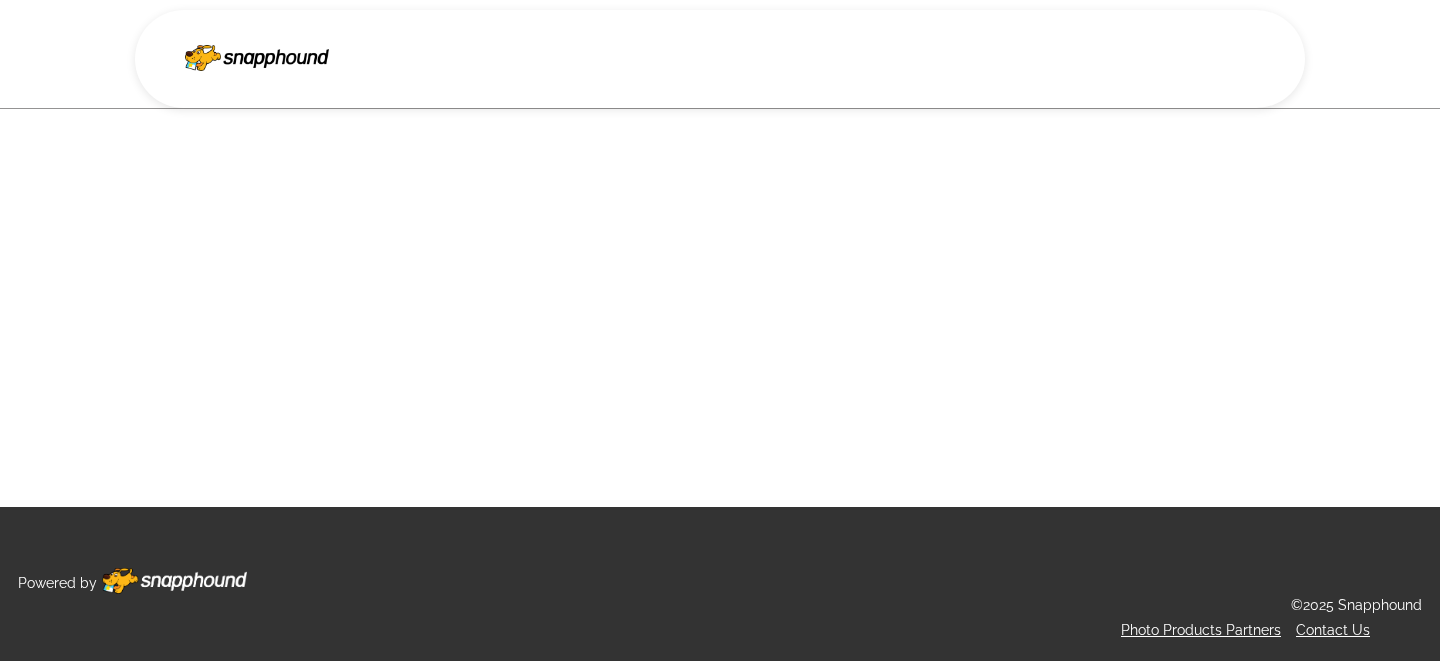 scroll, scrollTop: 0, scrollLeft: 0, axis: both 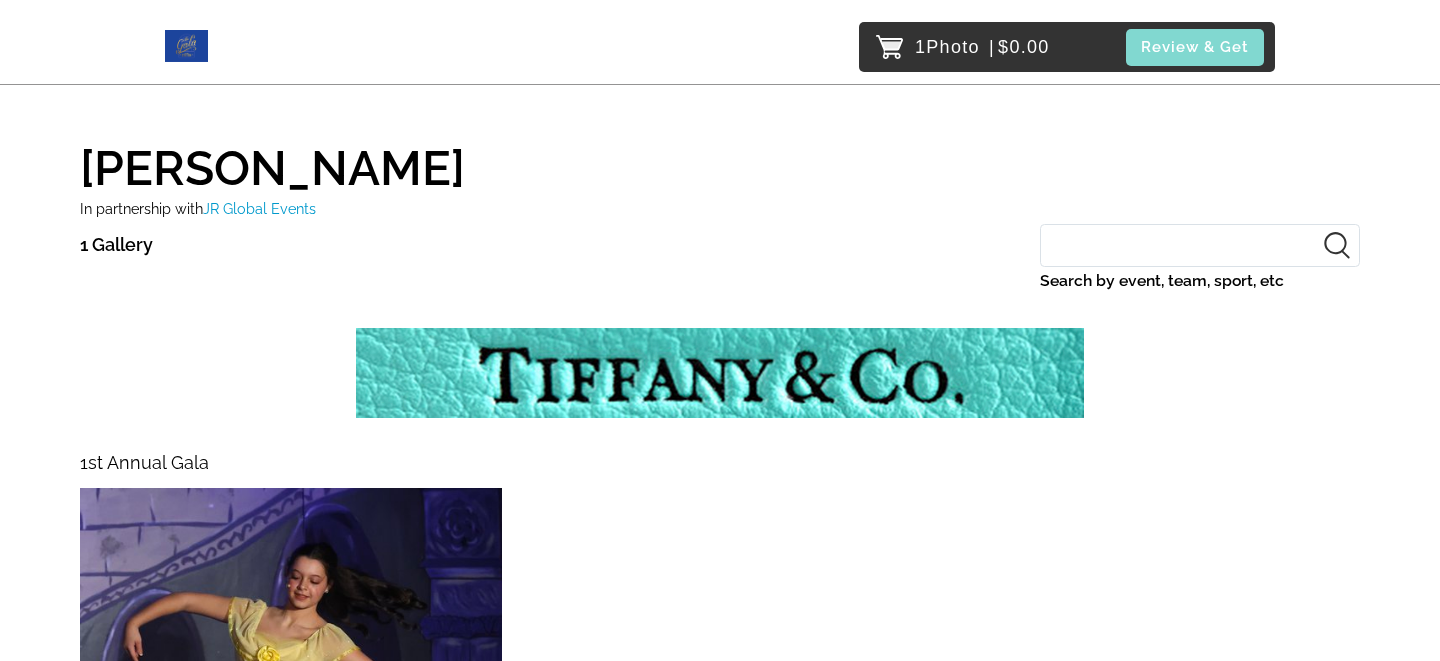 click at bounding box center [291, 753] 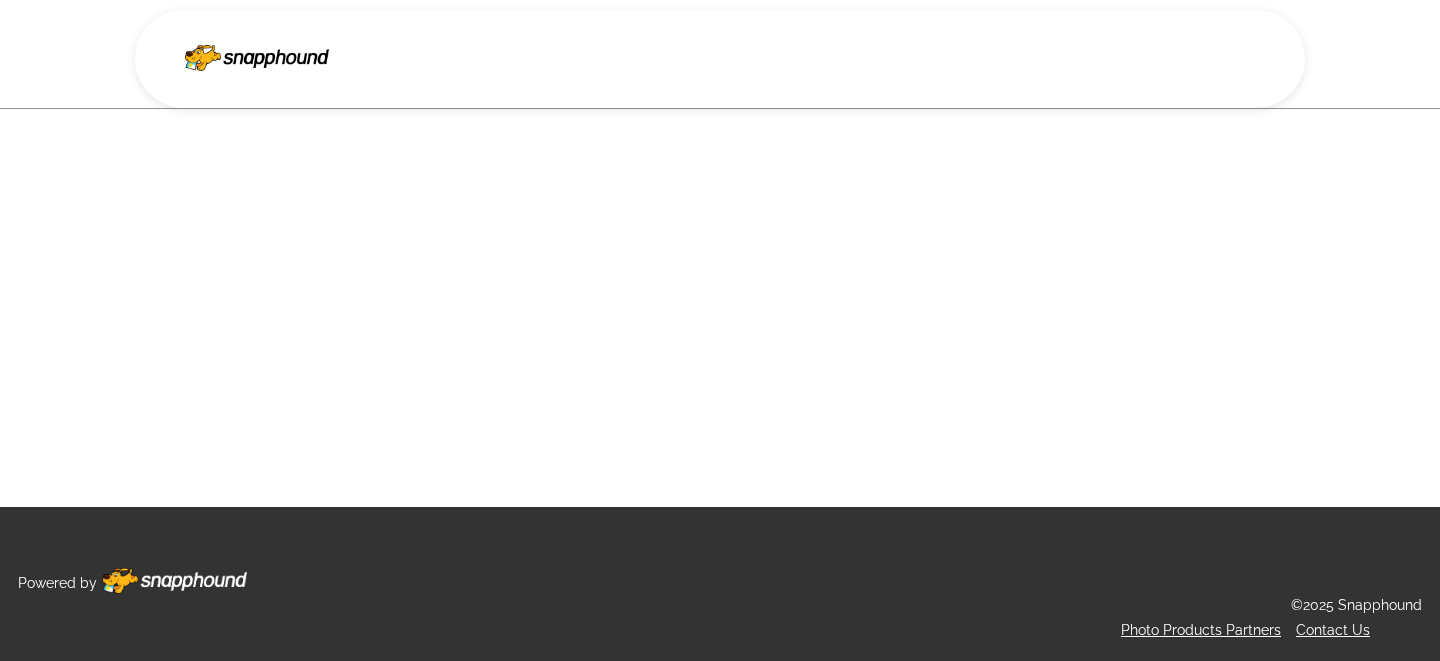 scroll, scrollTop: 0, scrollLeft: 0, axis: both 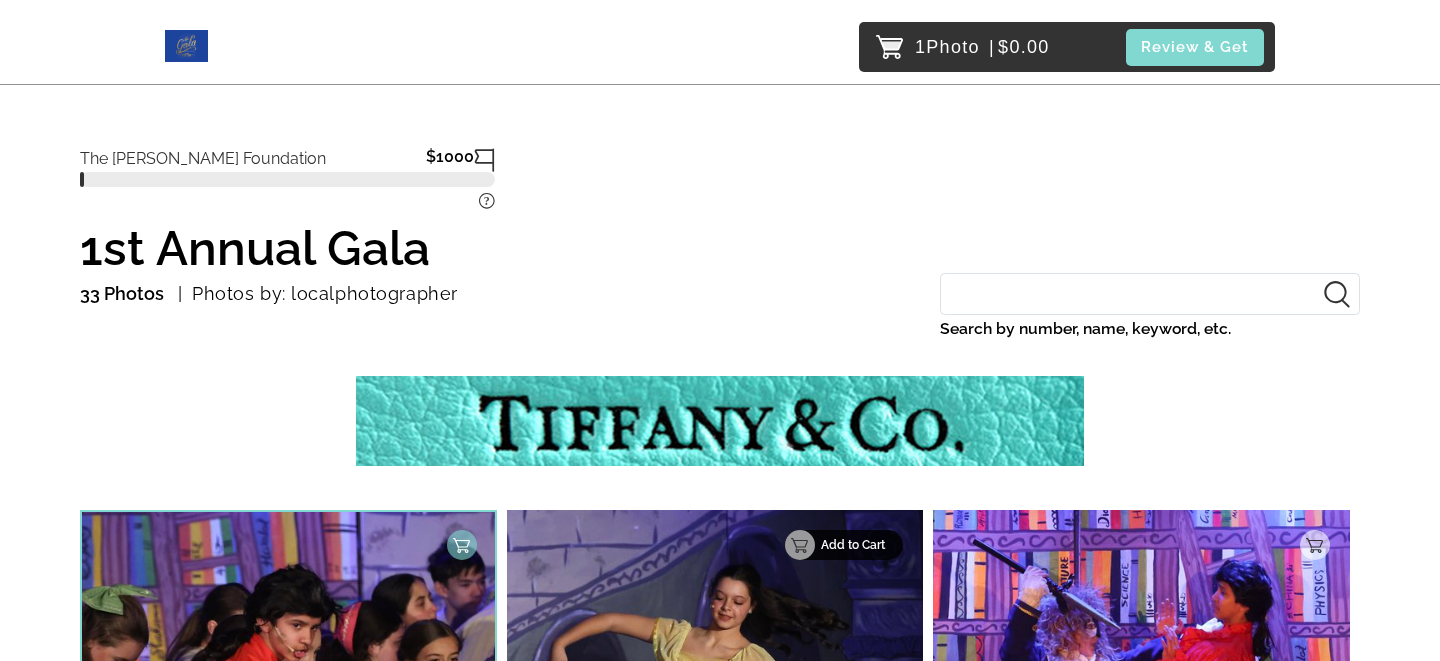 click on "Add to Cart" at bounding box center [856, 545] 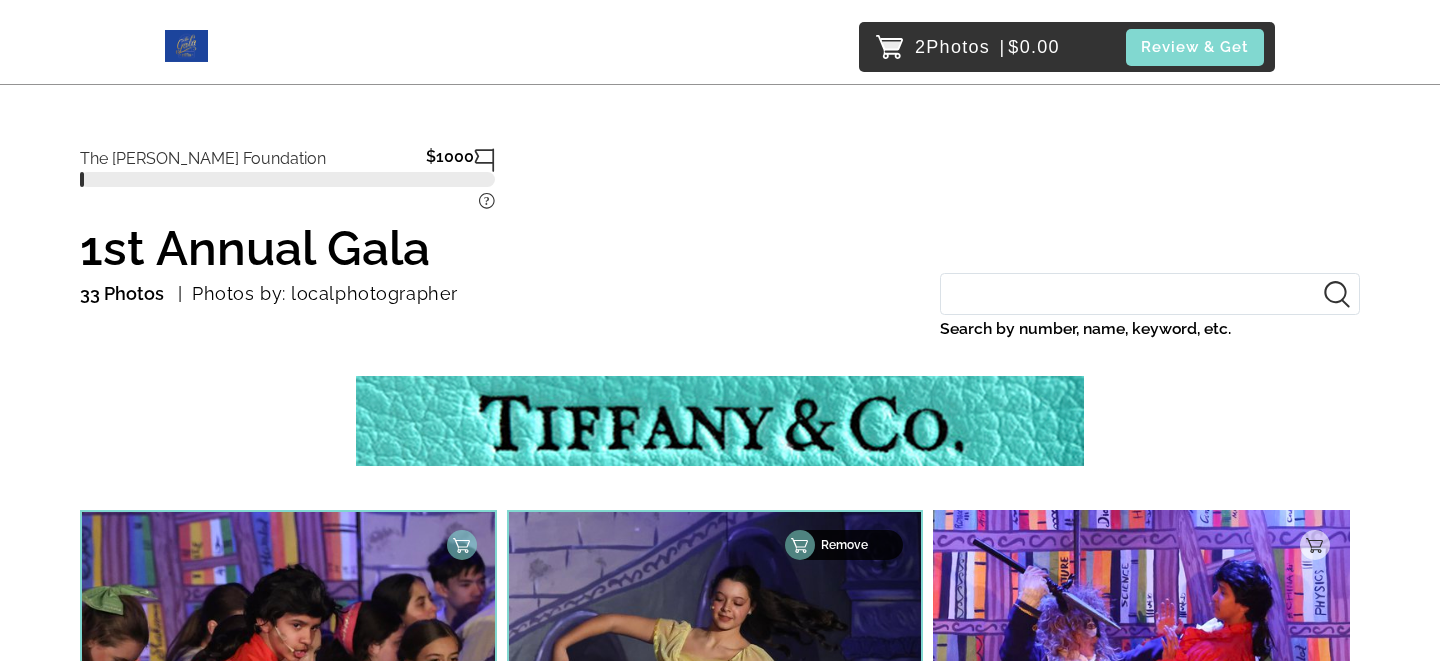 click on "Remove" at bounding box center (856, 545) 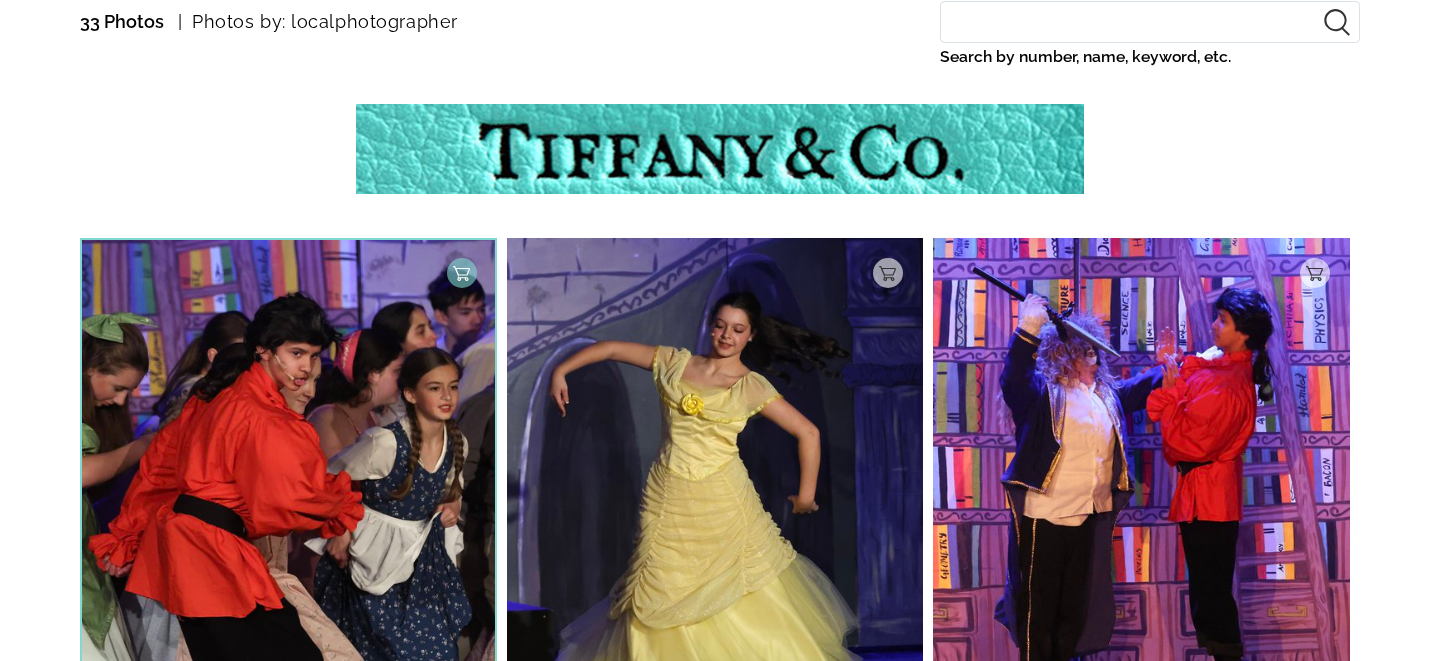 scroll, scrollTop: 286, scrollLeft: 0, axis: vertical 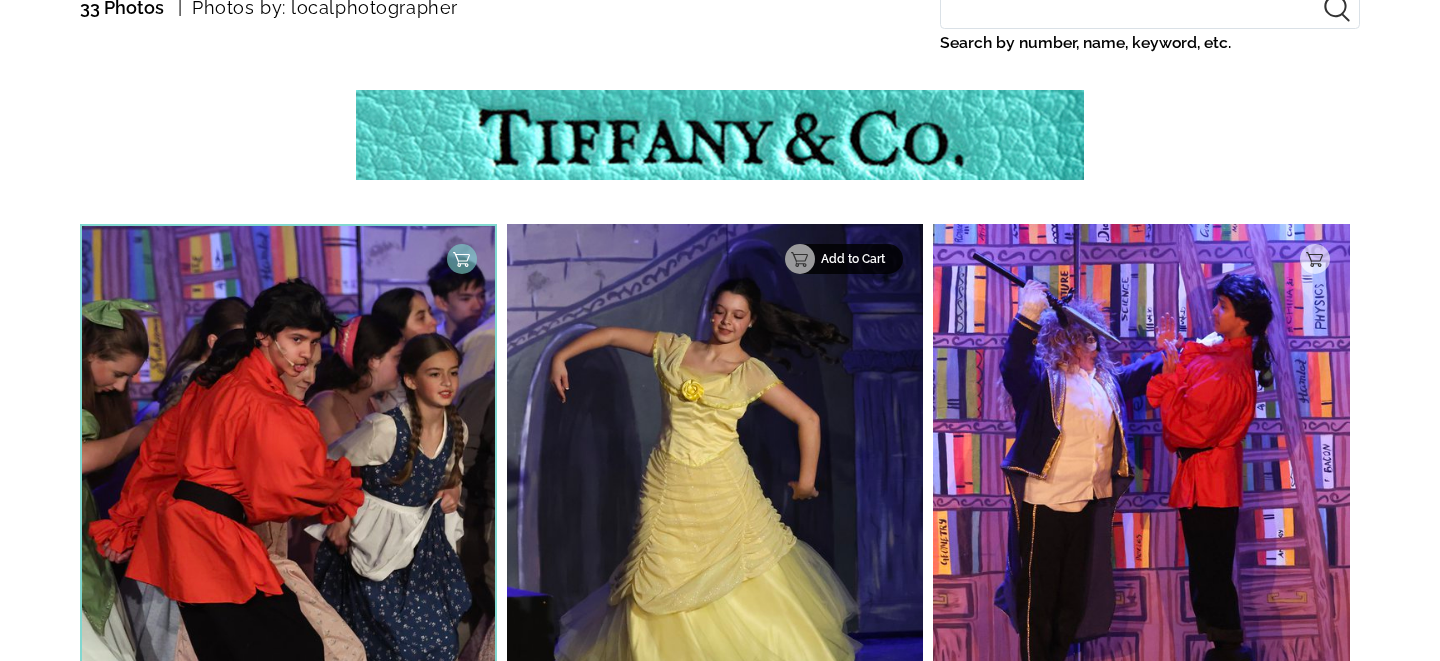 click on "Add to Cart" at bounding box center (856, 259) 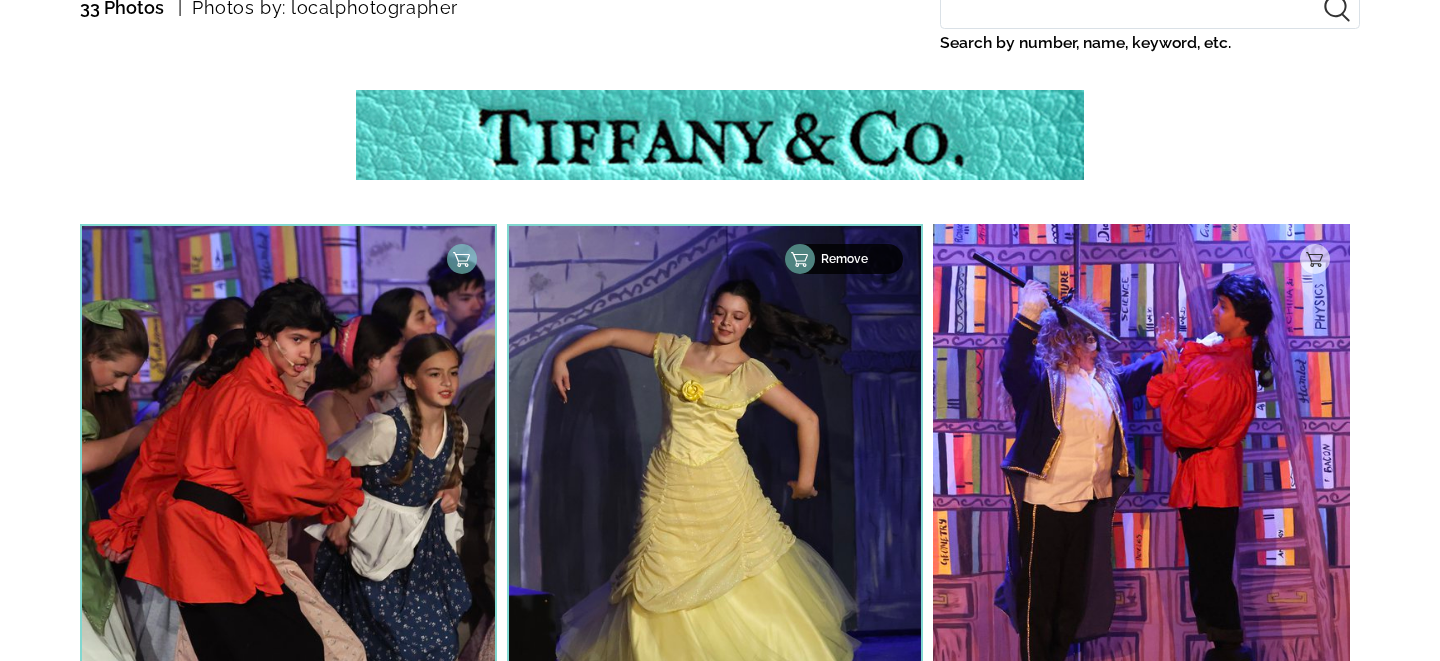click on "Remove" at bounding box center (856, 259) 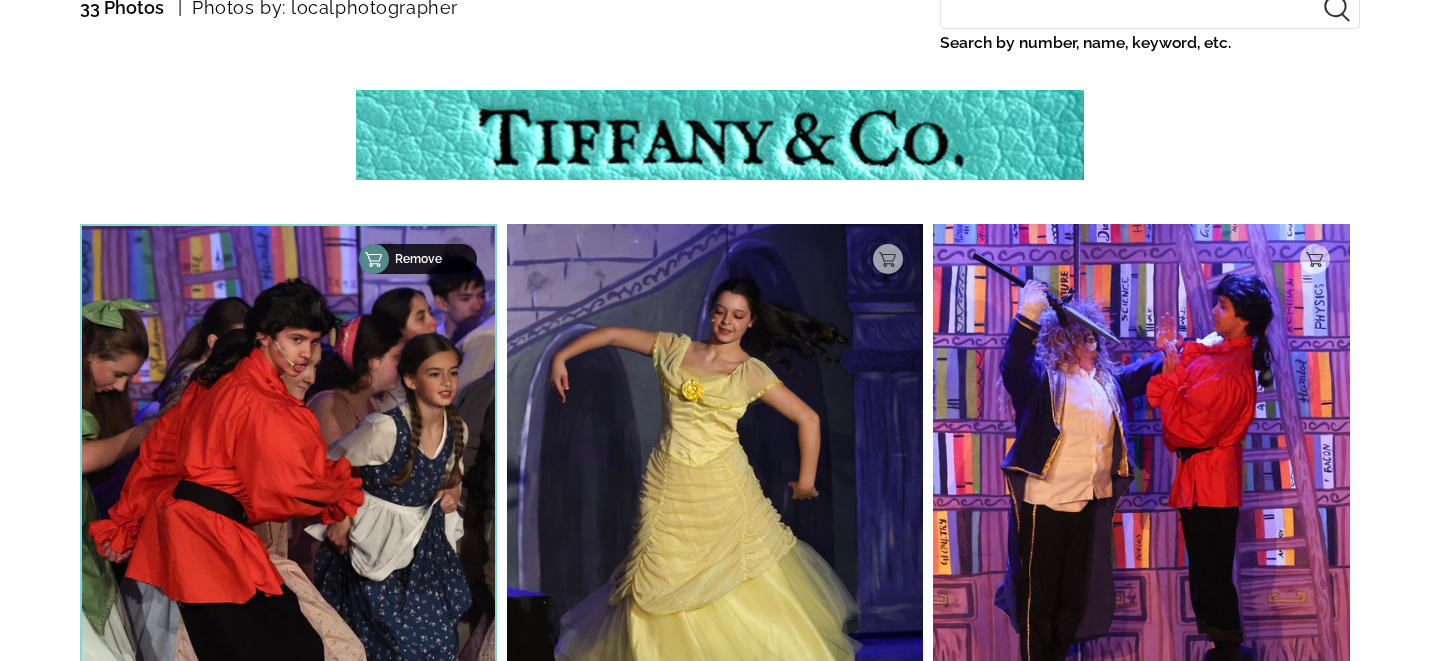 click on "Remove" at bounding box center [418, 259] 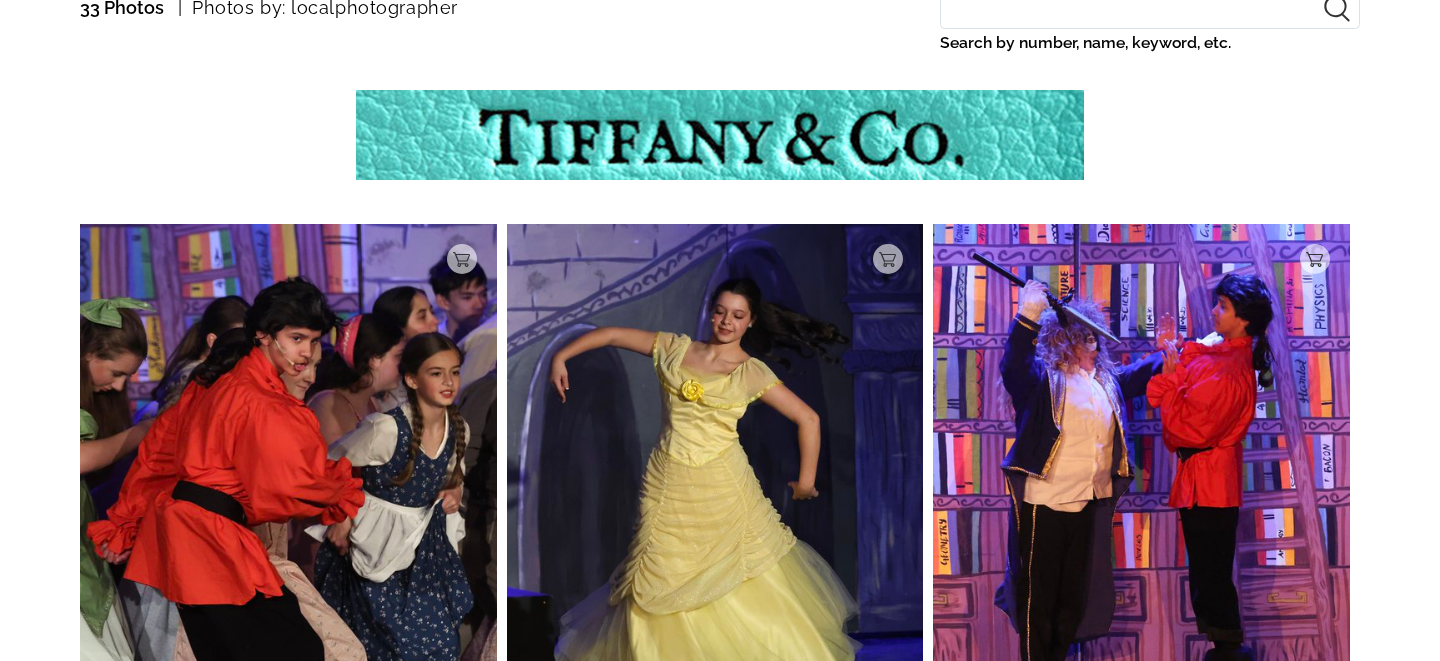 scroll, scrollTop: 0, scrollLeft: 0, axis: both 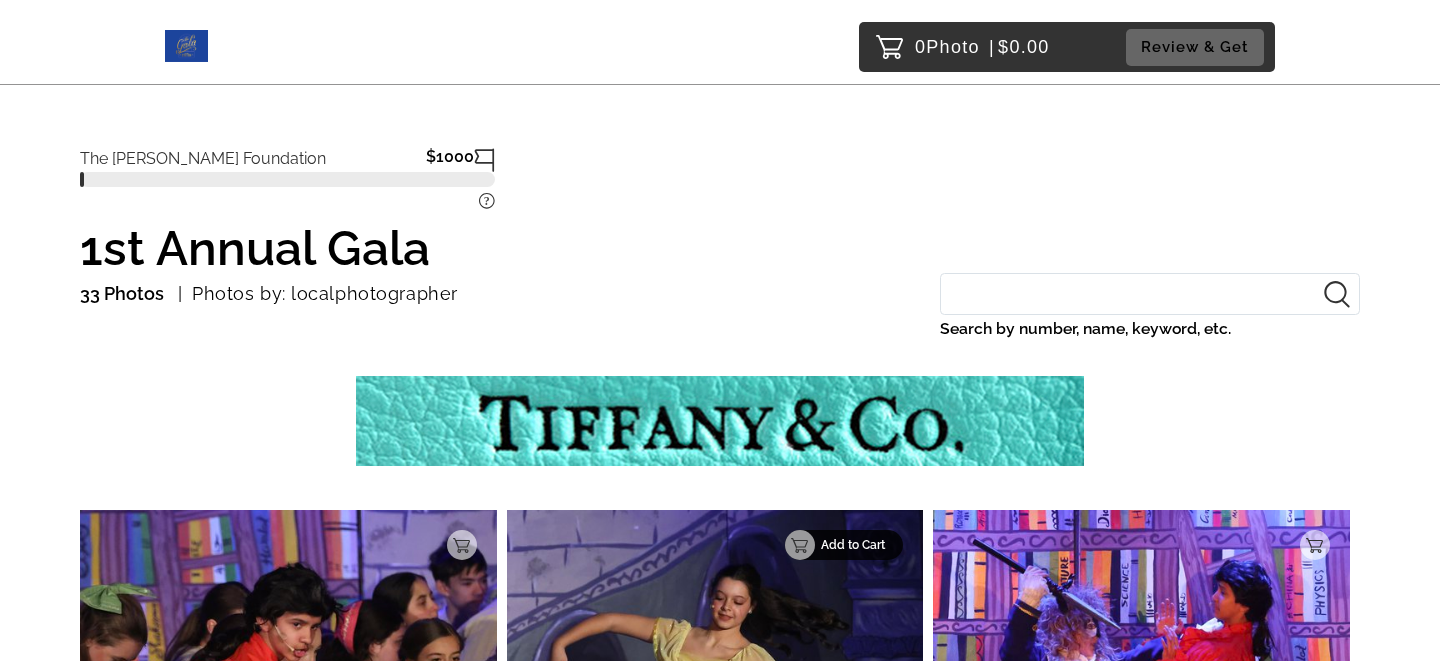 click on "Add to Cart" at bounding box center [856, 545] 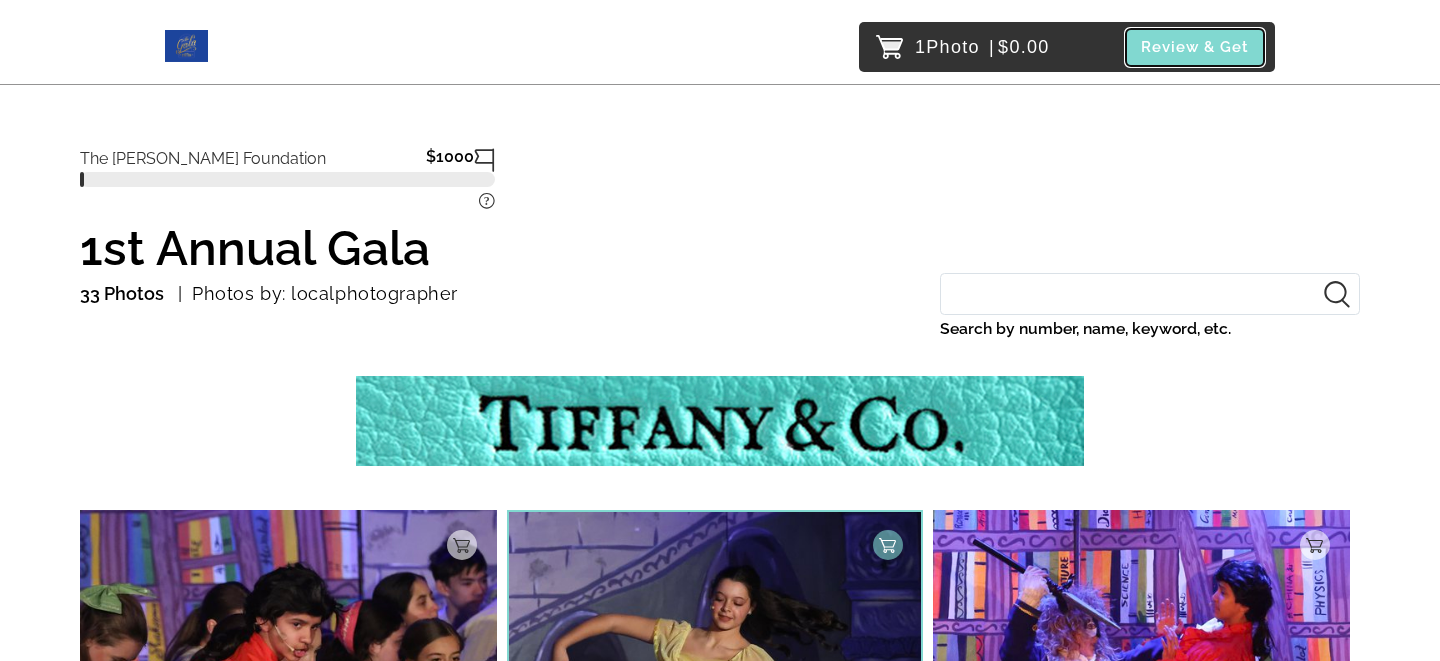 click on "Review & Get" at bounding box center [1195, 47] 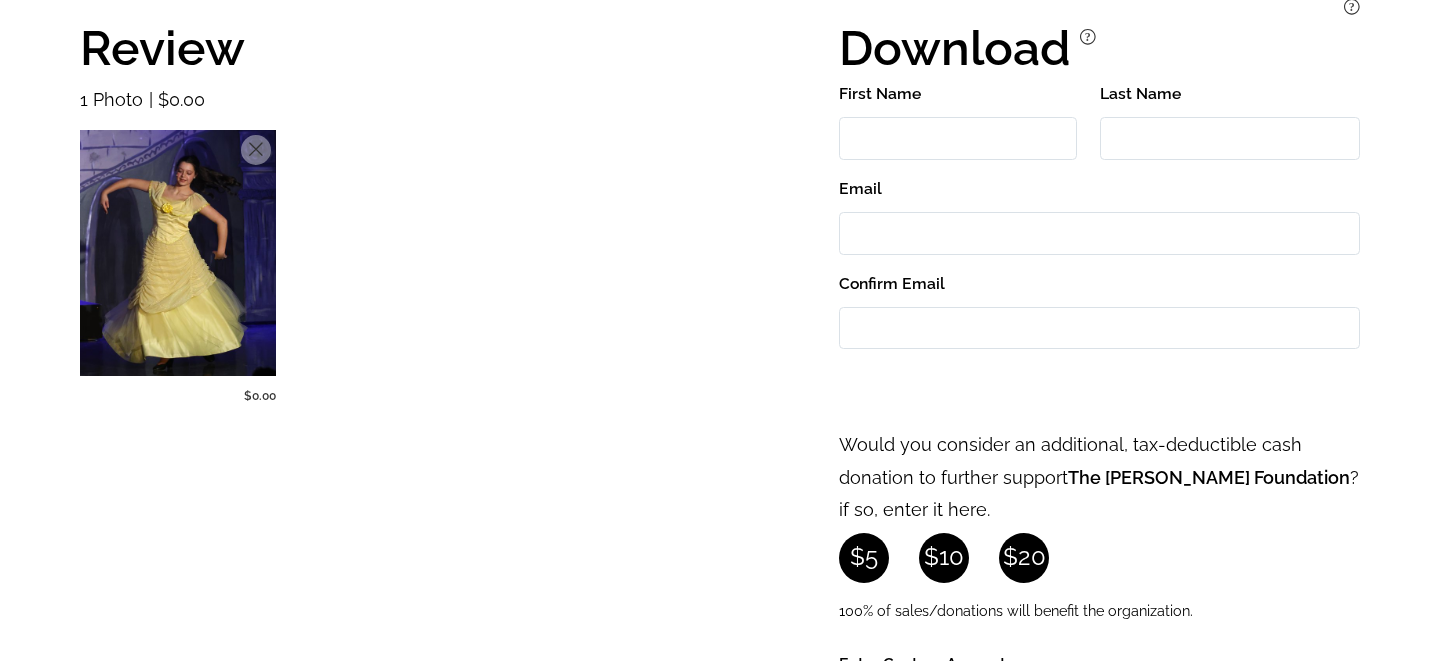 scroll, scrollTop: 0, scrollLeft: 0, axis: both 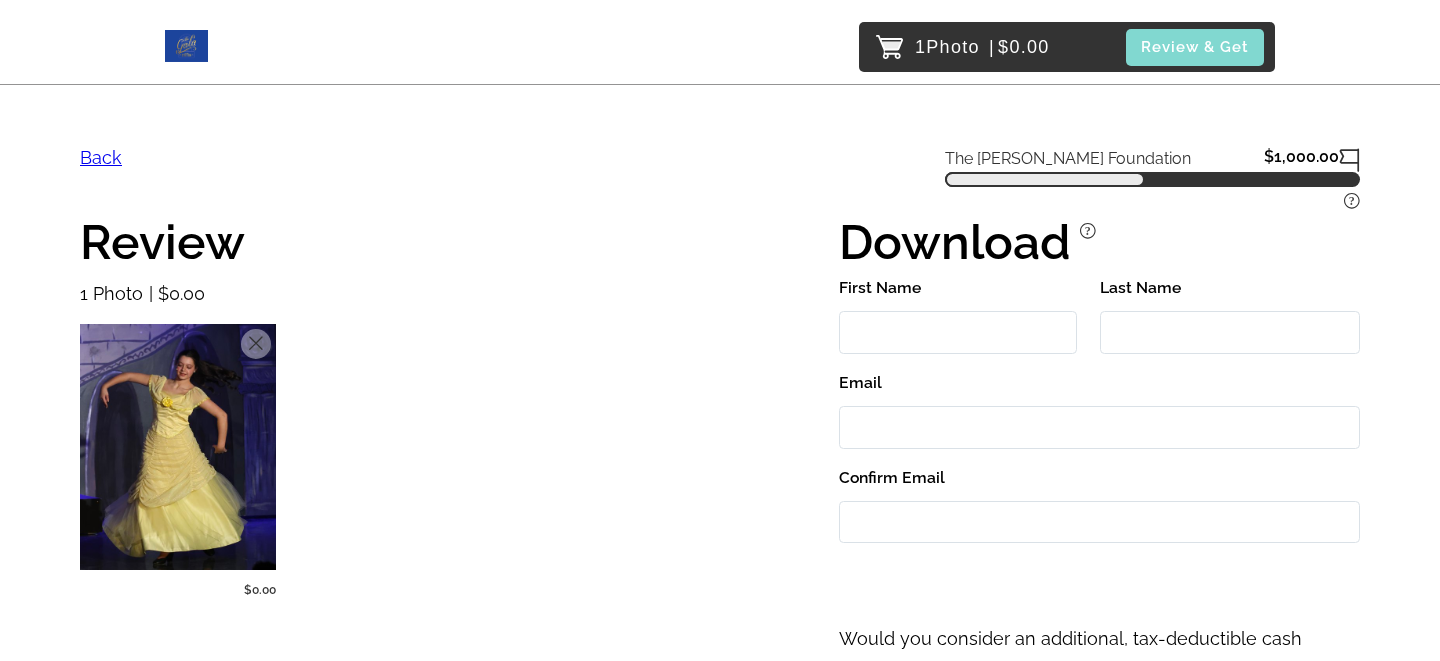 click on "Back" at bounding box center [101, 157] 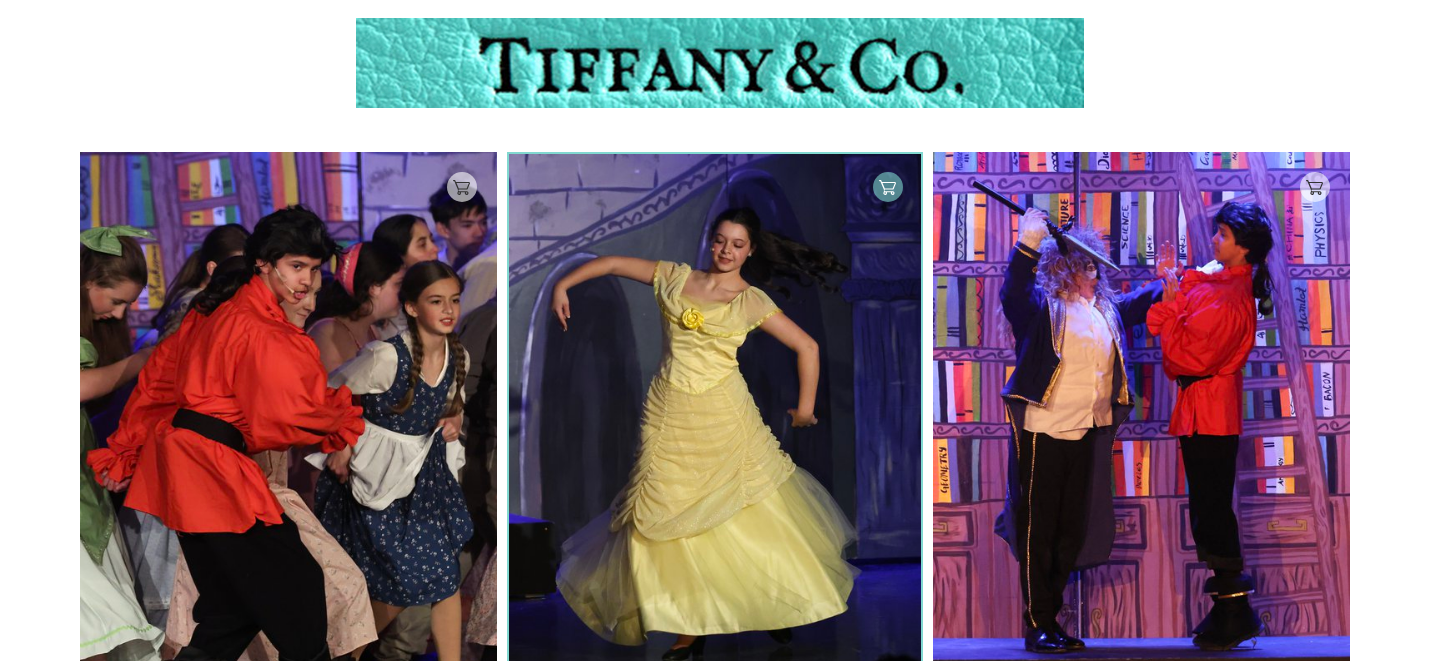 scroll, scrollTop: 0, scrollLeft: 0, axis: both 